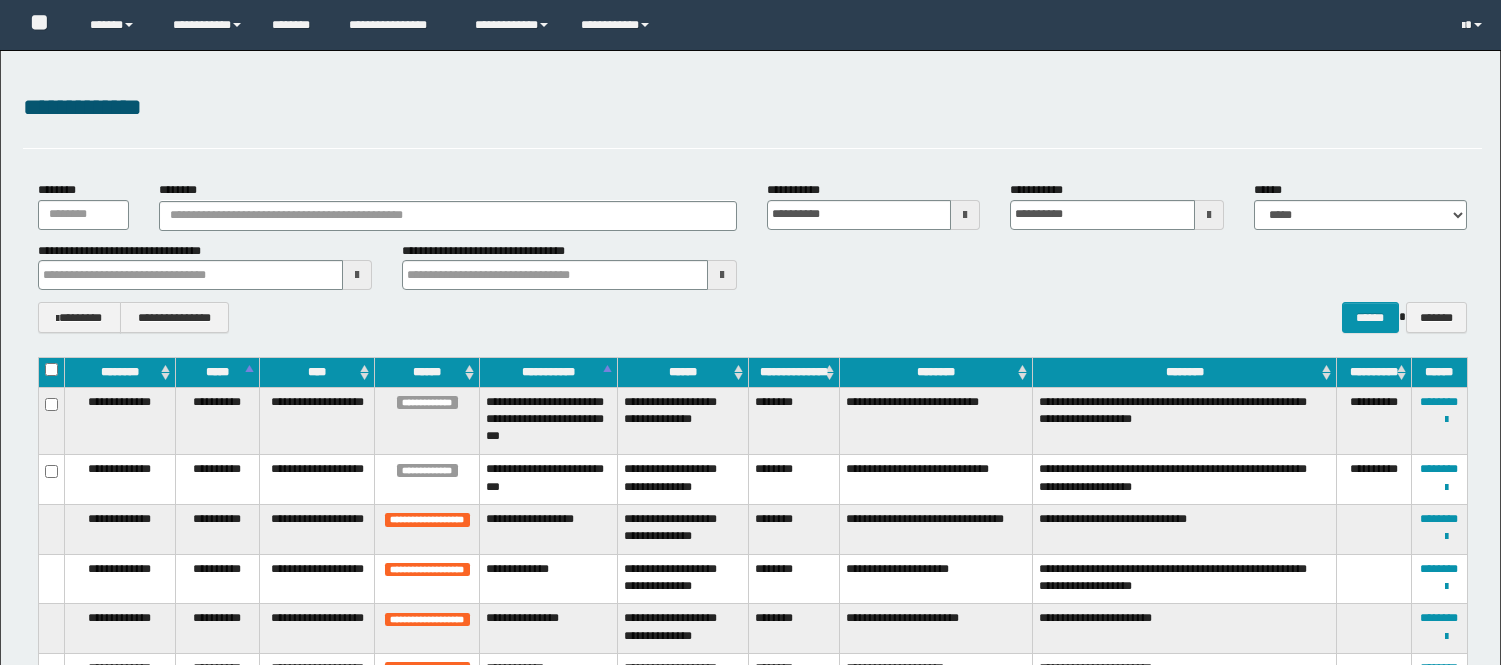 scroll, scrollTop: 0, scrollLeft: 0, axis: both 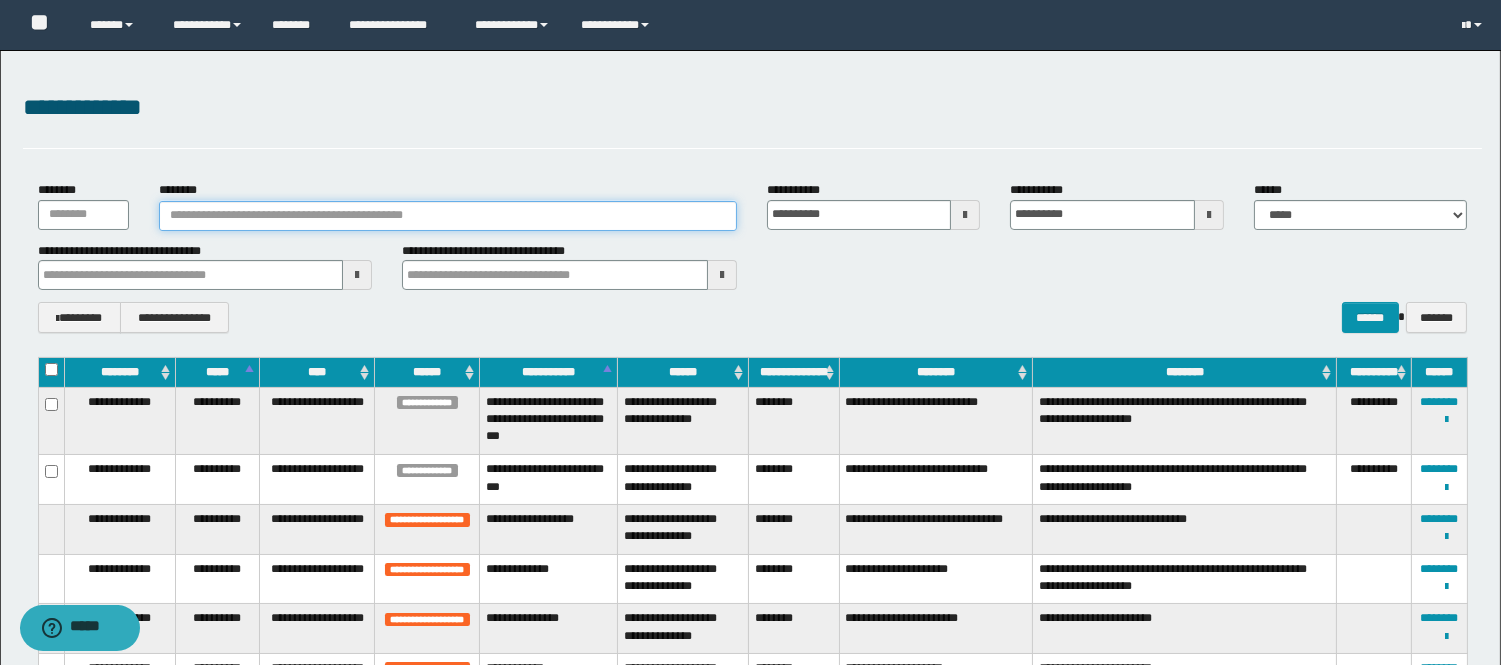 click on "********" at bounding box center [448, 216] 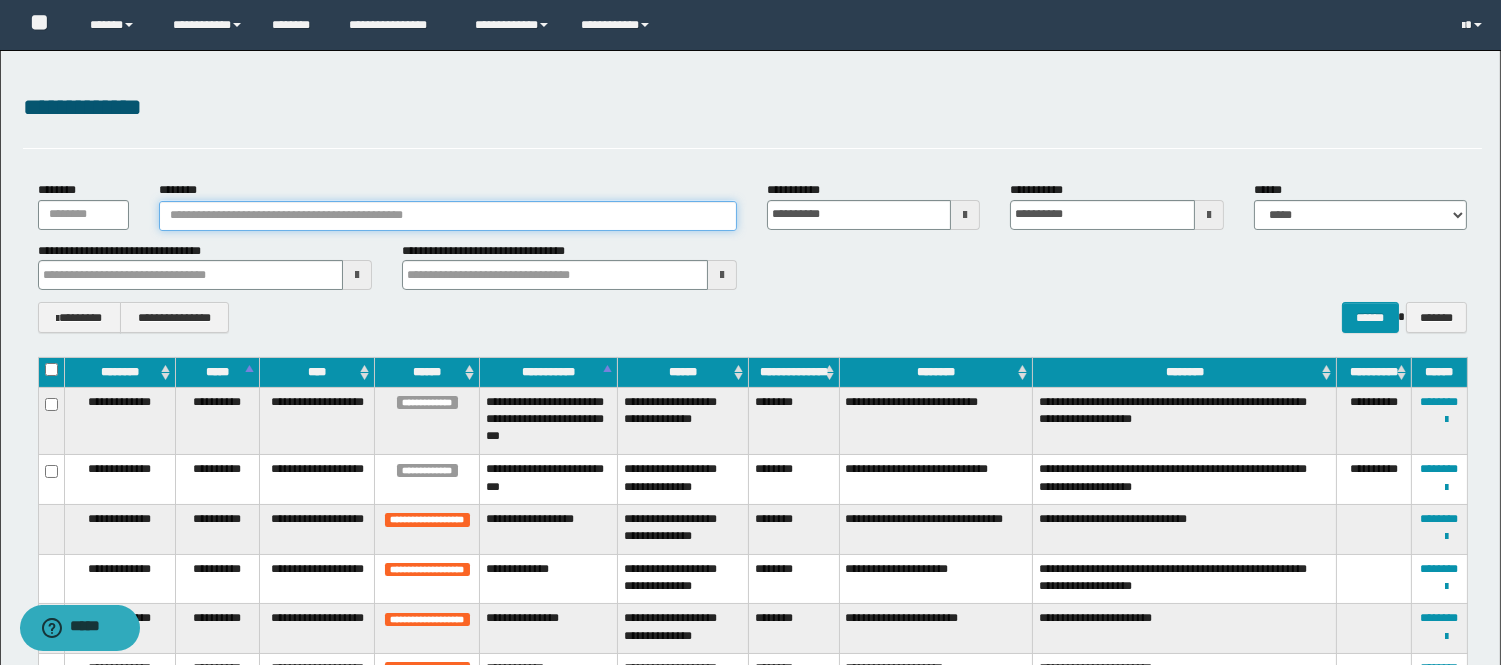 paste on "**********" 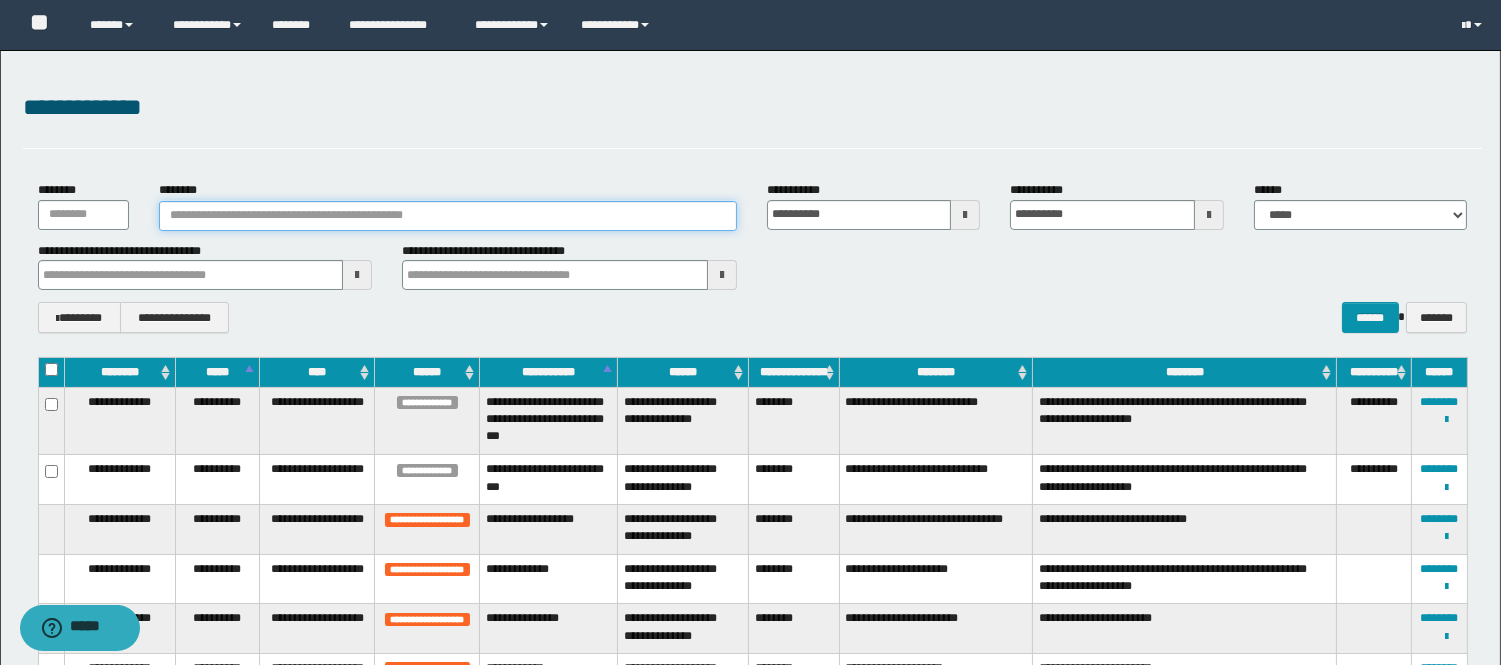 type on "**********" 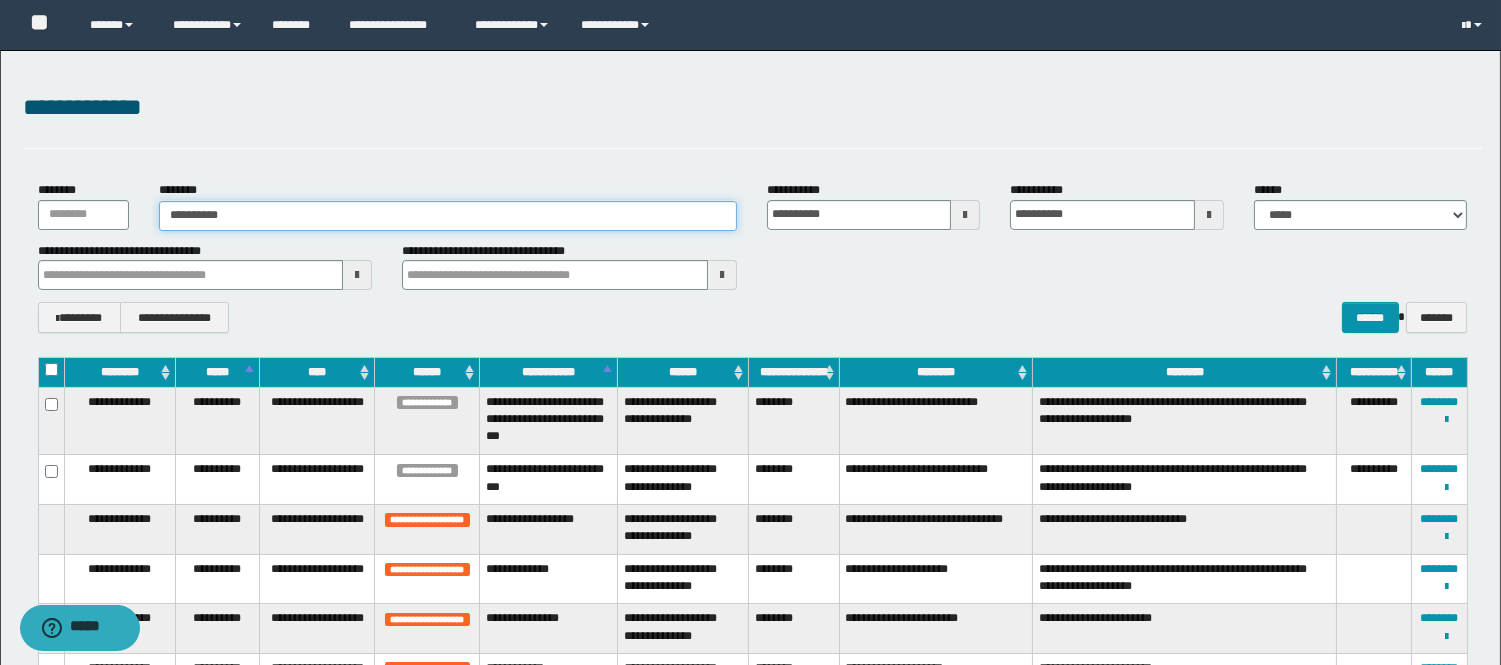 type on "**********" 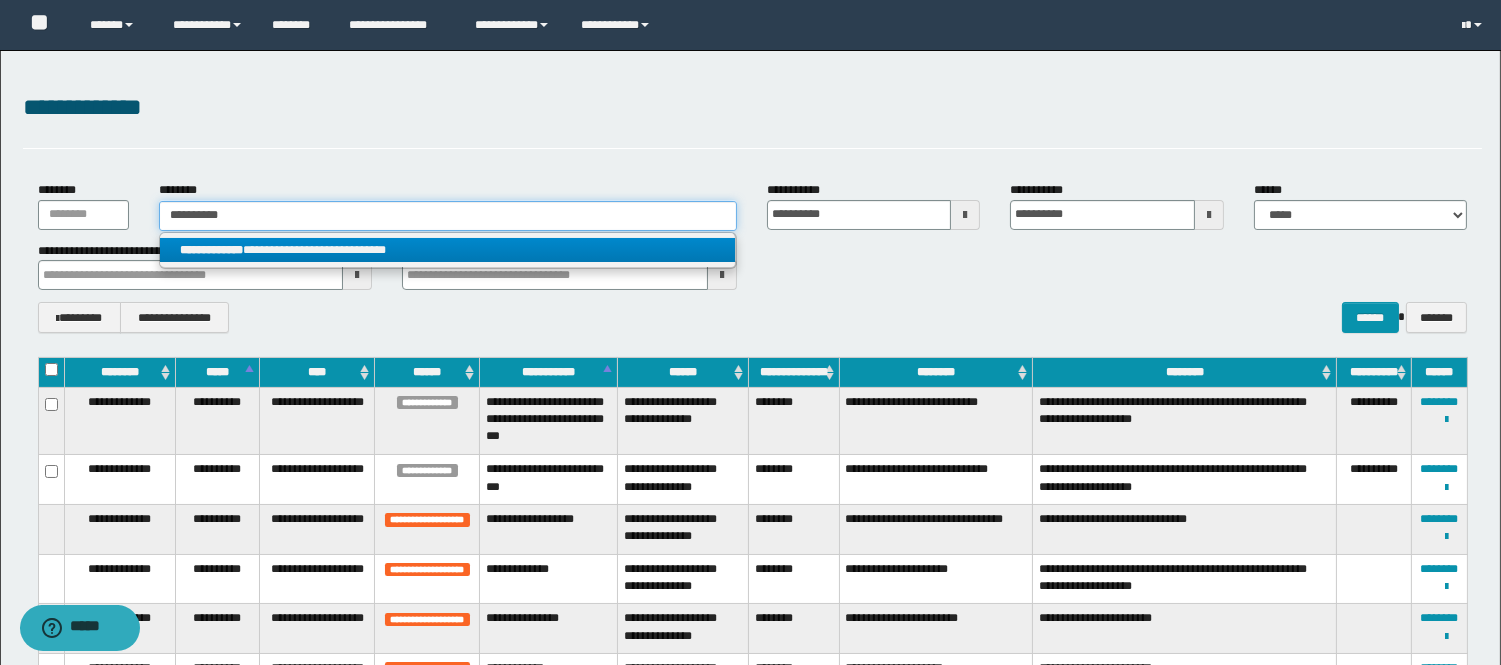 type on "**********" 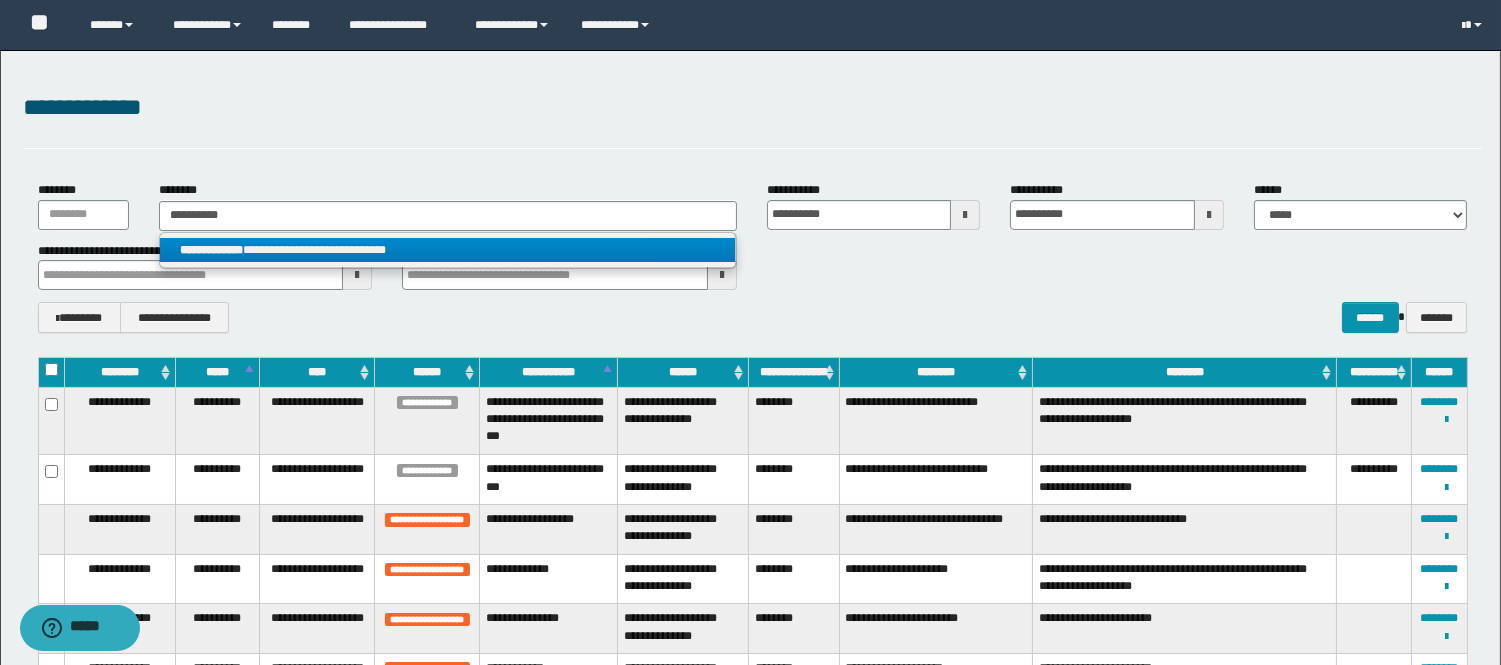 click on "**********" at bounding box center [211, 250] 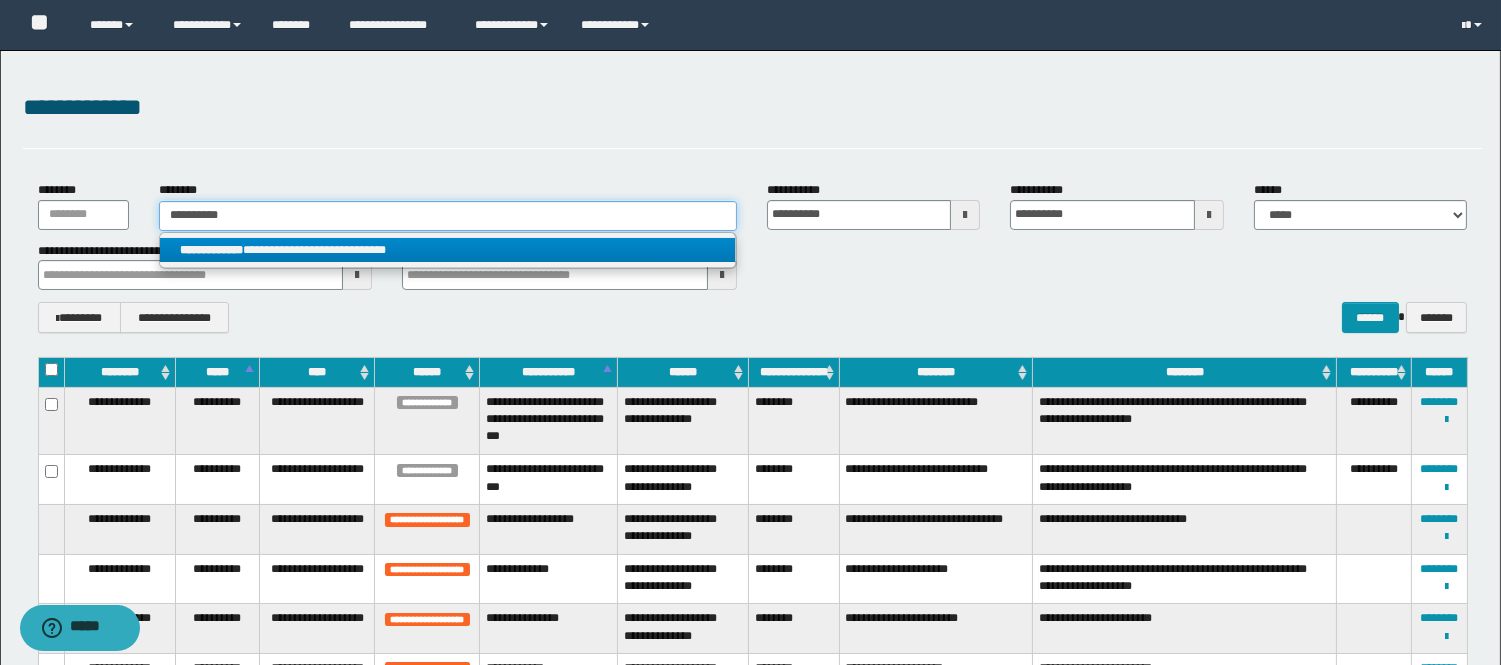 type 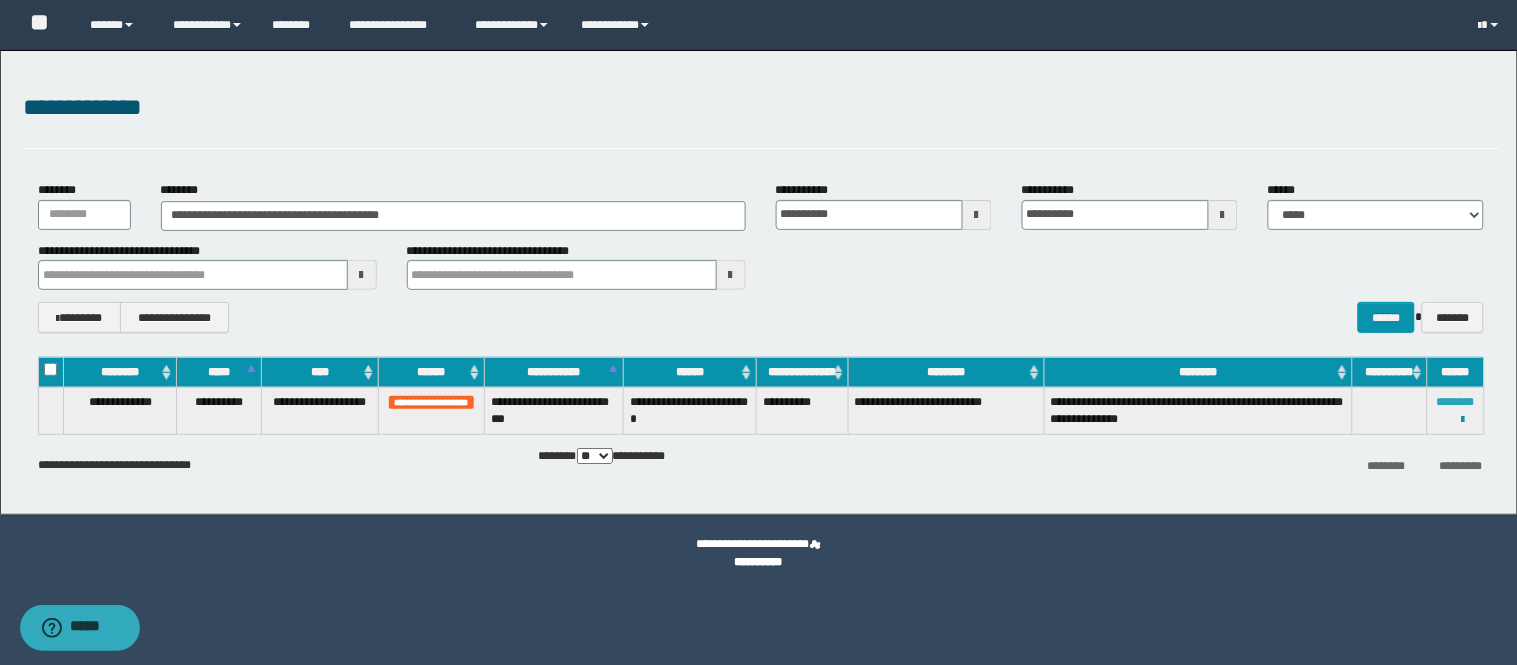 click on "********" at bounding box center (1456, 402) 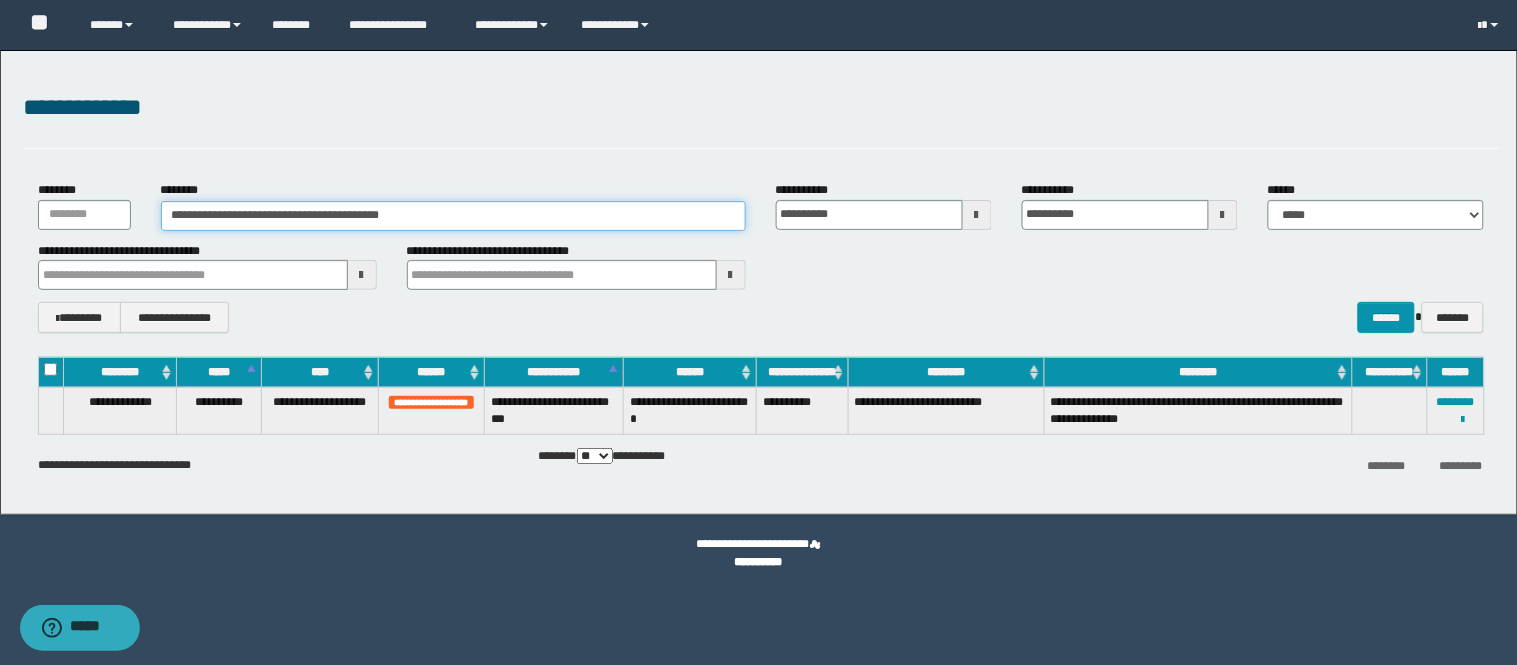 drag, startPoint x: 425, startPoint y: 216, endPoint x: 18, endPoint y: 216, distance: 407 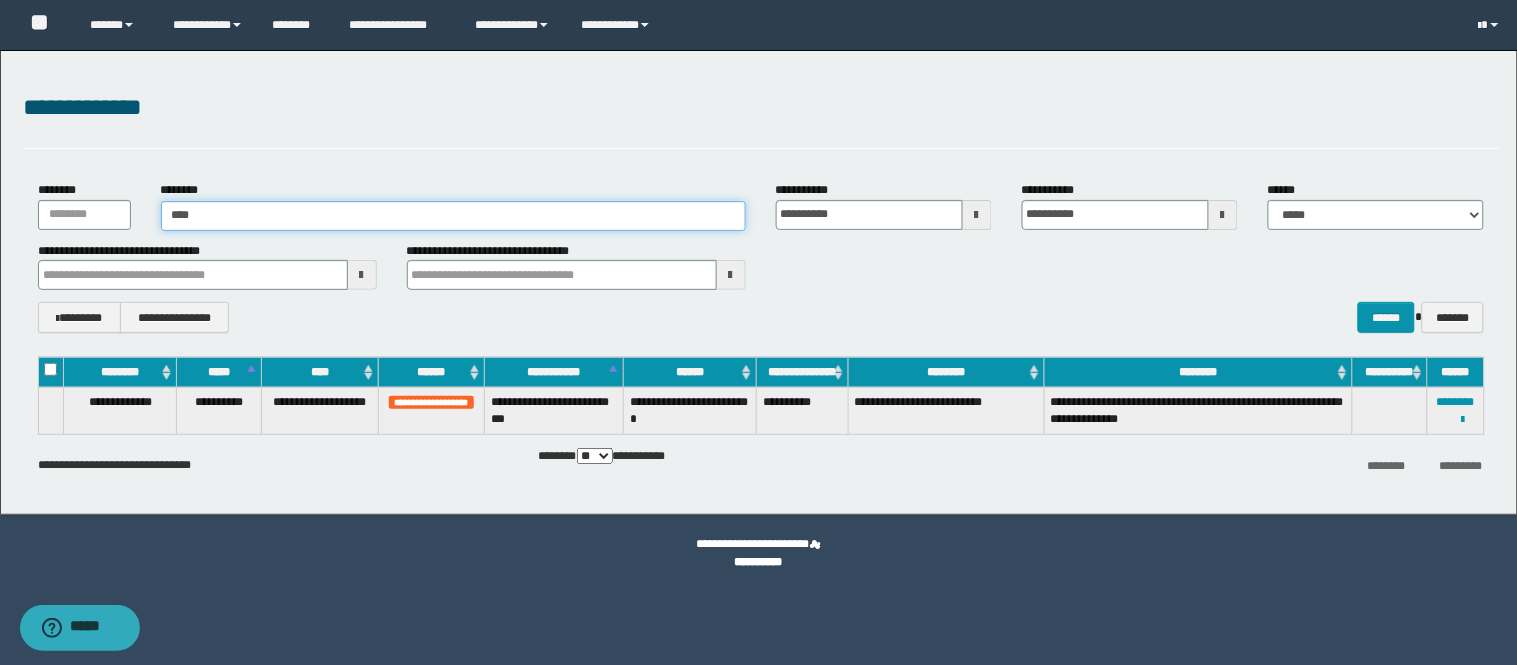 type on "*****" 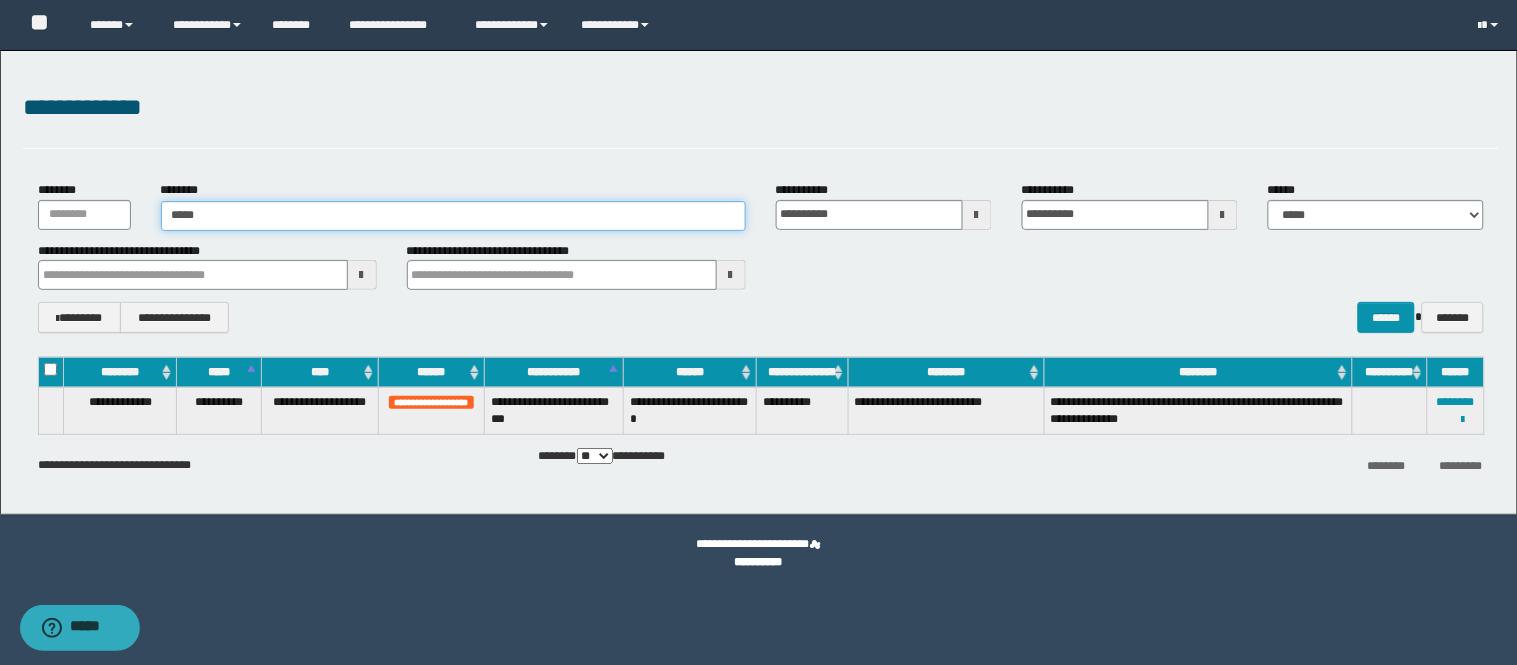 type on "*****" 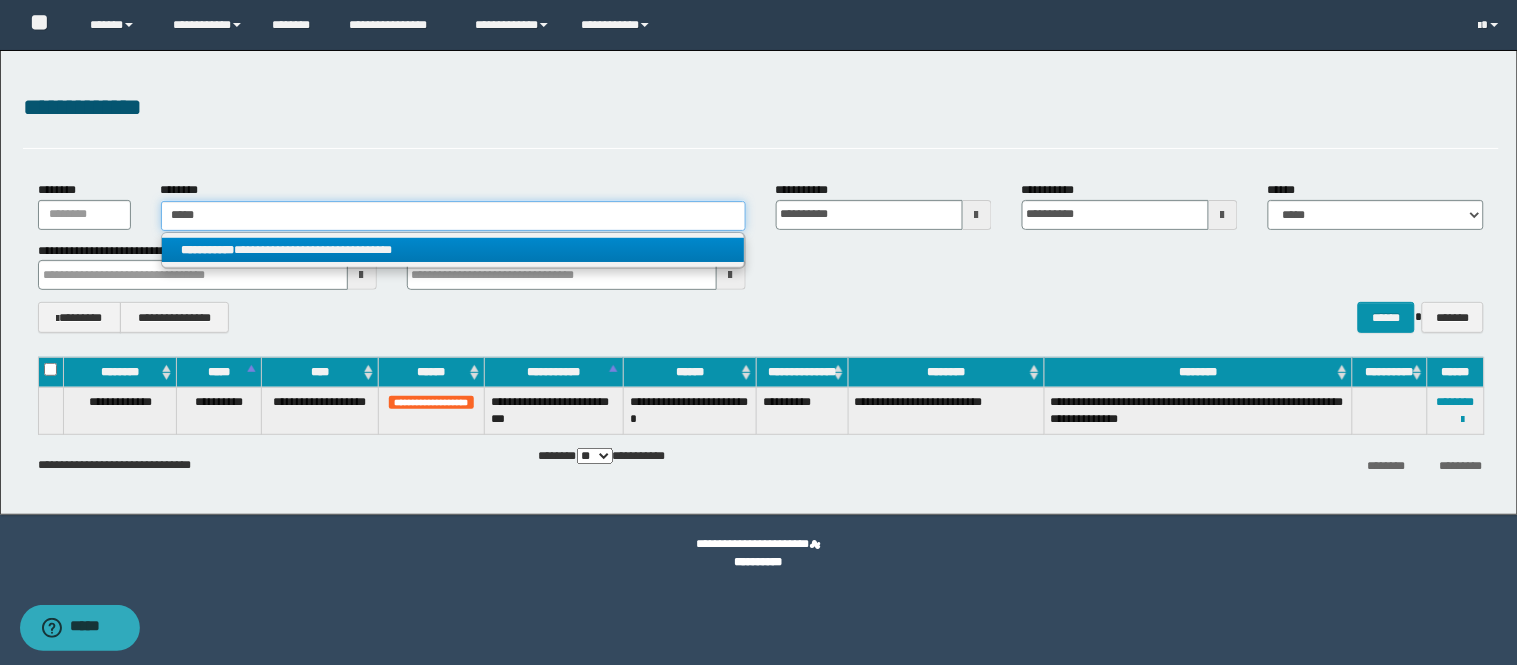 type on "*****" 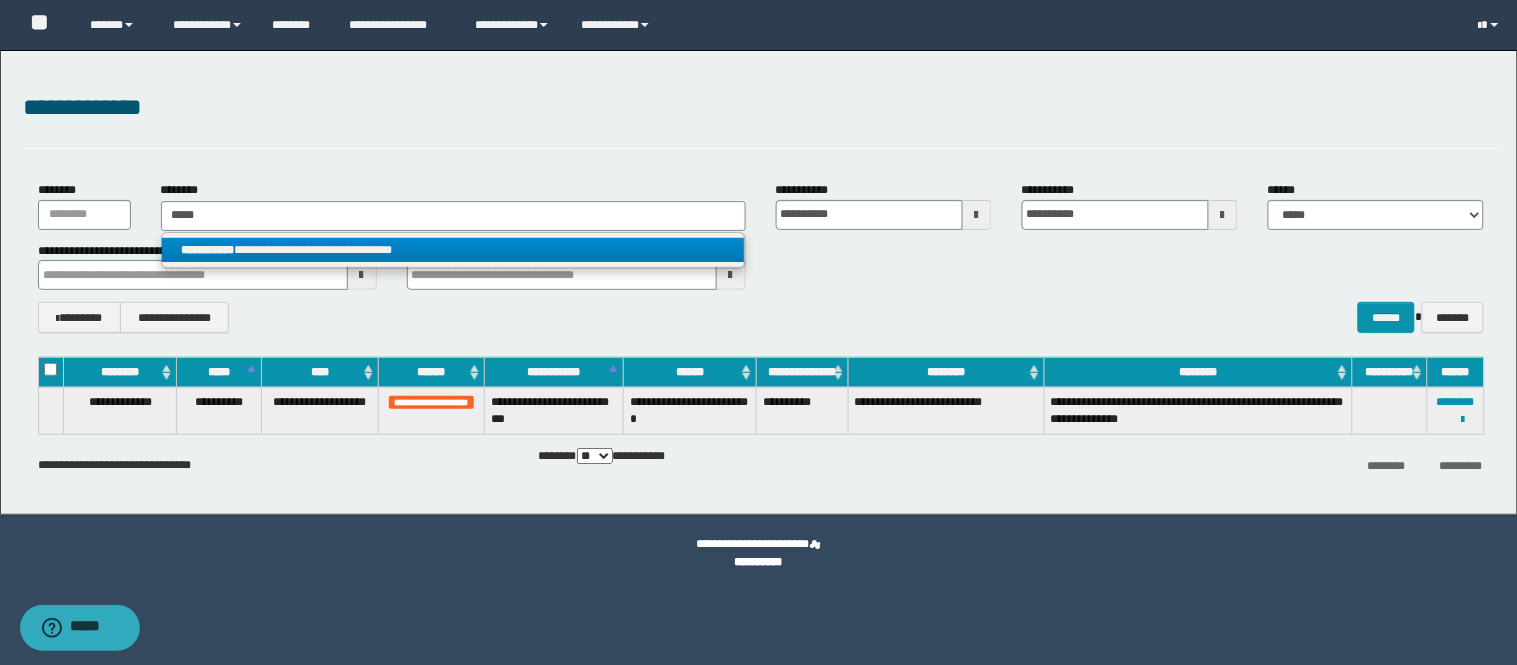 click on "**********" at bounding box center [208, 250] 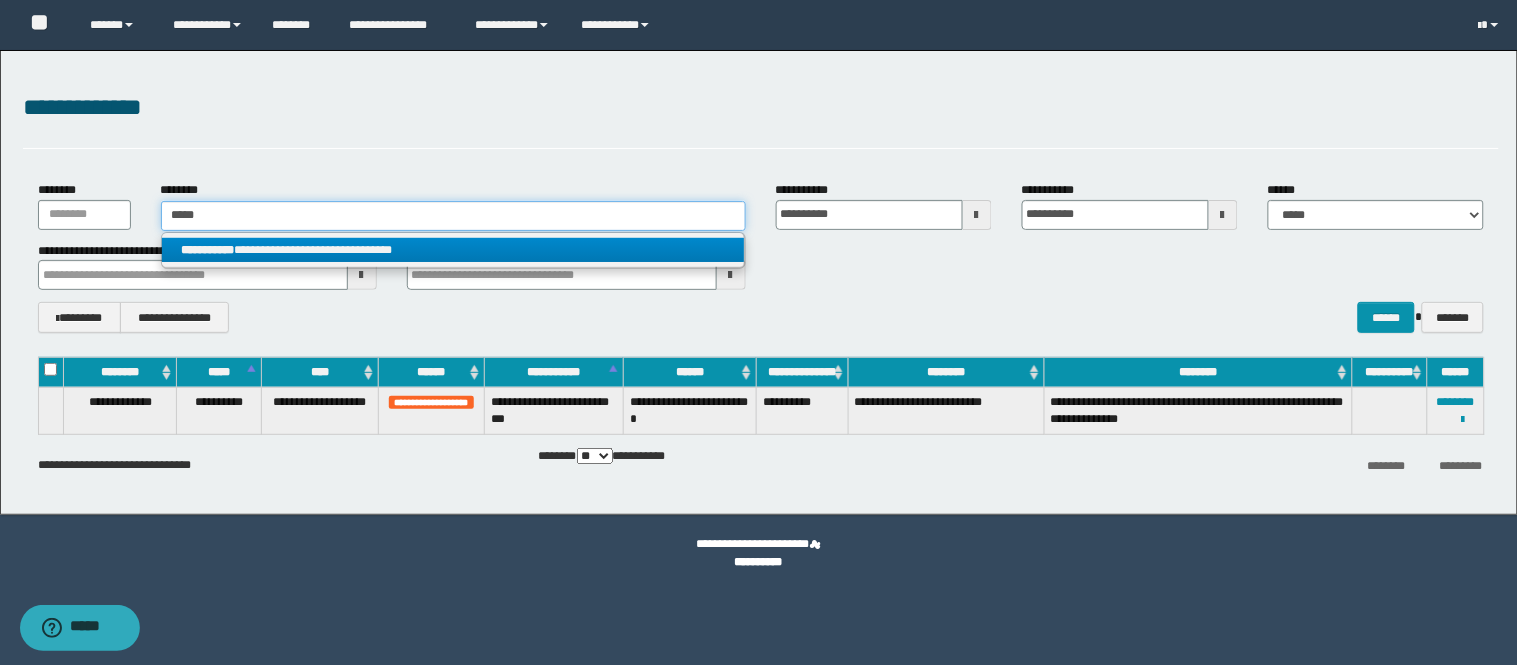 type 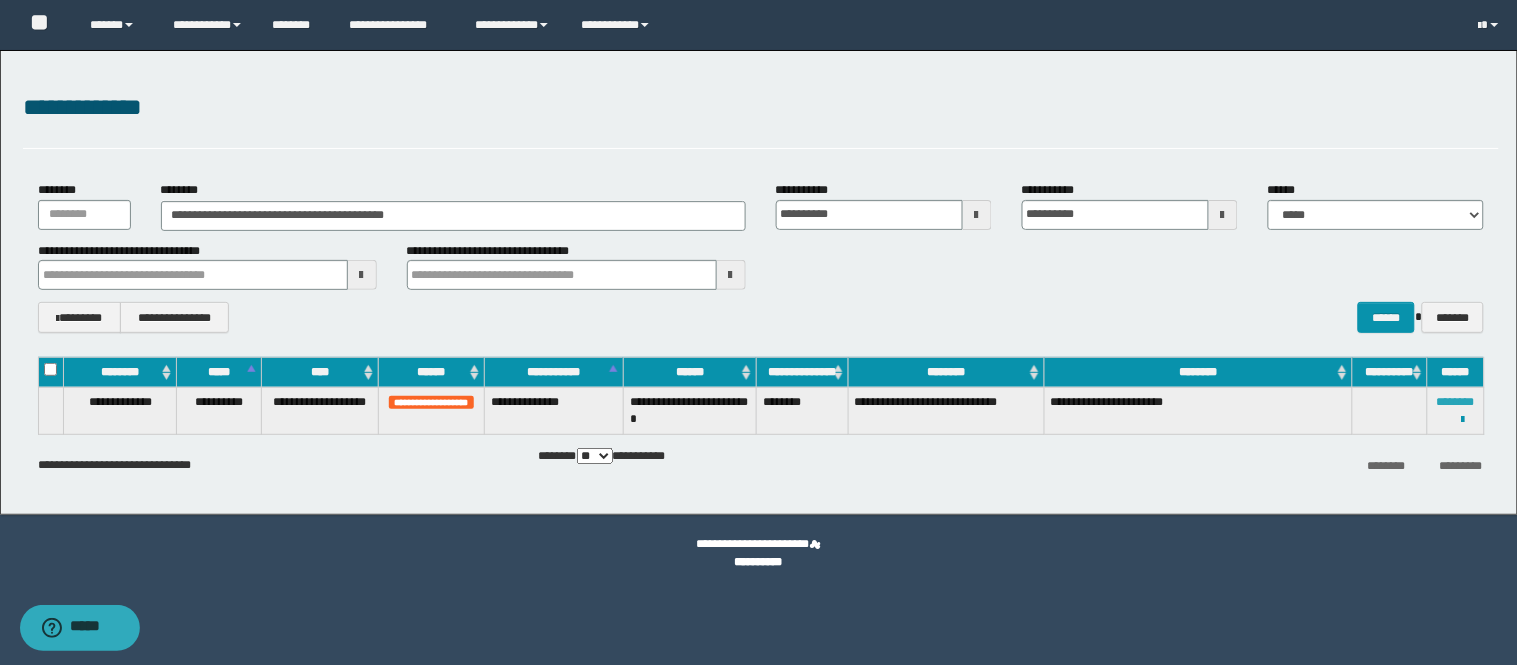 click on "********" at bounding box center [1456, 402] 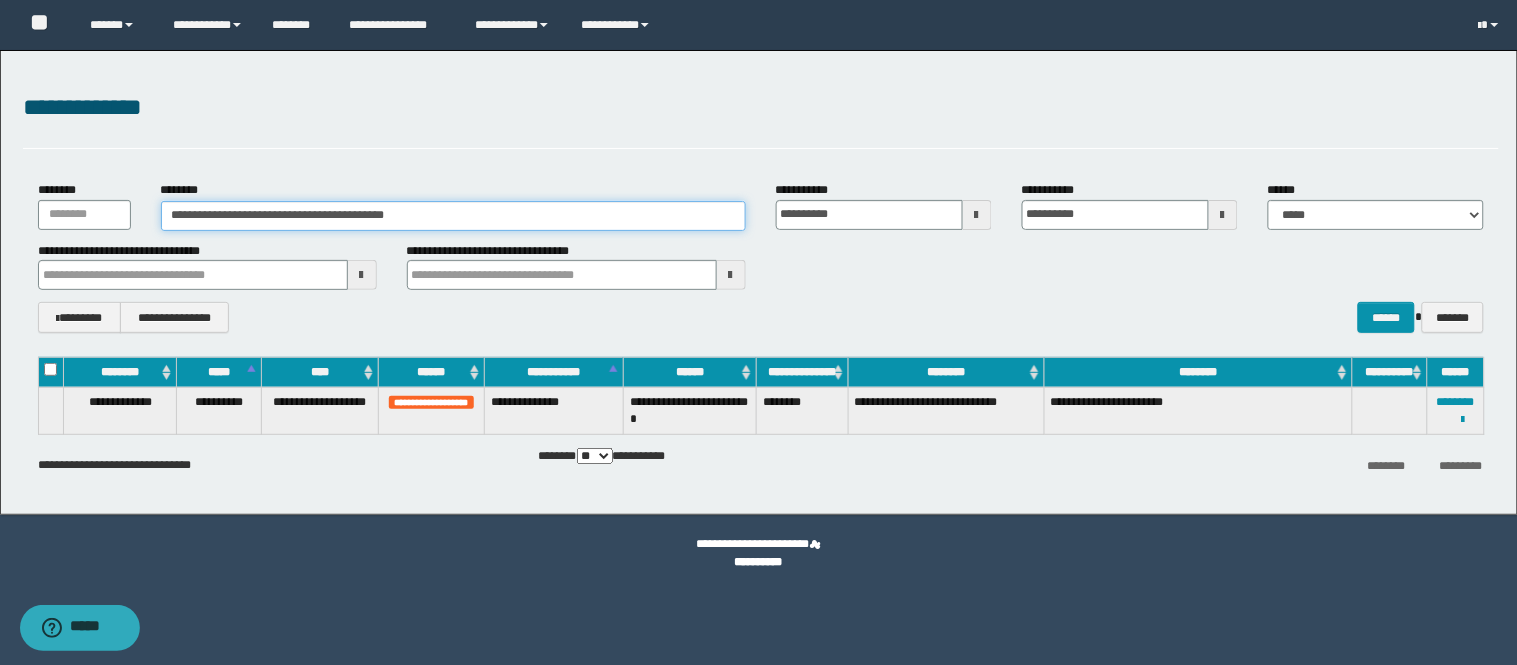 drag, startPoint x: 461, startPoint y: 222, endPoint x: 413, endPoint y: 132, distance: 102 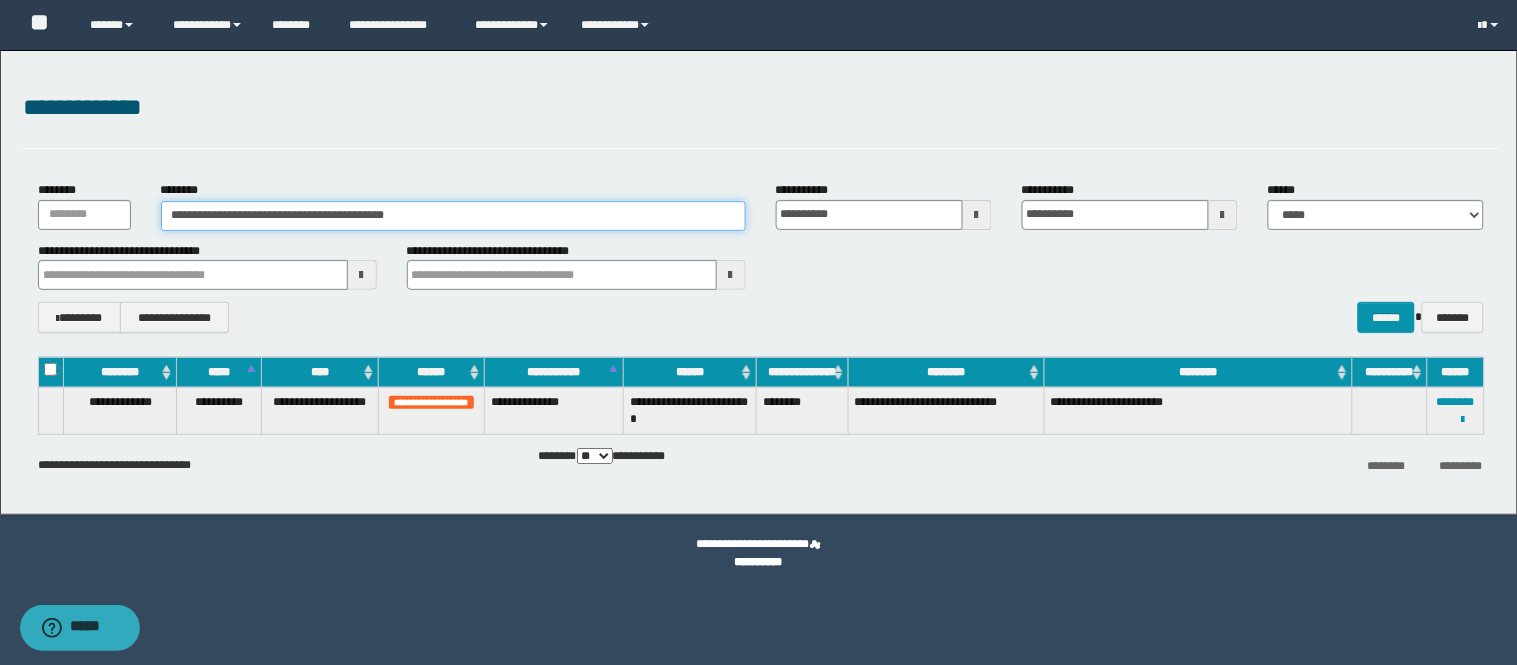 drag, startPoint x: 415, startPoint y: 218, endPoint x: 0, endPoint y: 270, distance: 418.24515 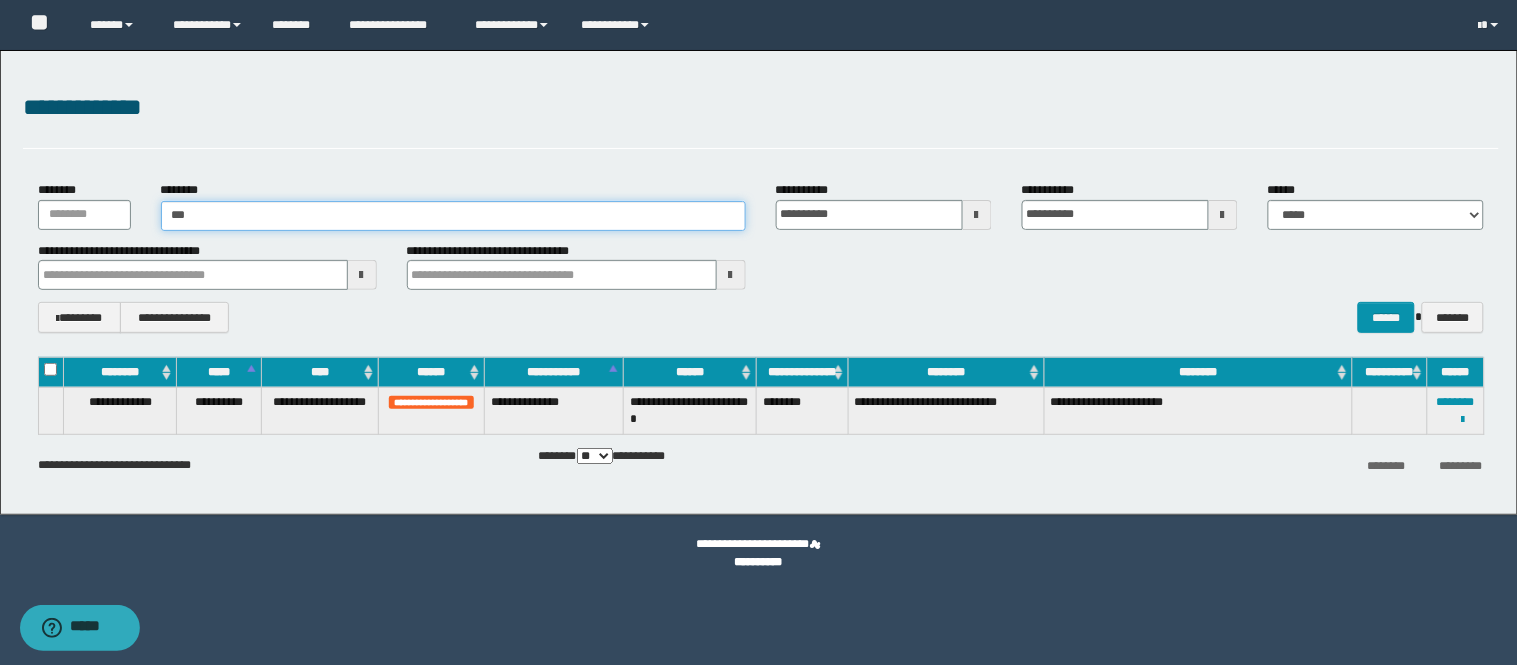 type on "****" 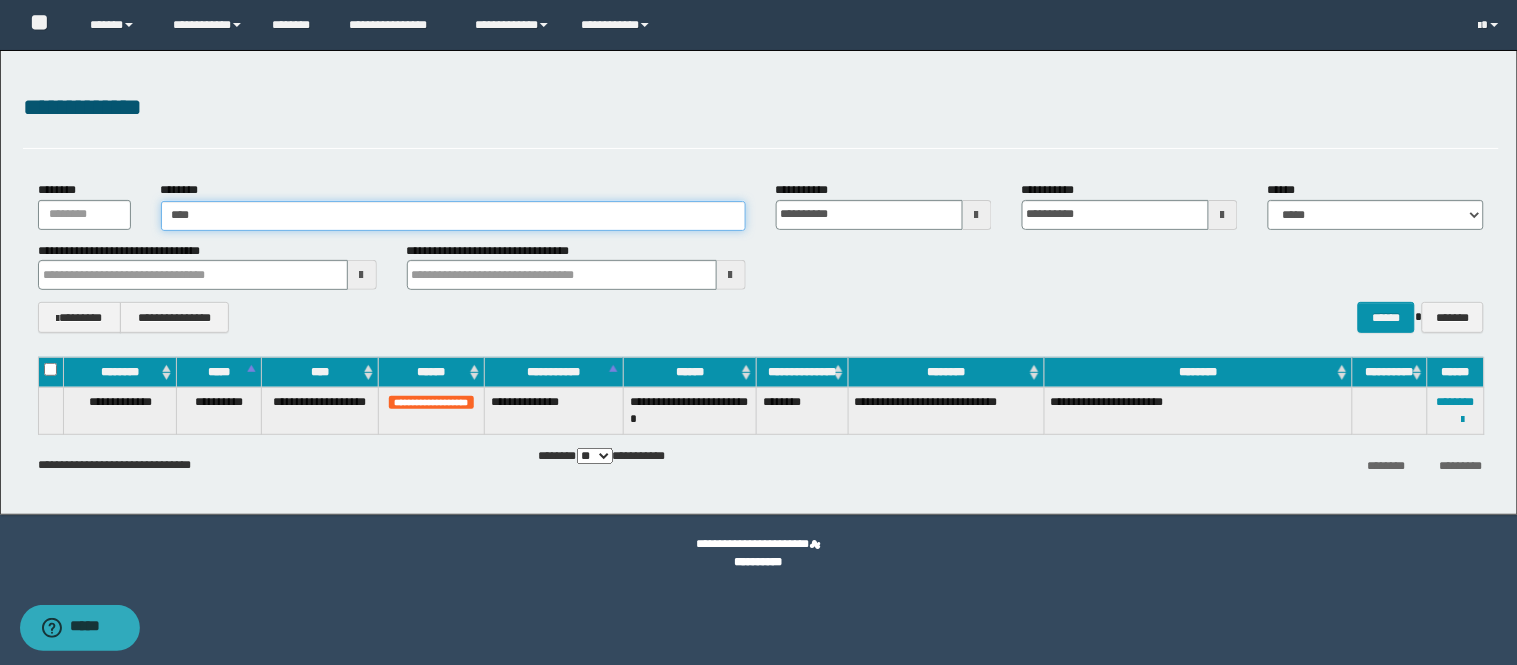 type on "****" 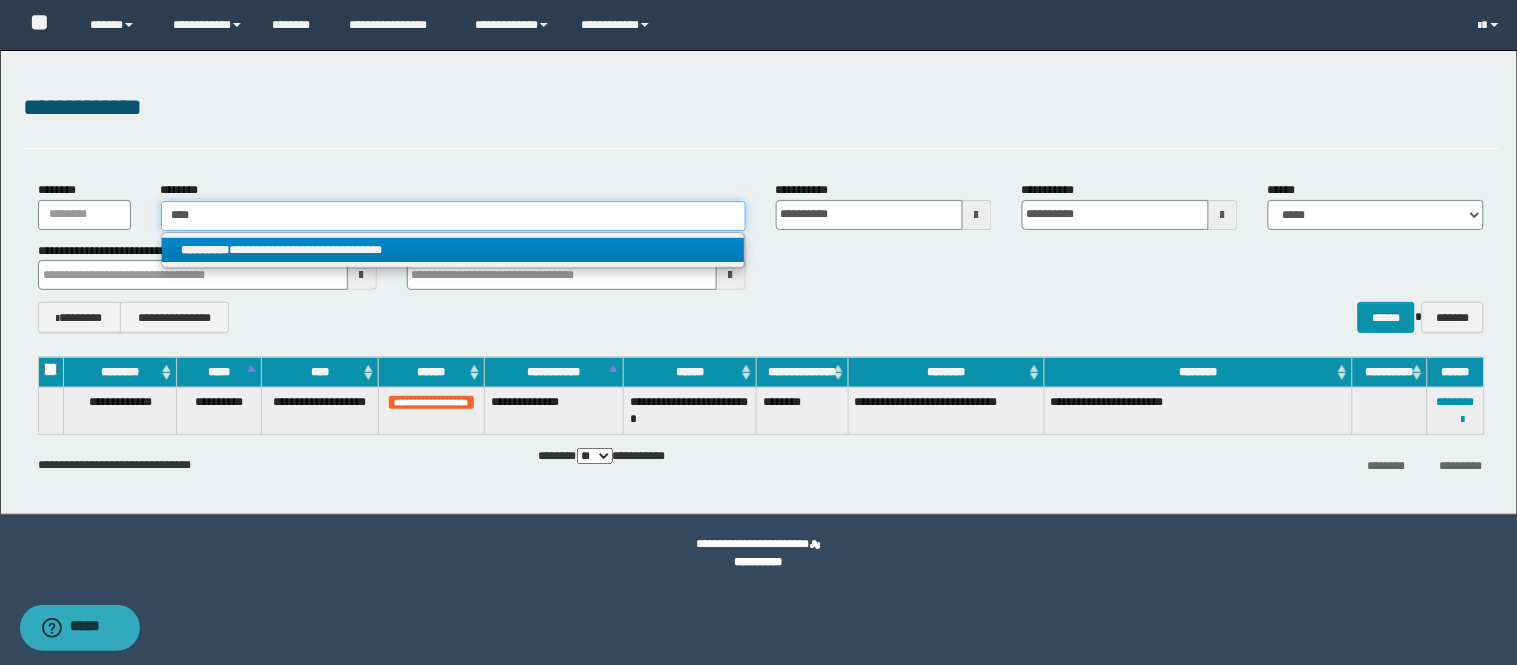 type on "****" 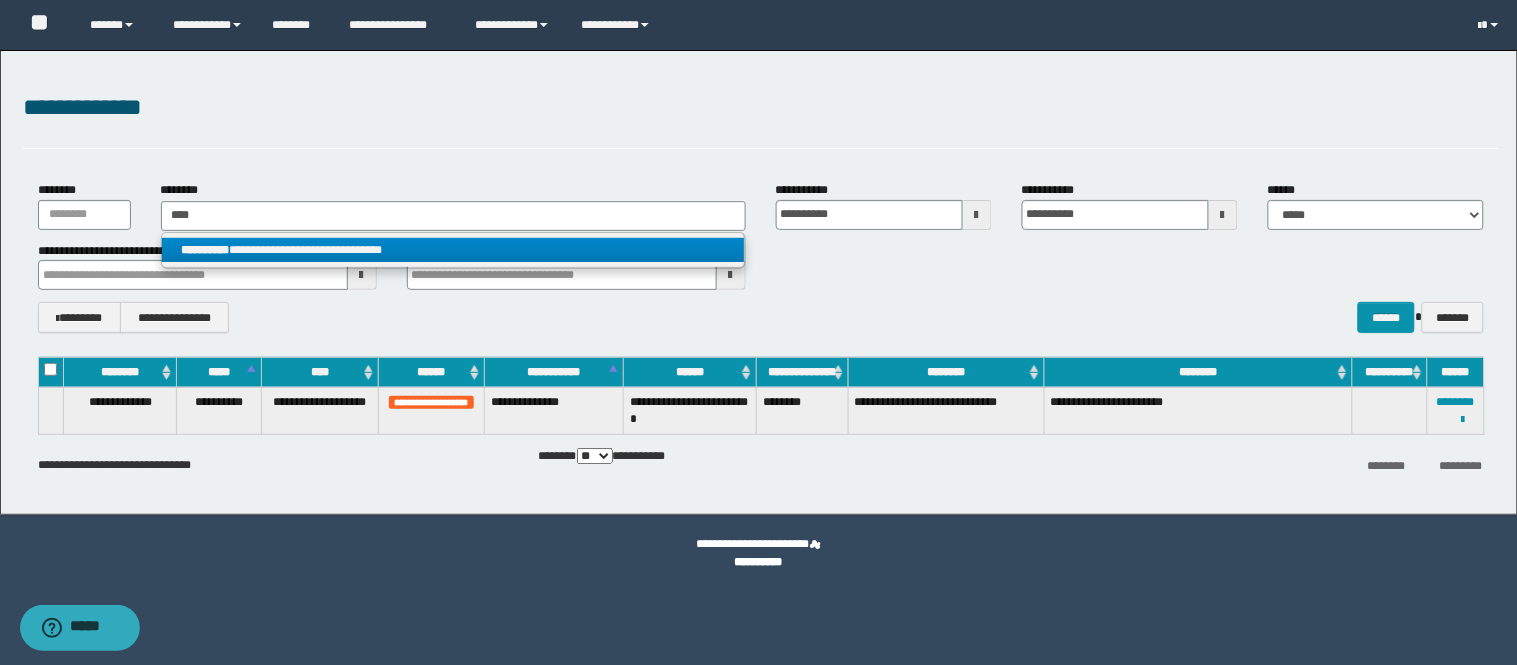 click on "**********" at bounding box center (453, 251) 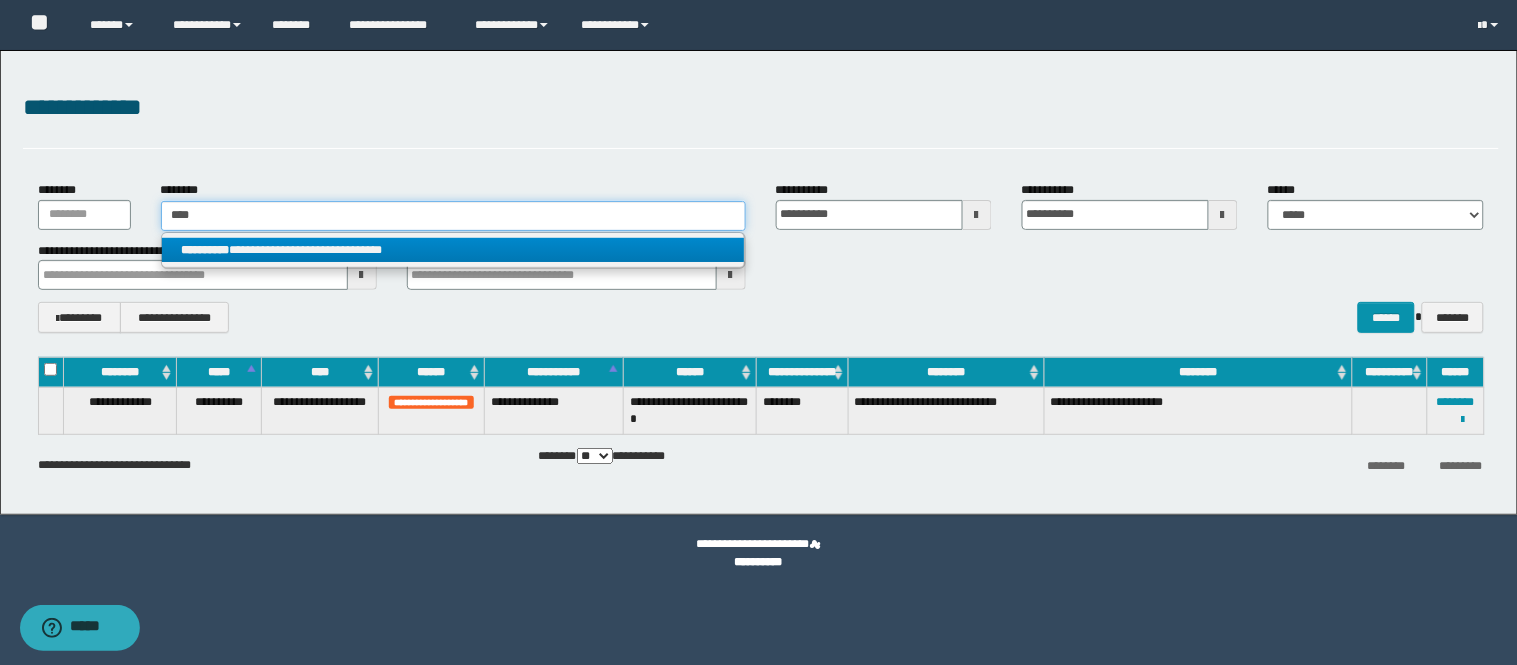 type 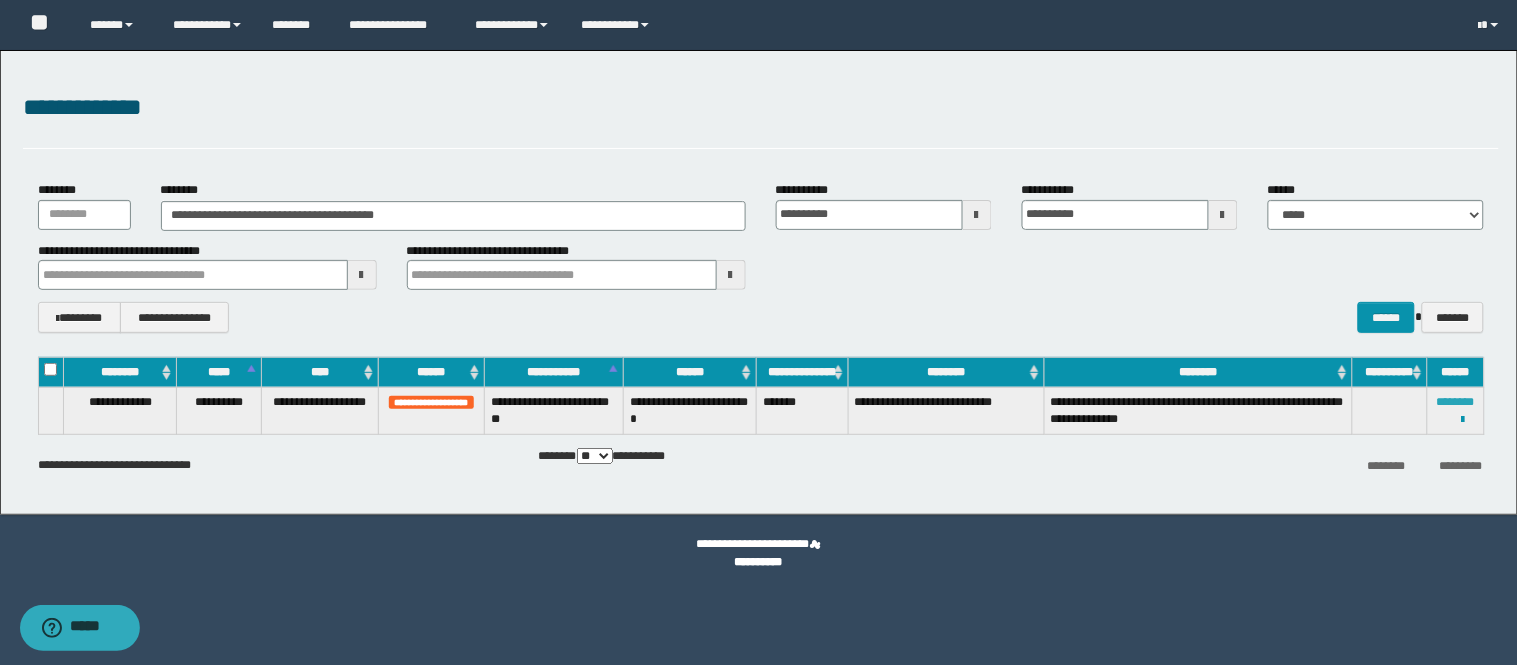 click on "********" at bounding box center [1456, 402] 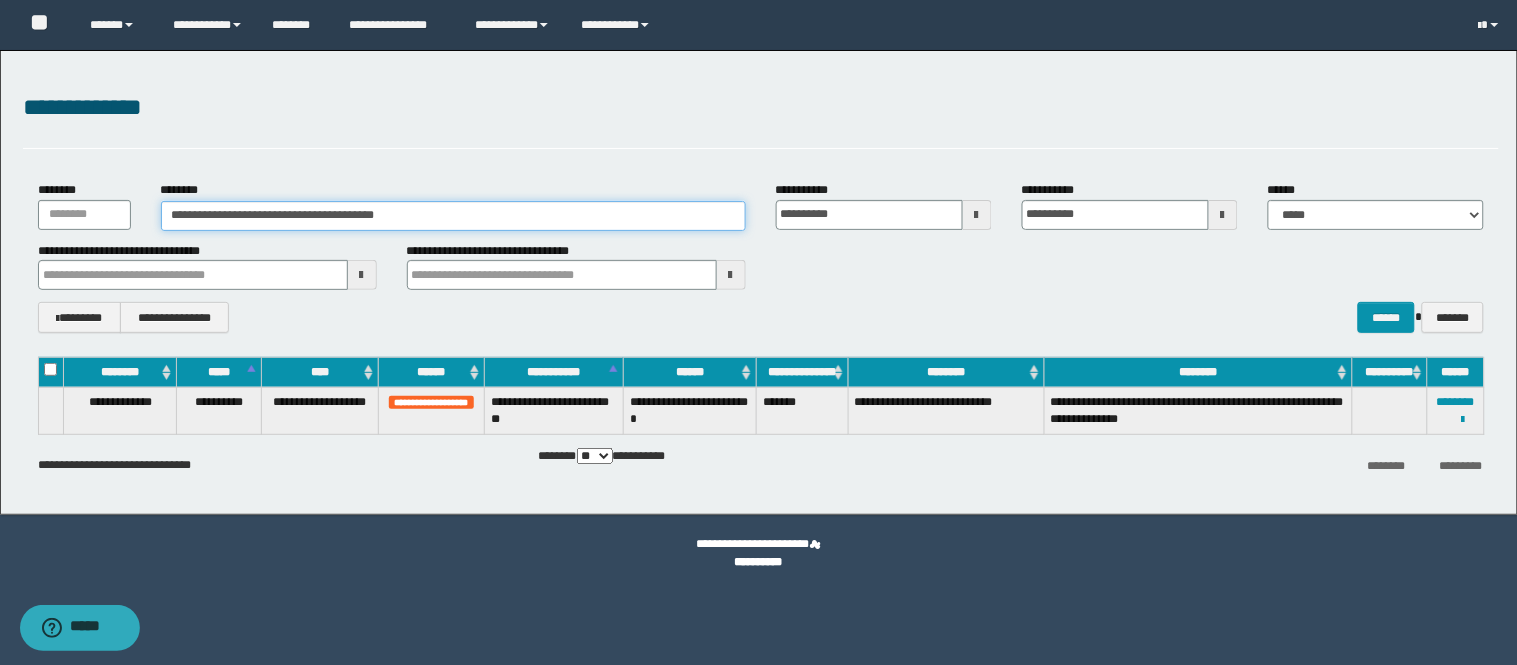 drag, startPoint x: 408, startPoint y: 222, endPoint x: 117, endPoint y: 221, distance: 291.0017 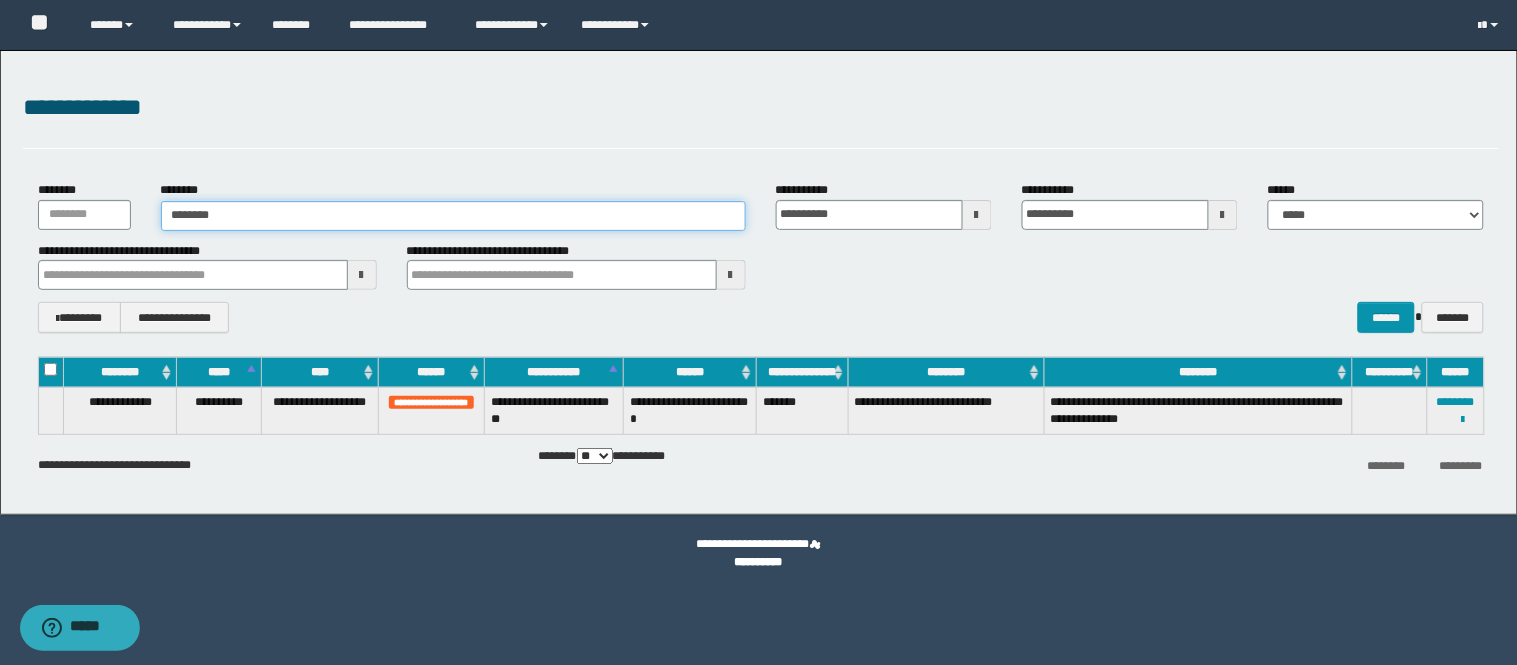type on "********" 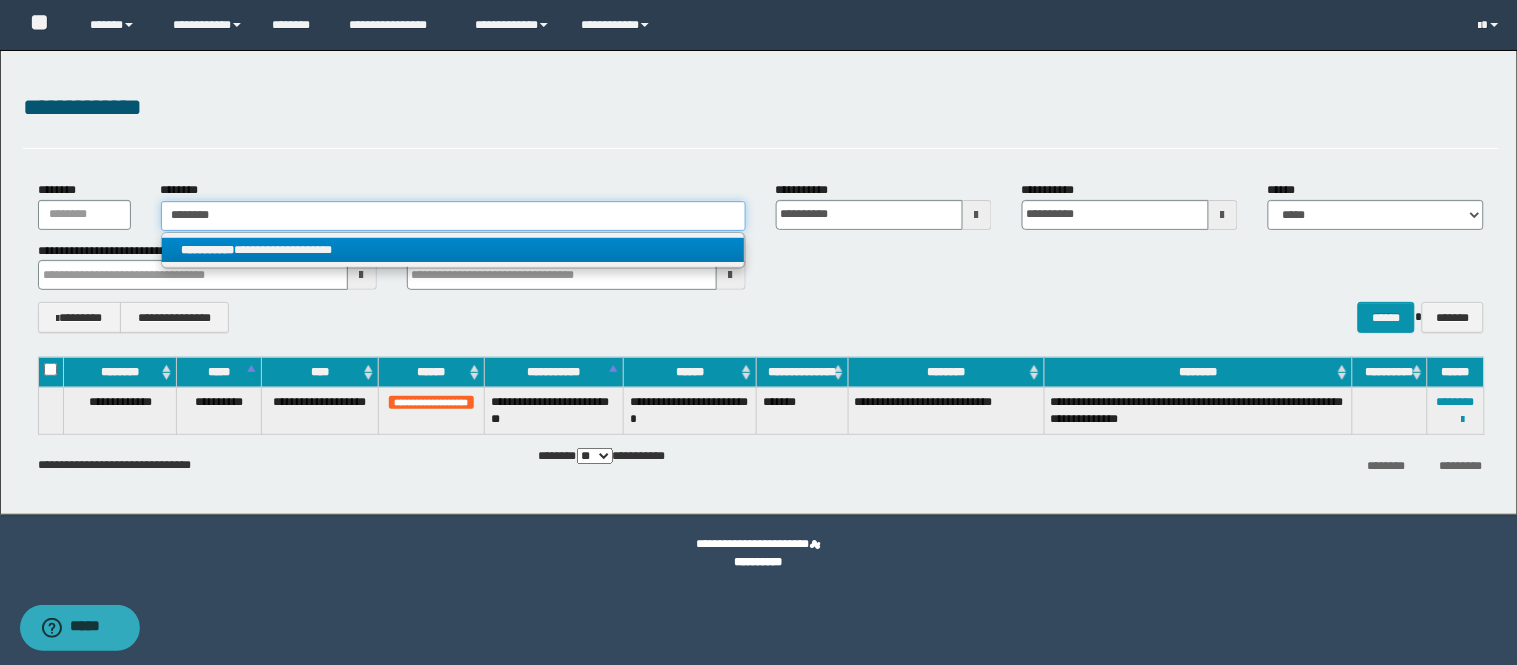 type on "********" 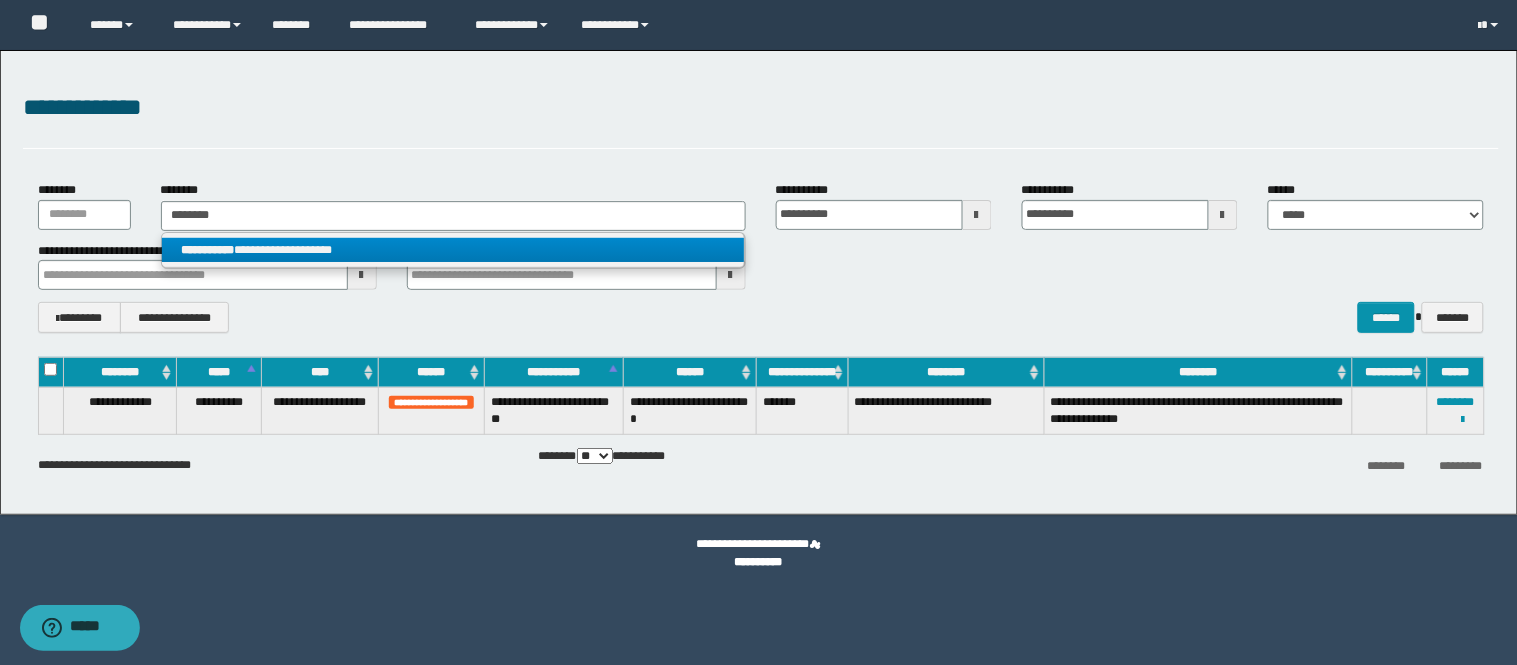 click on "**********" at bounding box center (208, 250) 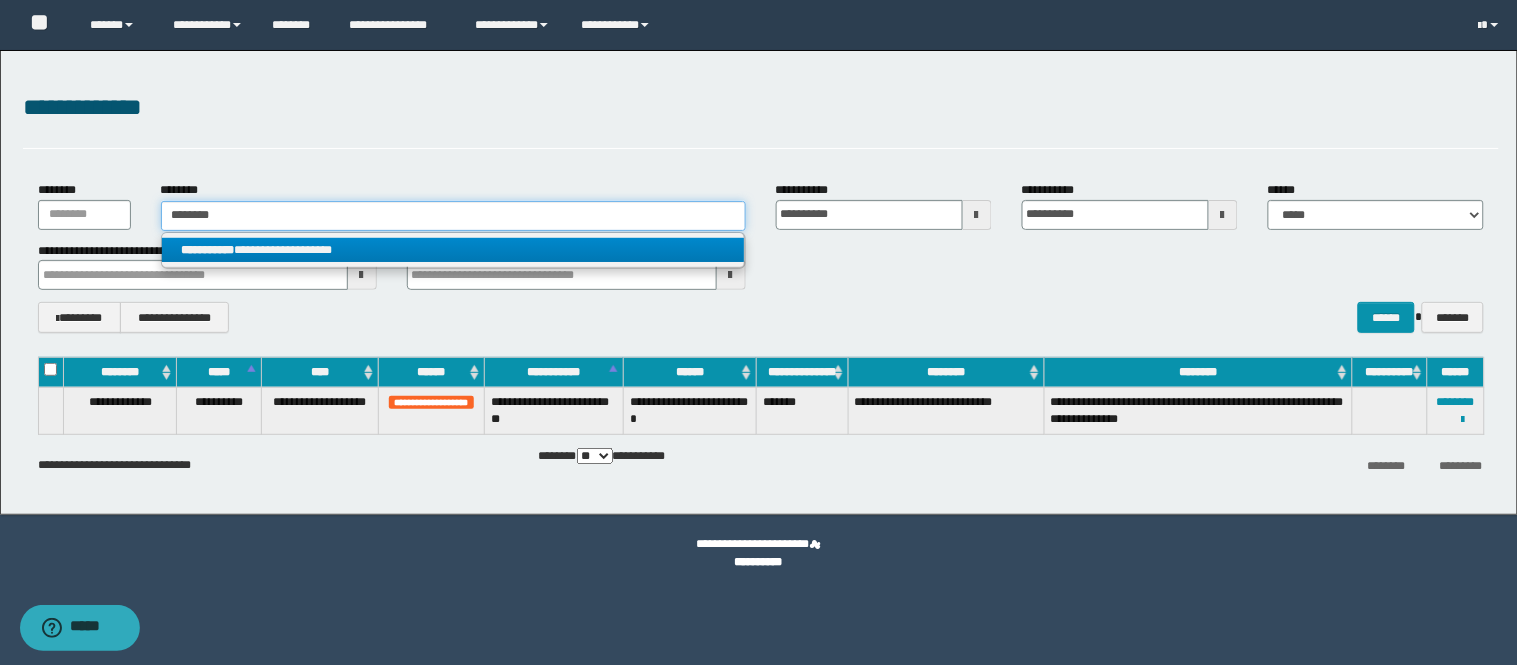 type 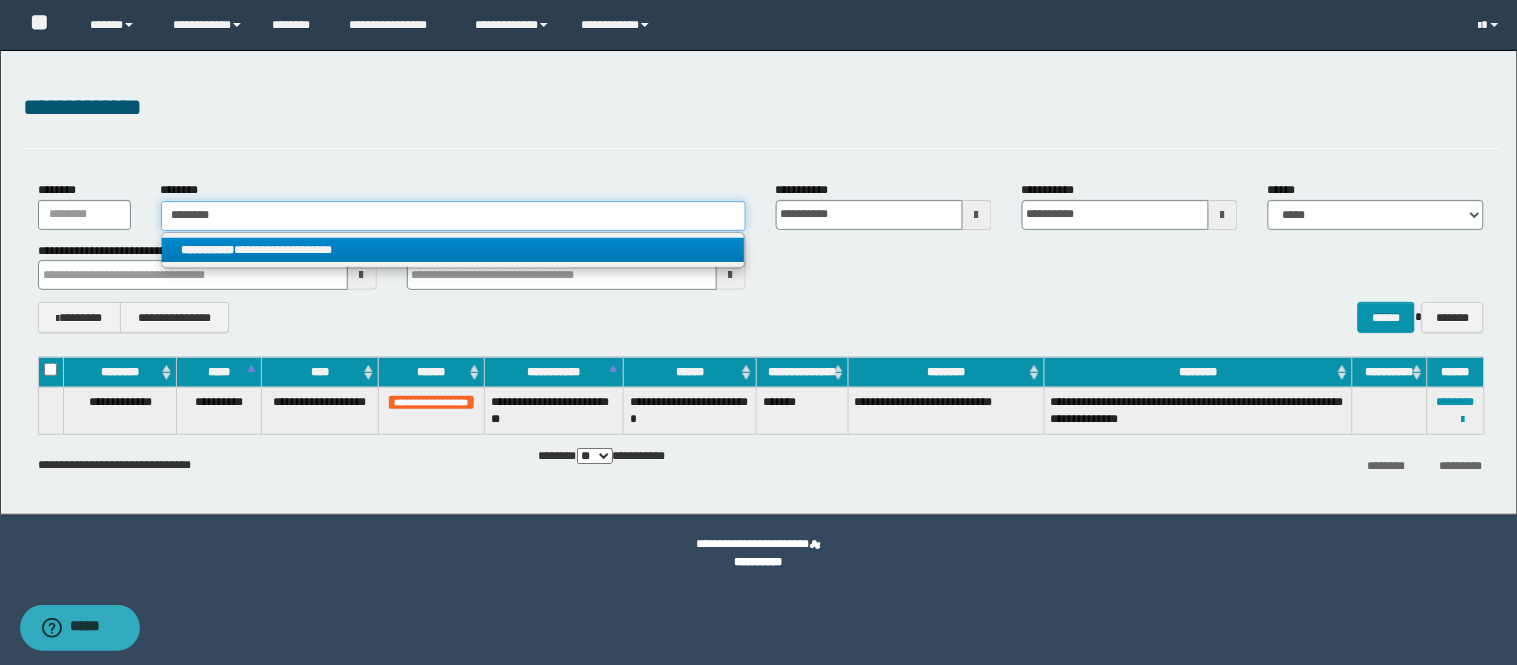 type on "**********" 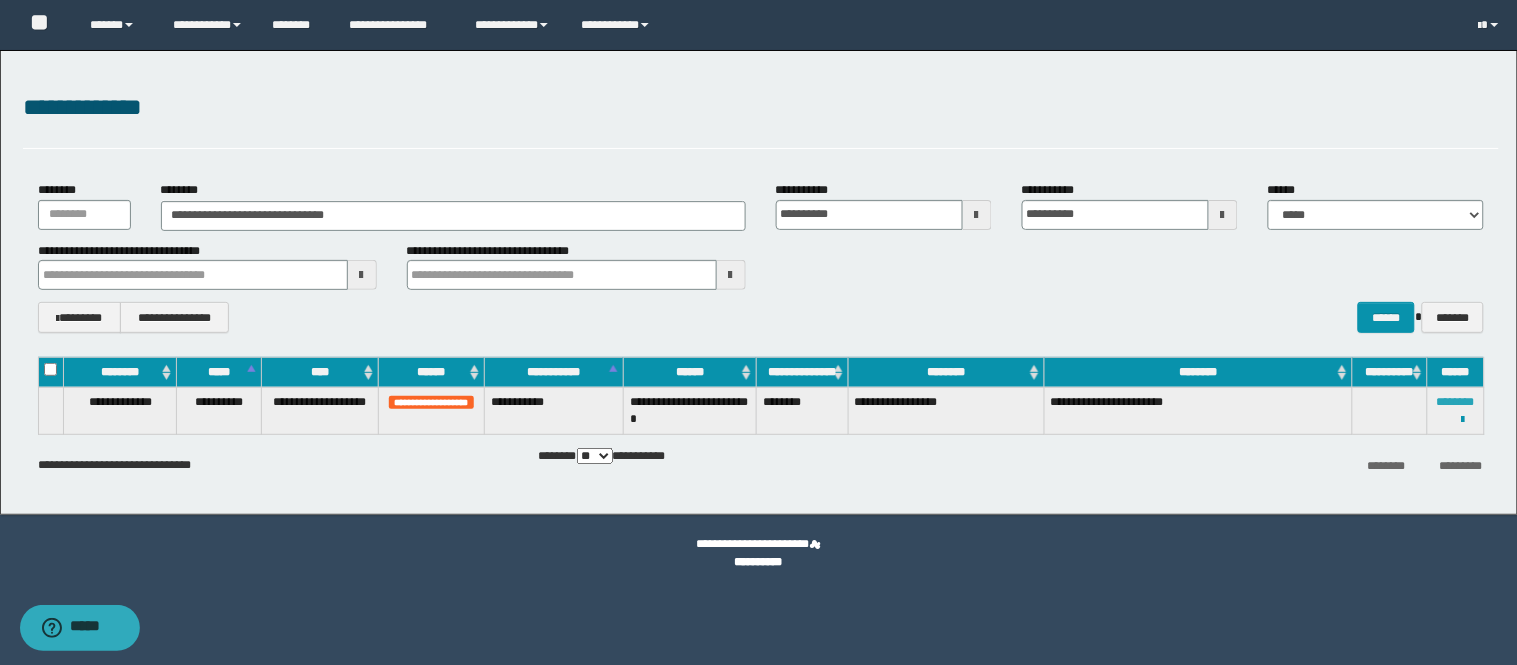 click on "********" at bounding box center [1456, 402] 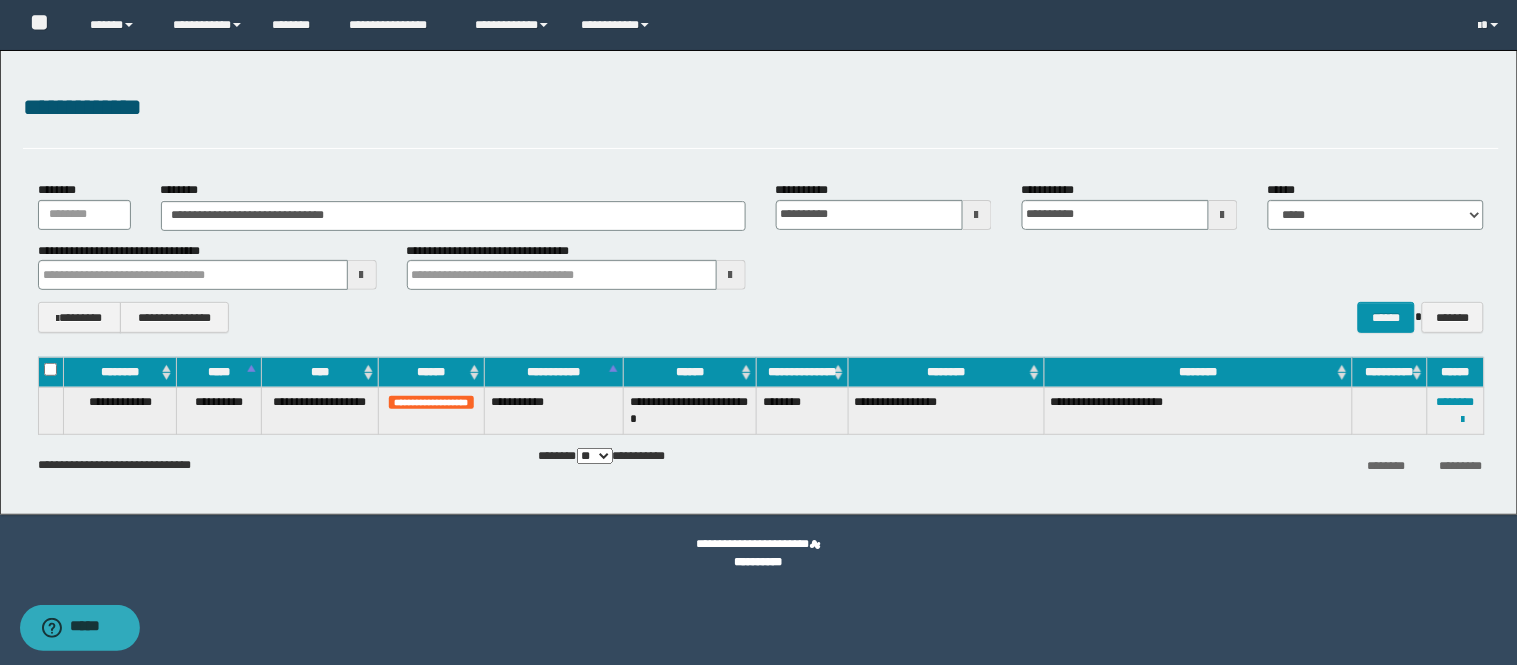 click on "**********" at bounding box center (1455, 411) 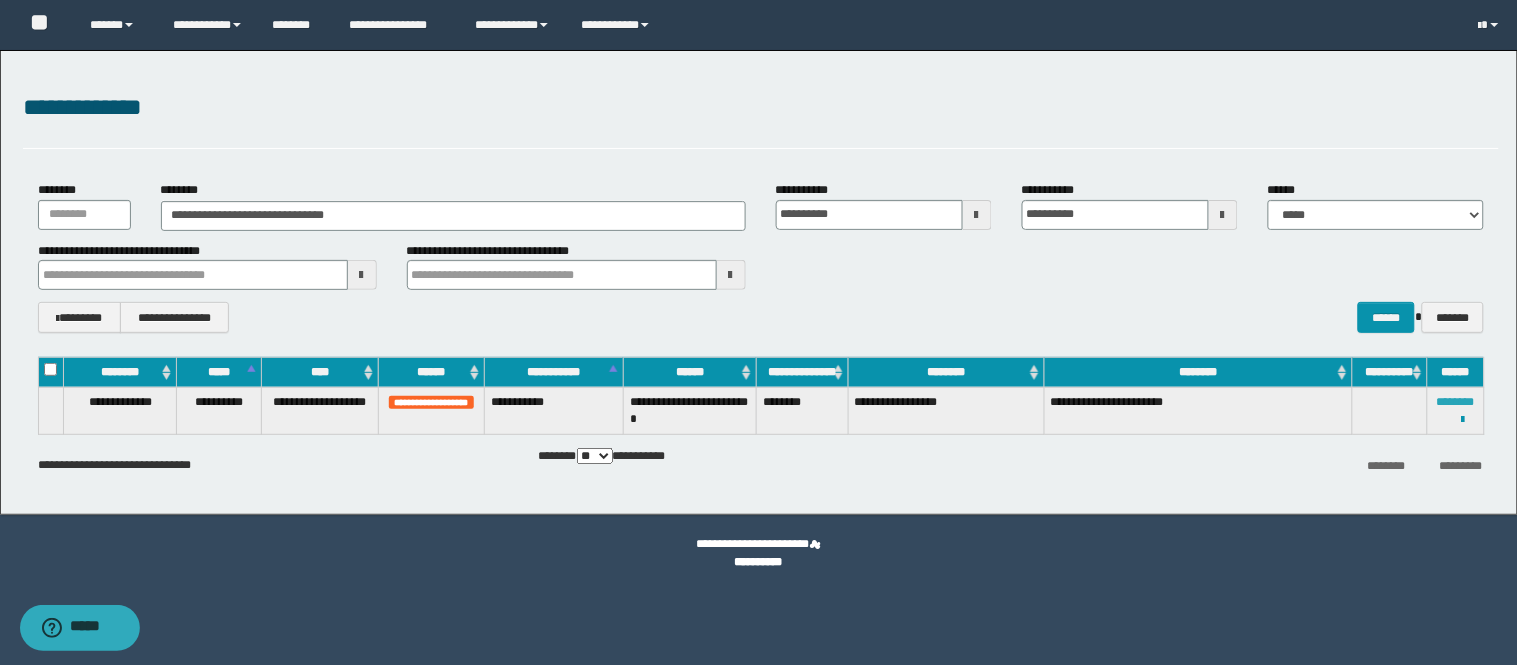 click on "********" at bounding box center (1456, 402) 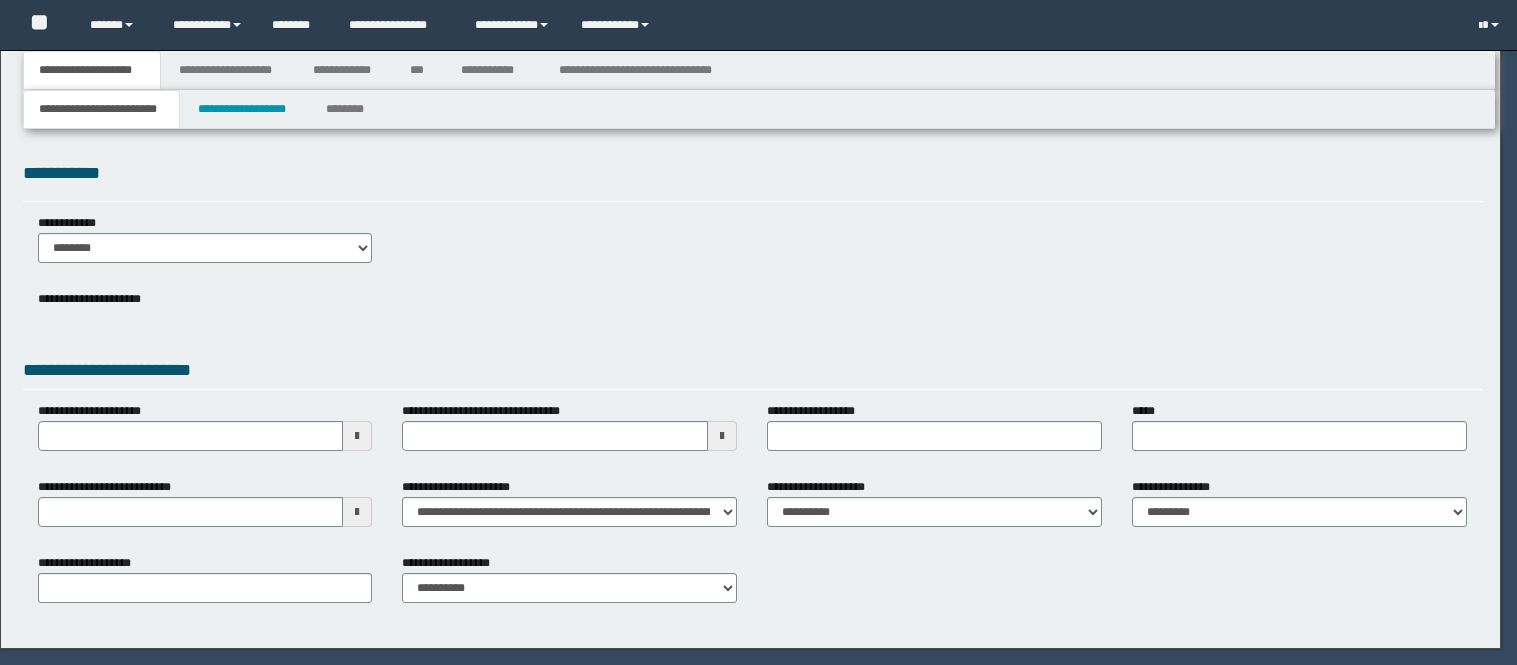 scroll, scrollTop: 0, scrollLeft: 0, axis: both 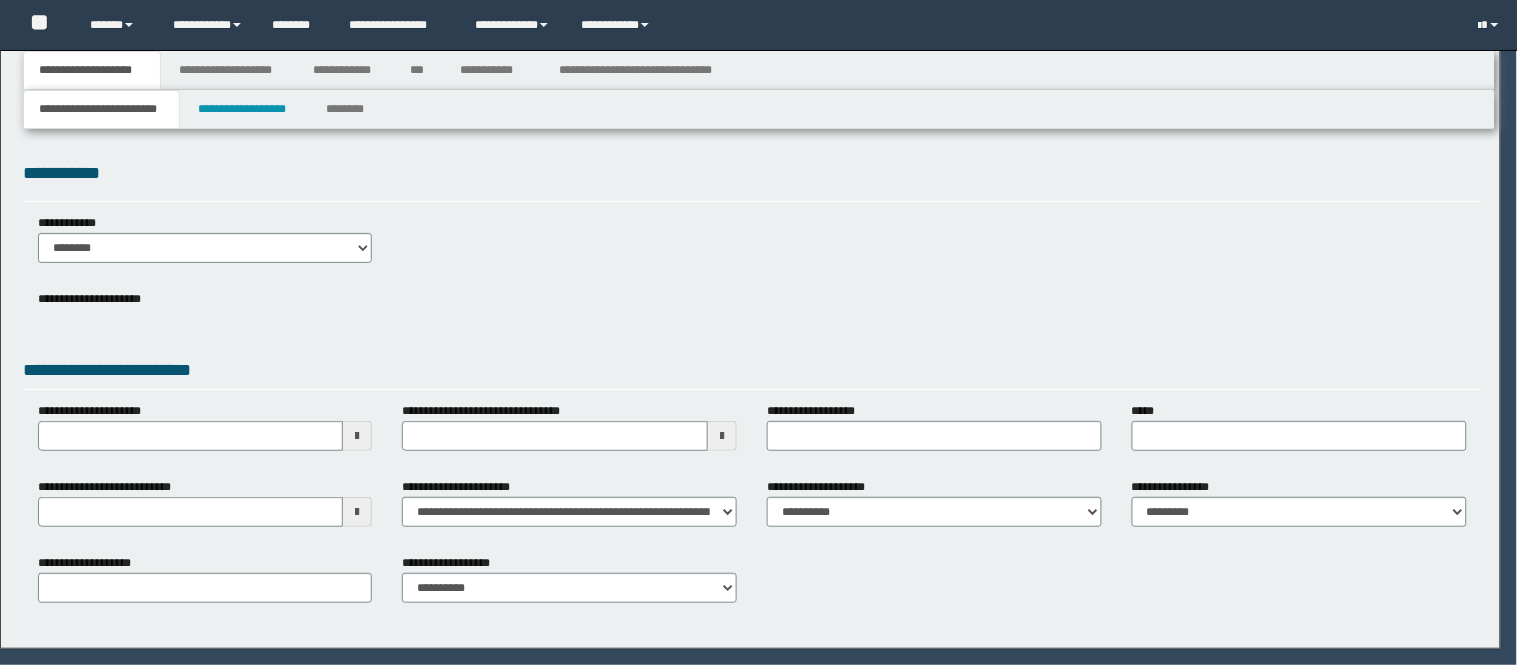select on "**" 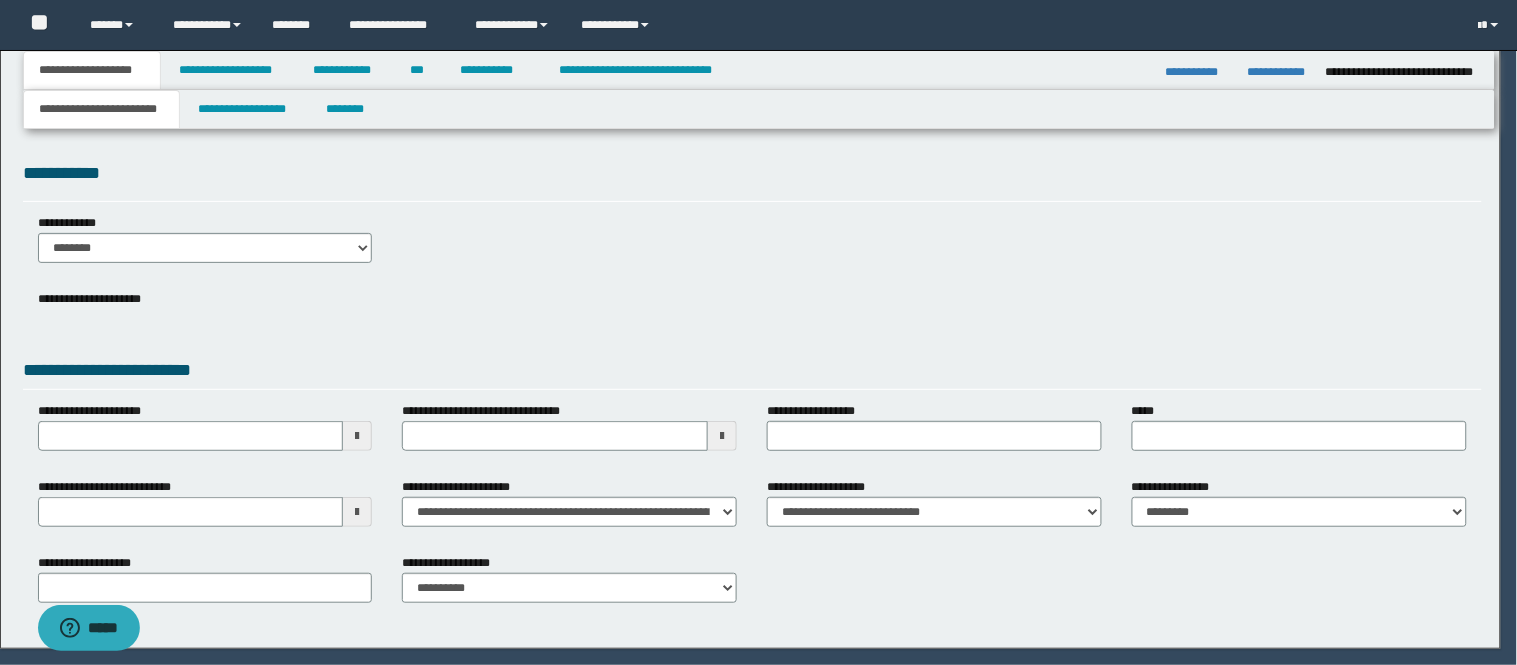 scroll, scrollTop: 0, scrollLeft: 0, axis: both 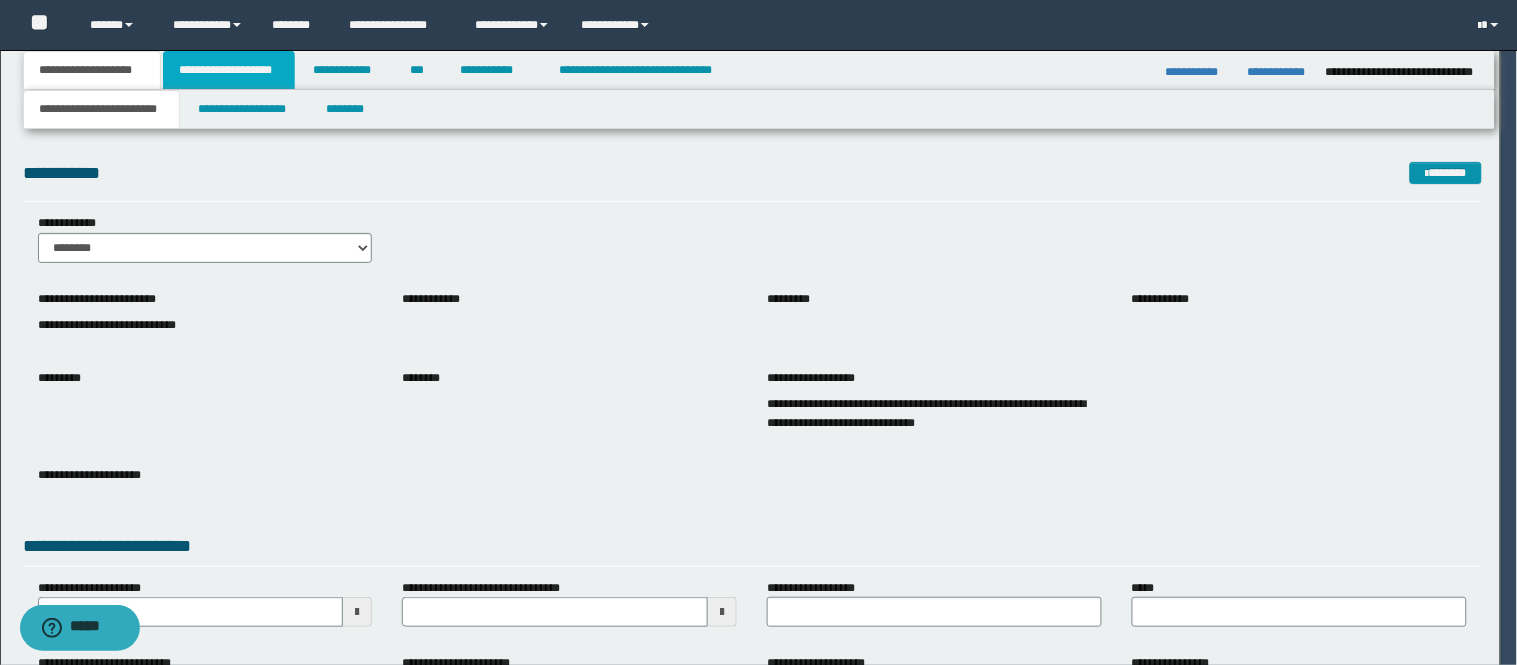 click on "**********" at bounding box center [229, 70] 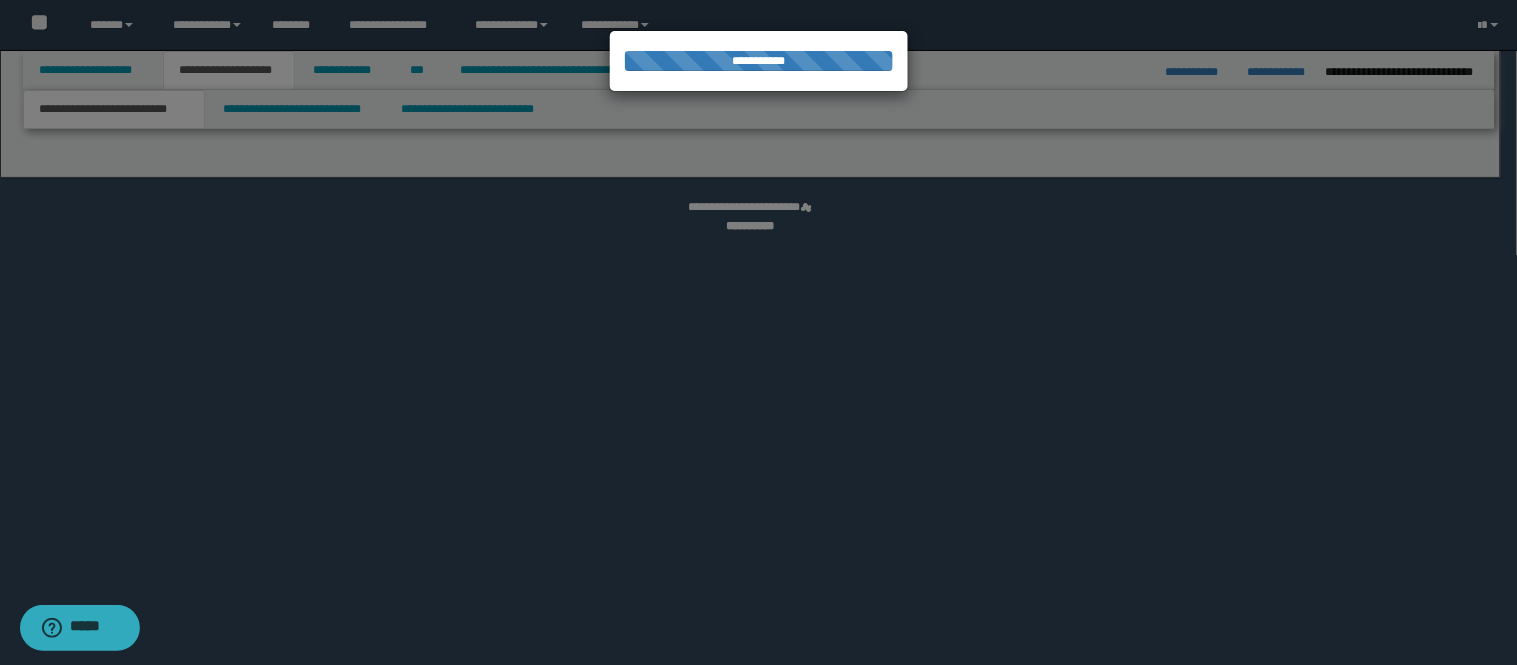 click at bounding box center [759, 333] 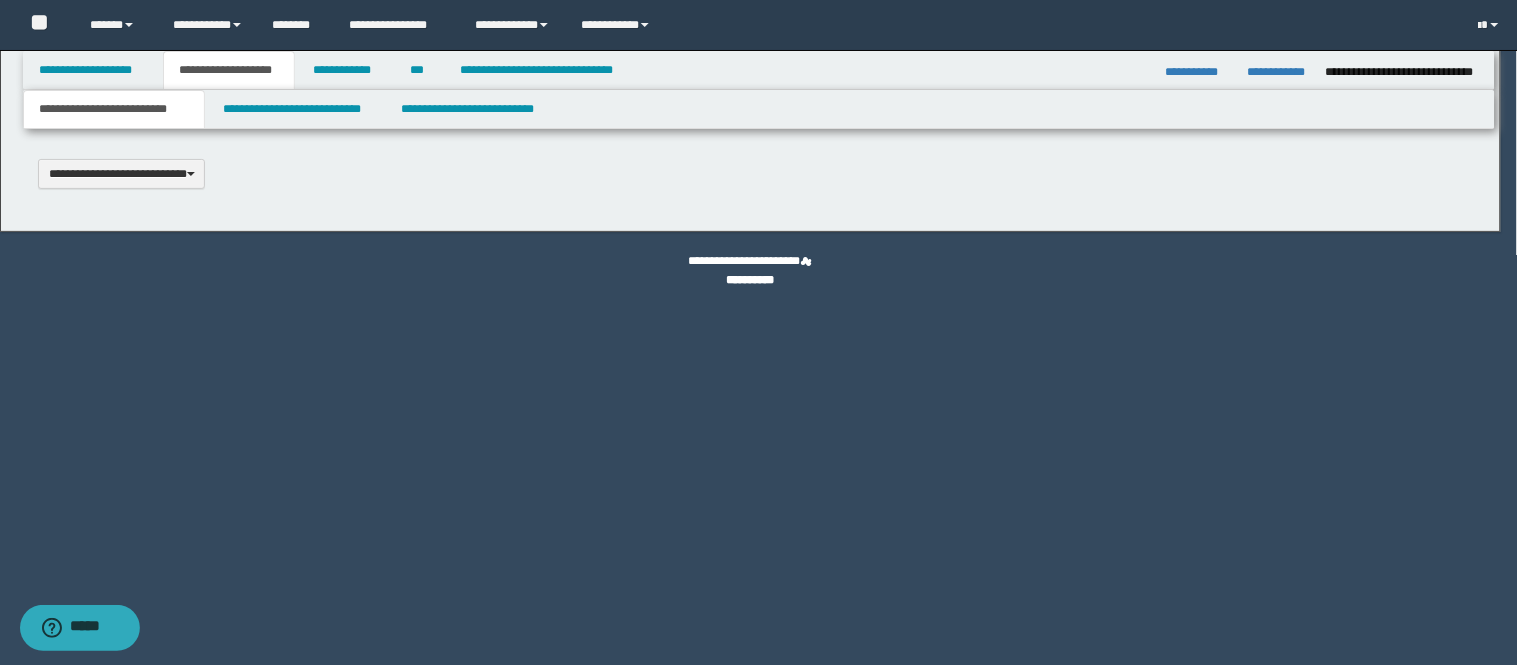 scroll, scrollTop: 0, scrollLeft: 0, axis: both 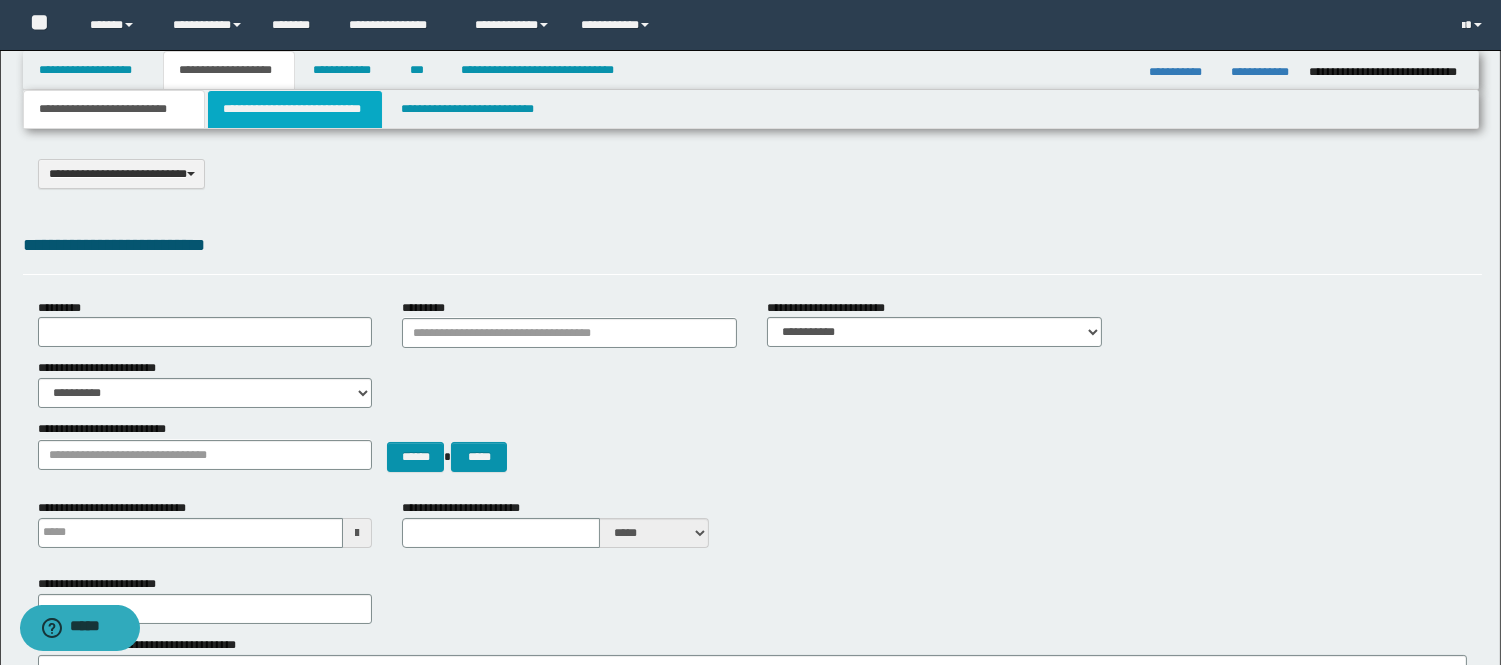 click on "**********" at bounding box center [295, 109] 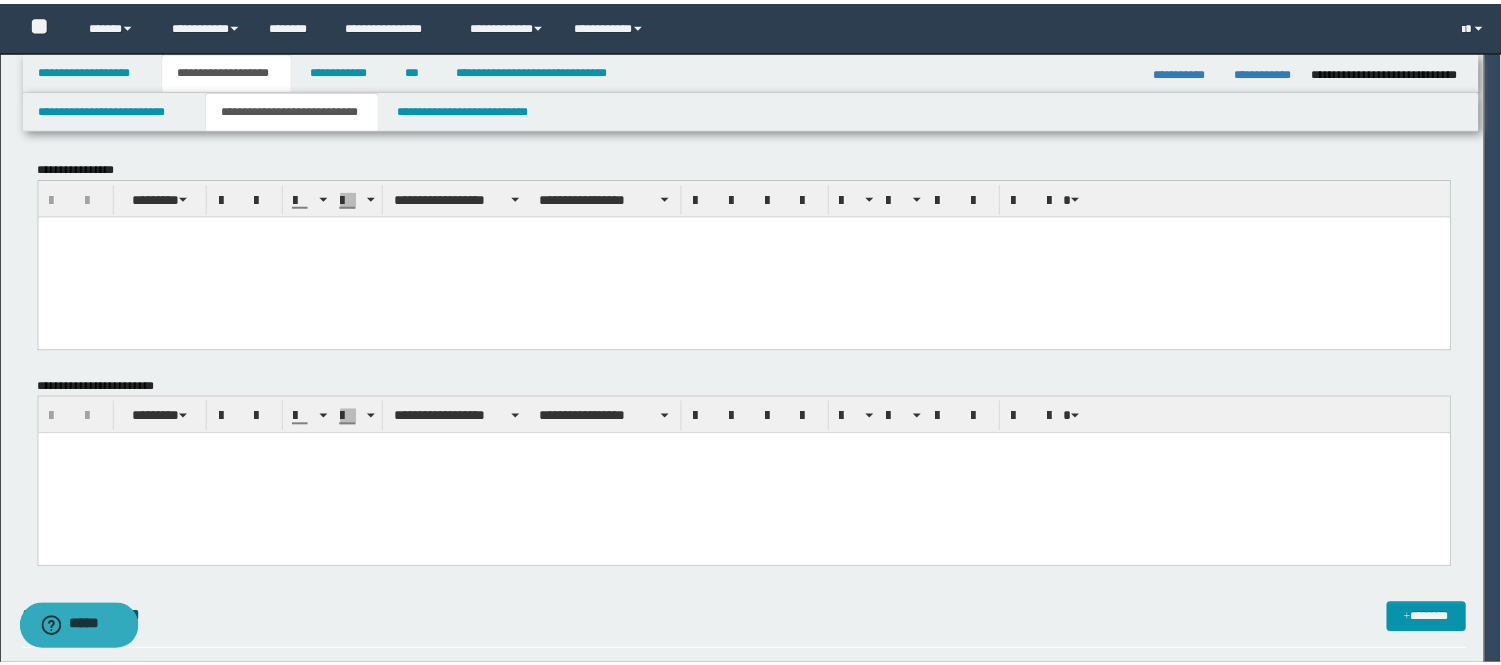 scroll, scrollTop: 0, scrollLeft: 0, axis: both 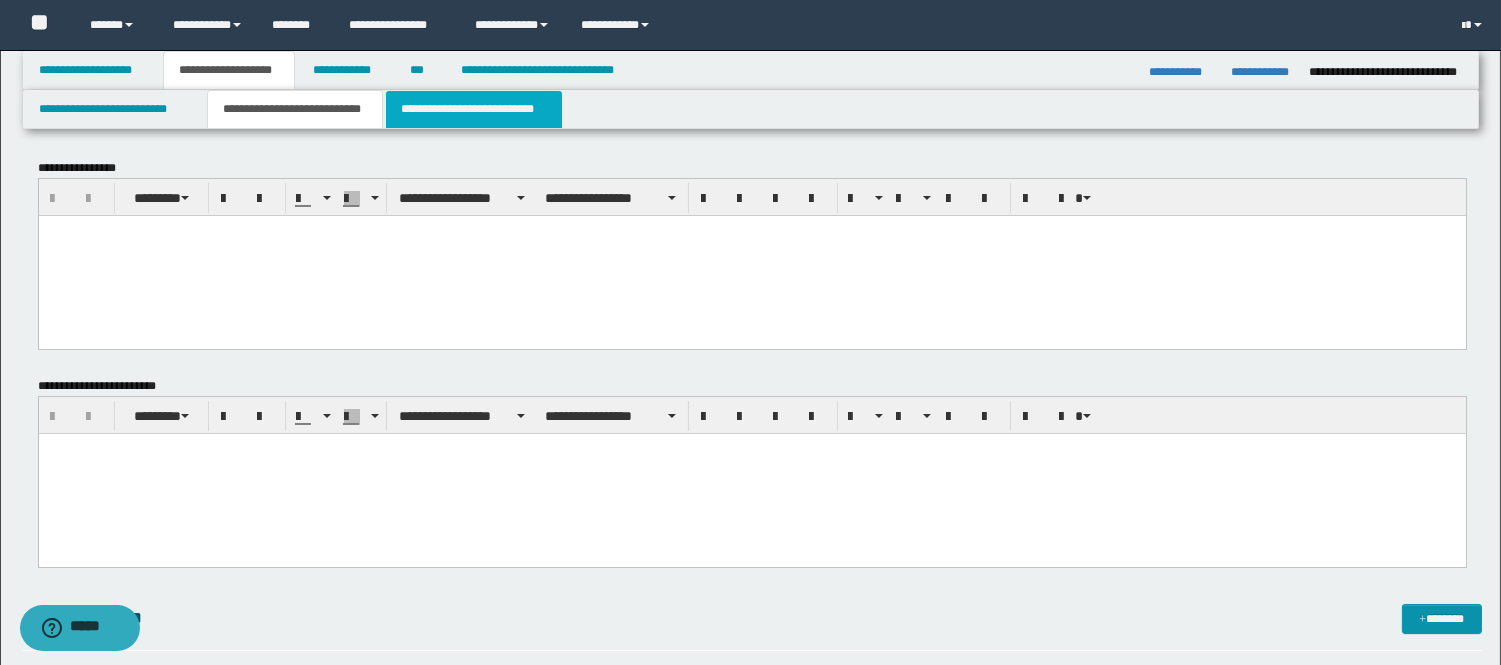 click on "**********" at bounding box center [474, 109] 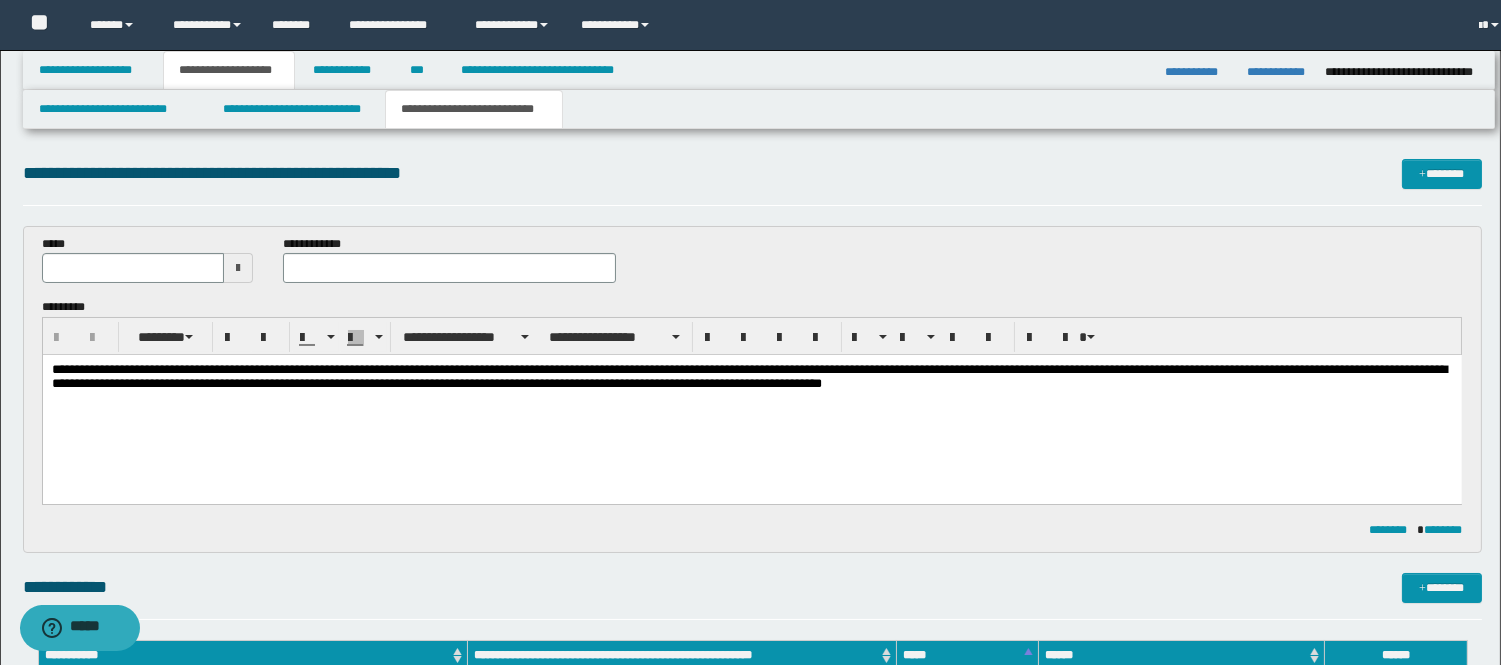 scroll, scrollTop: 0, scrollLeft: 0, axis: both 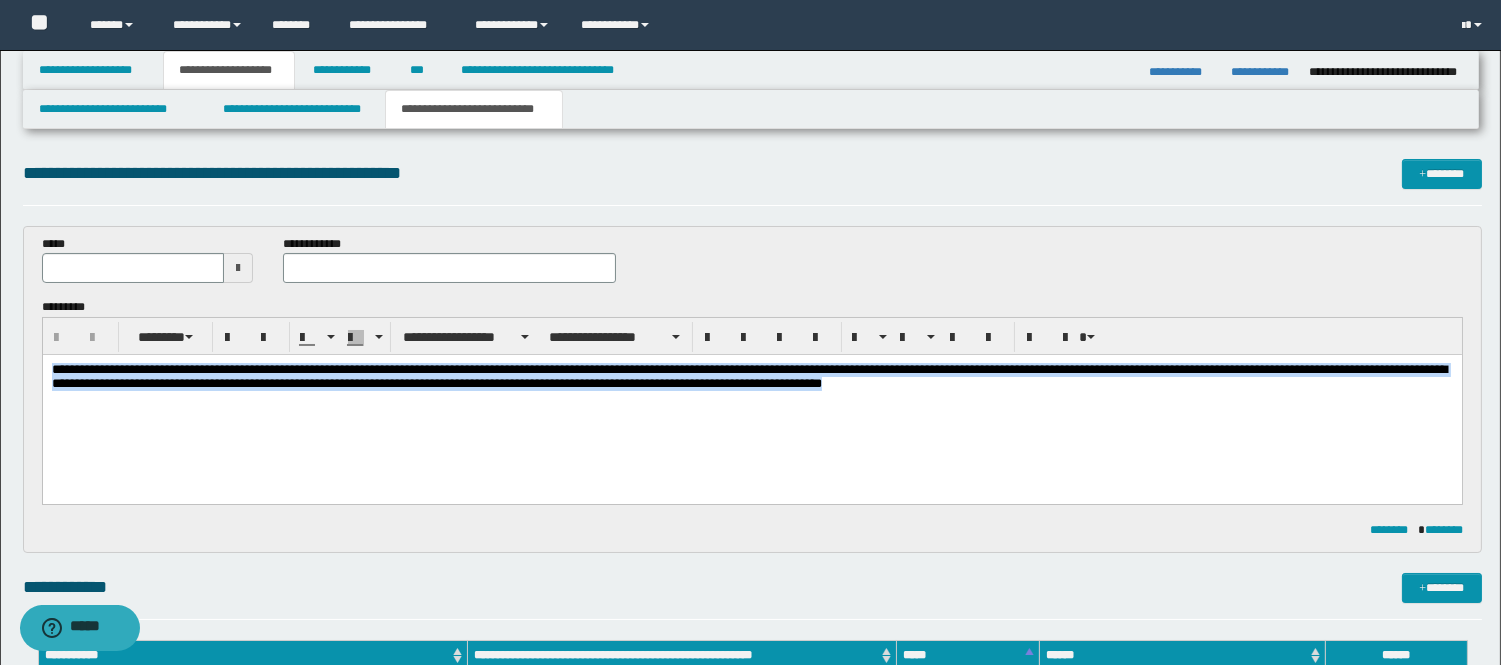 drag, startPoint x: 50, startPoint y: 368, endPoint x: 1191, endPoint y: 548, distance: 1155.1108 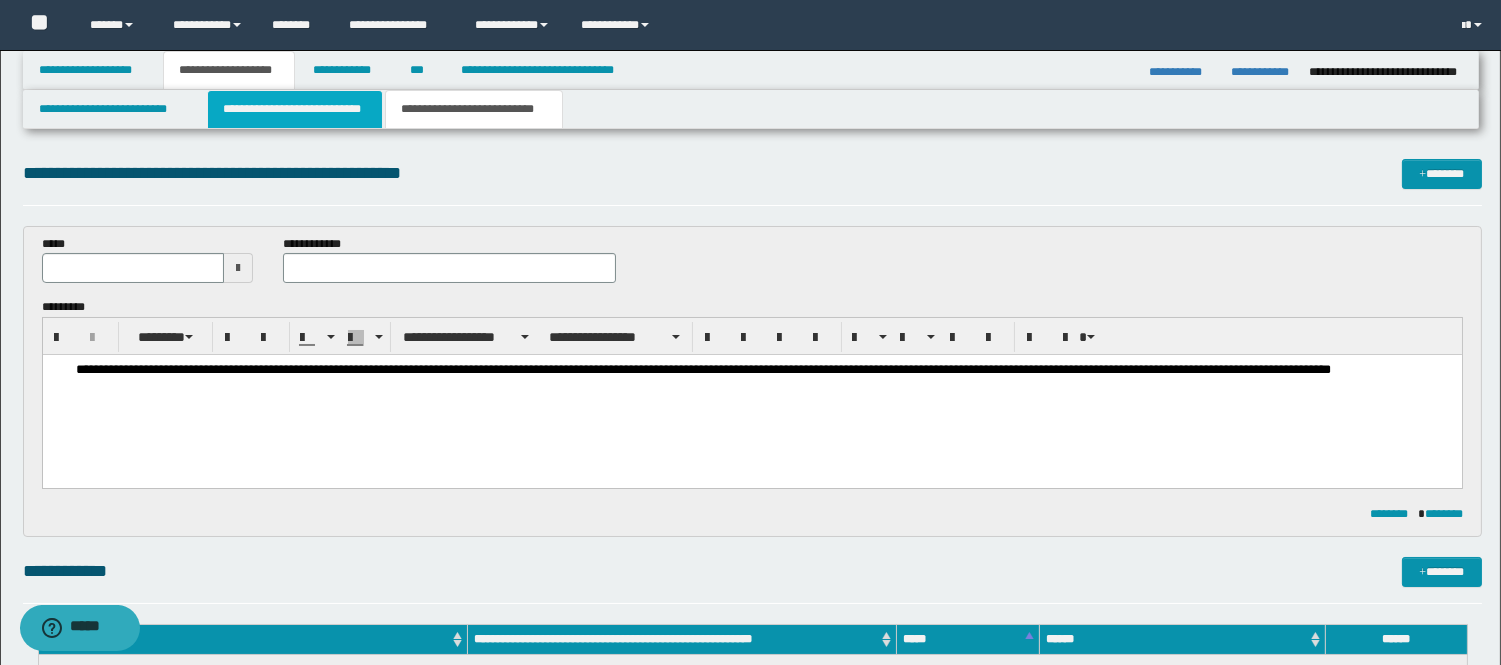 click on "**********" at bounding box center [295, 109] 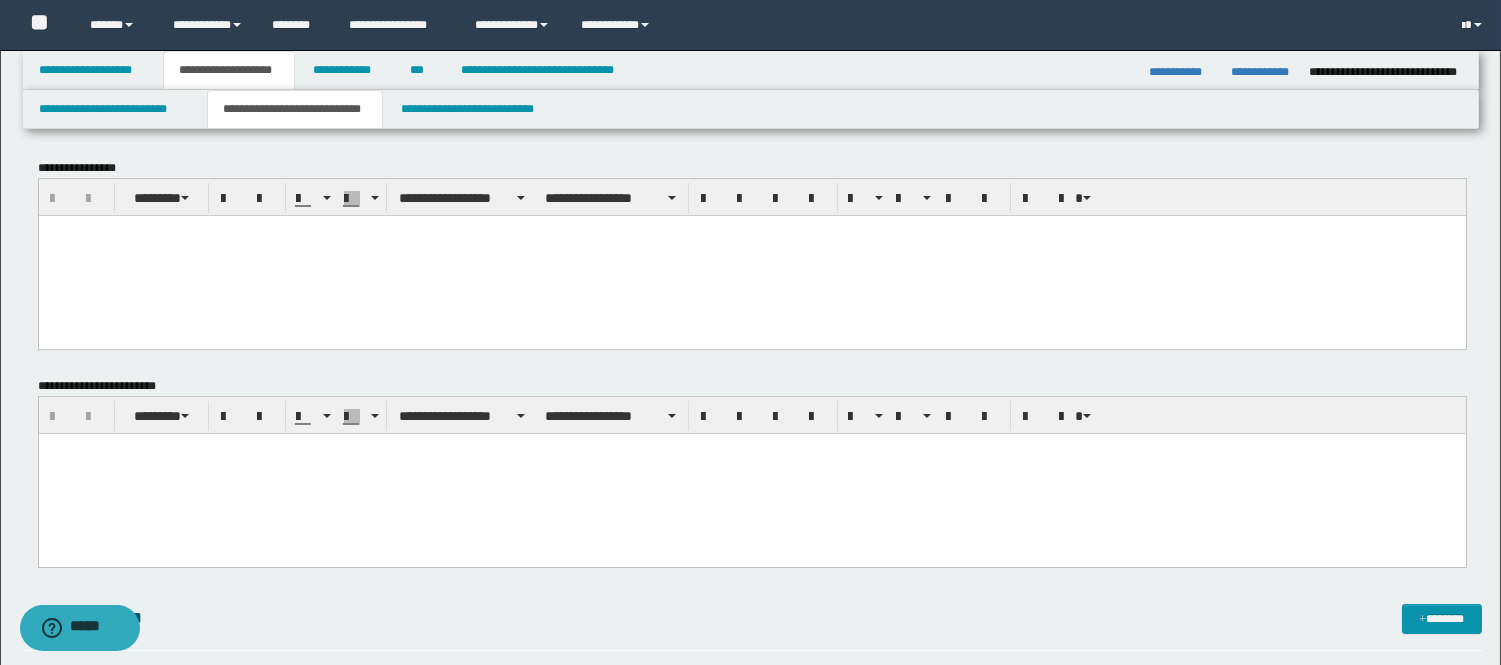 click at bounding box center (751, 474) 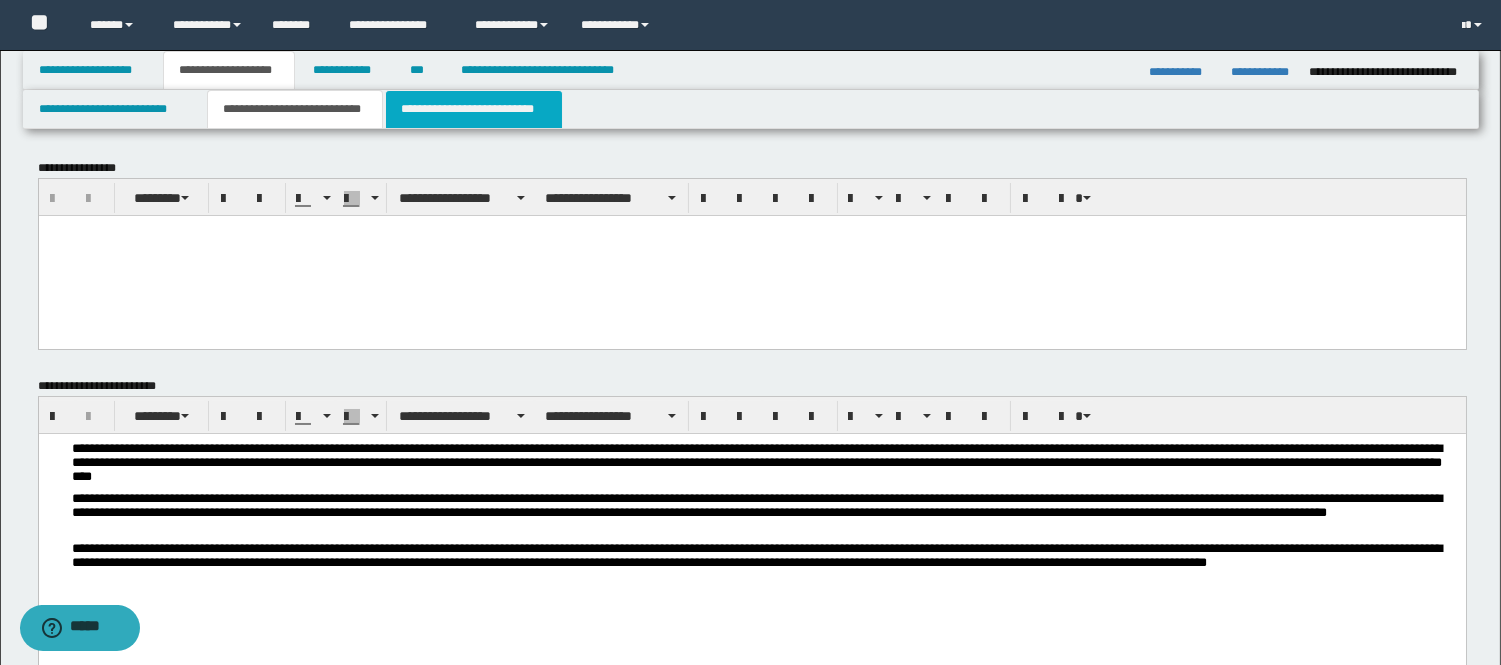 click on "**********" at bounding box center (474, 109) 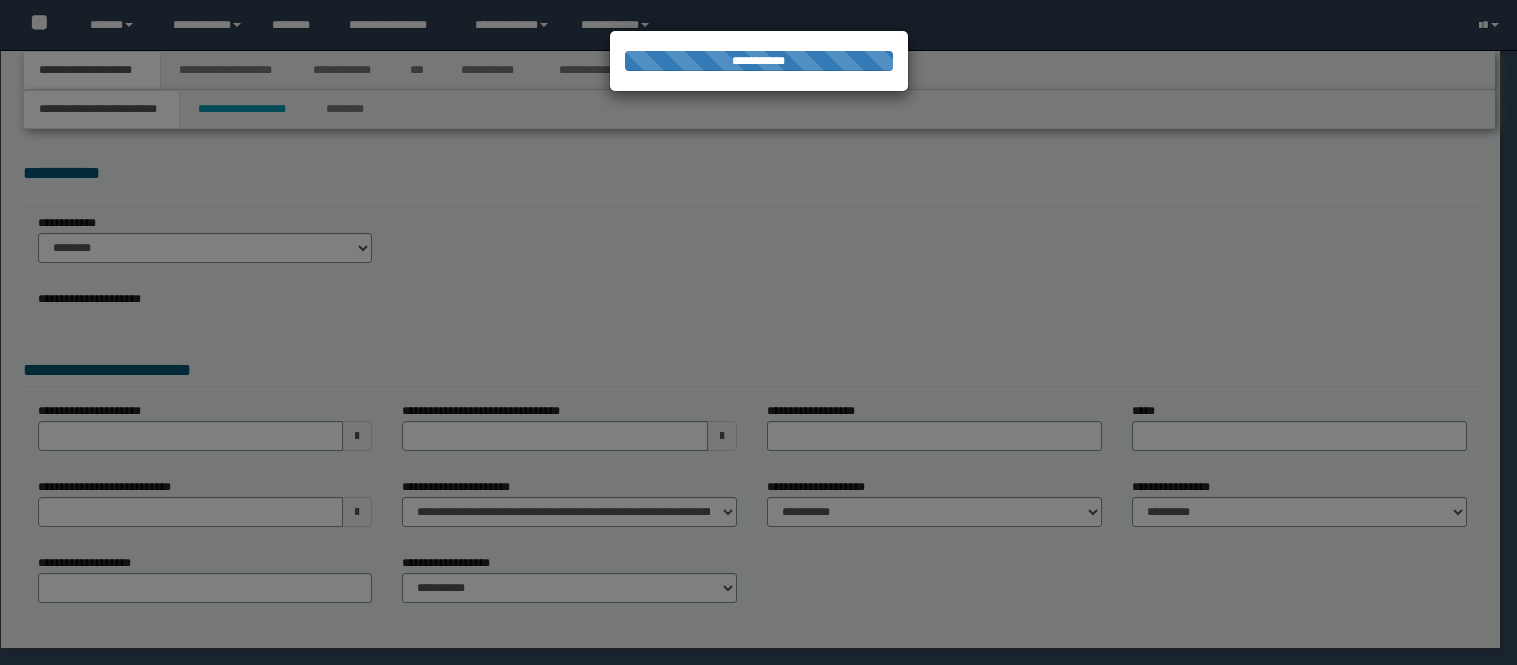 scroll, scrollTop: 0, scrollLeft: 0, axis: both 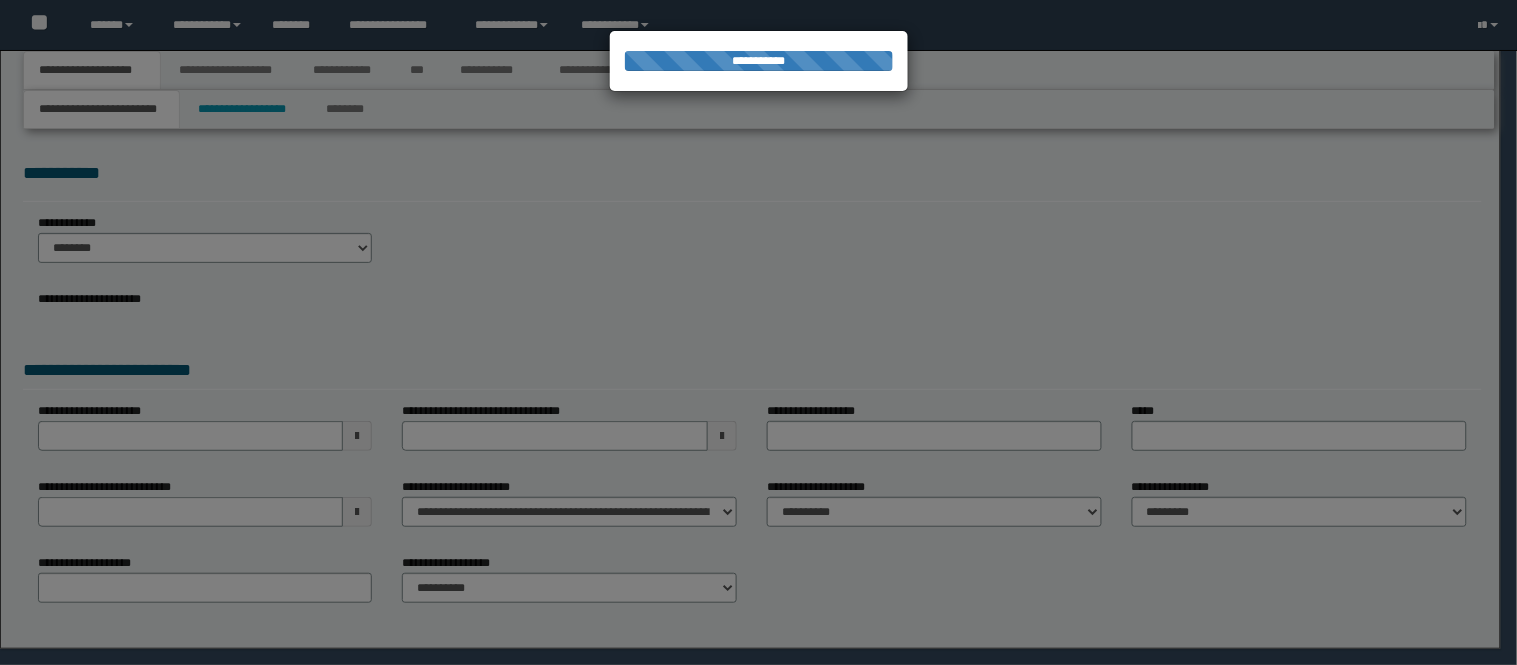 select on "*" 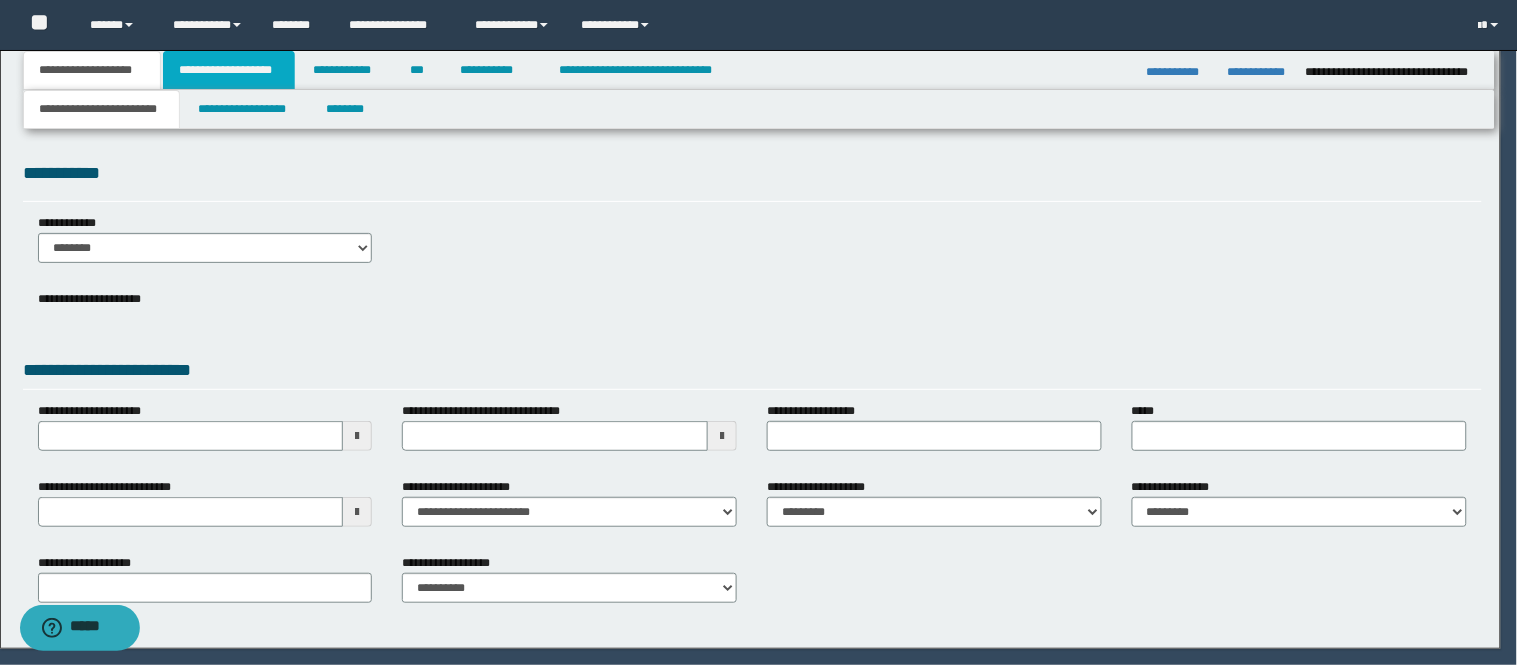 click on "**********" at bounding box center [229, 70] 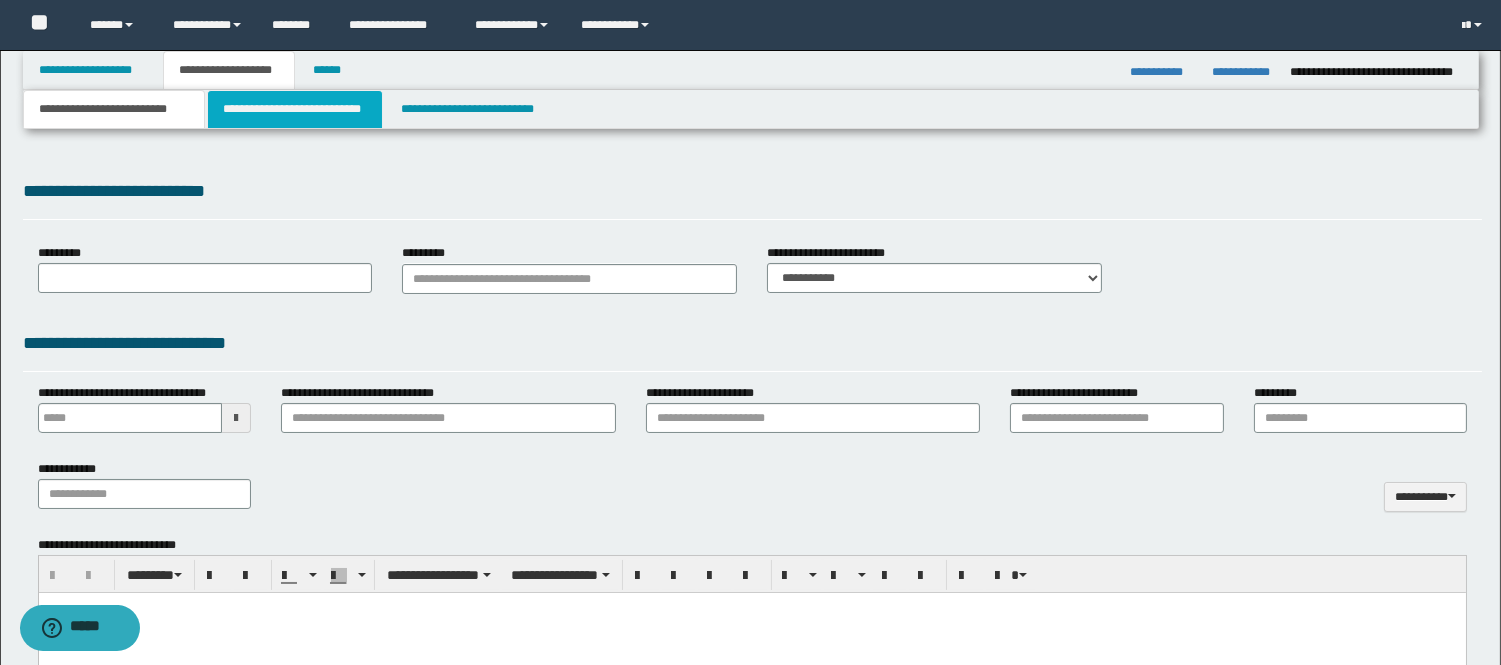 type 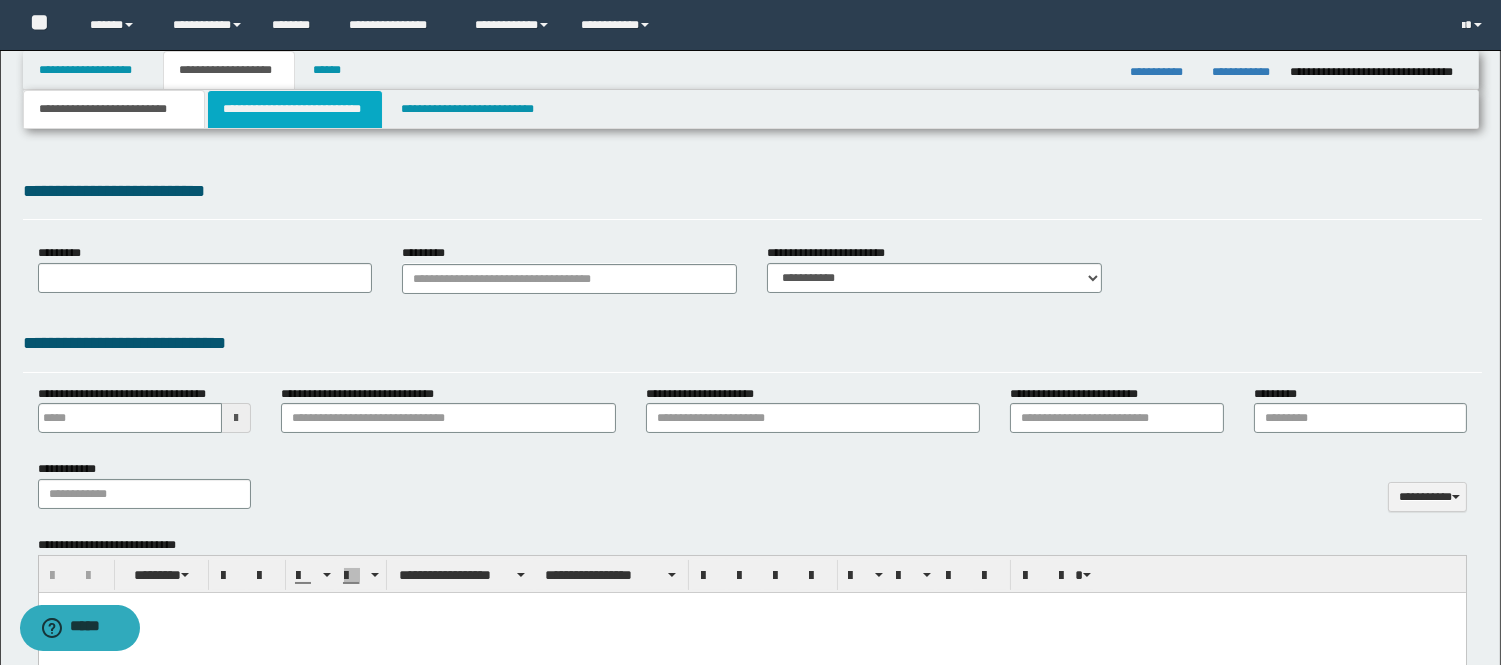 scroll, scrollTop: 0, scrollLeft: 0, axis: both 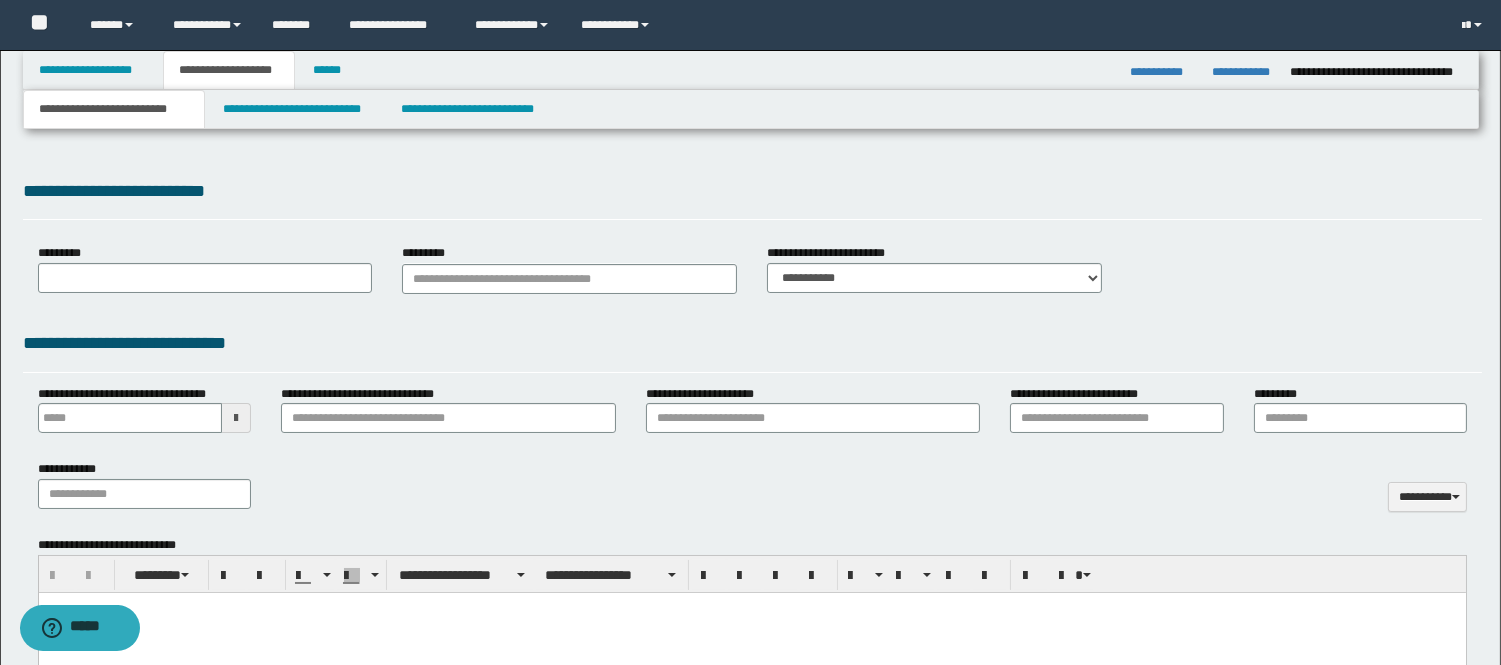 select on "*" 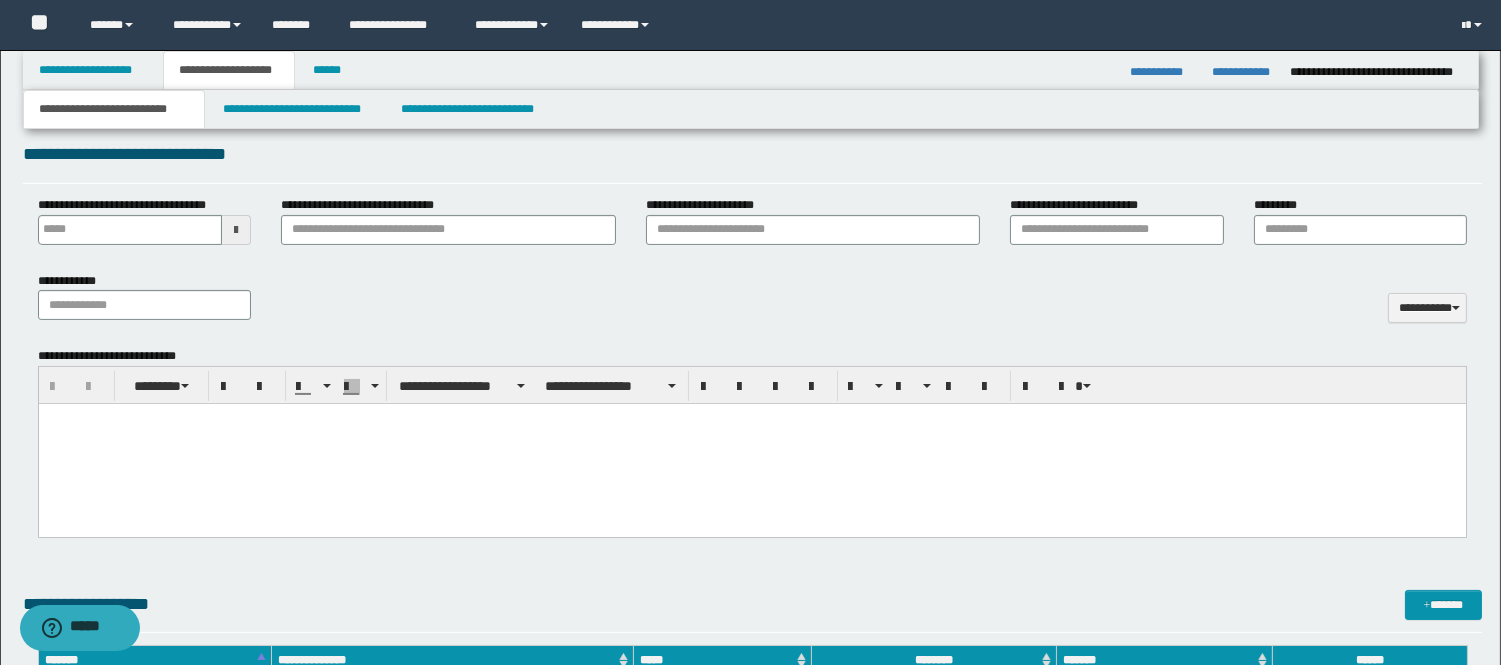 scroll, scrollTop: 777, scrollLeft: 0, axis: vertical 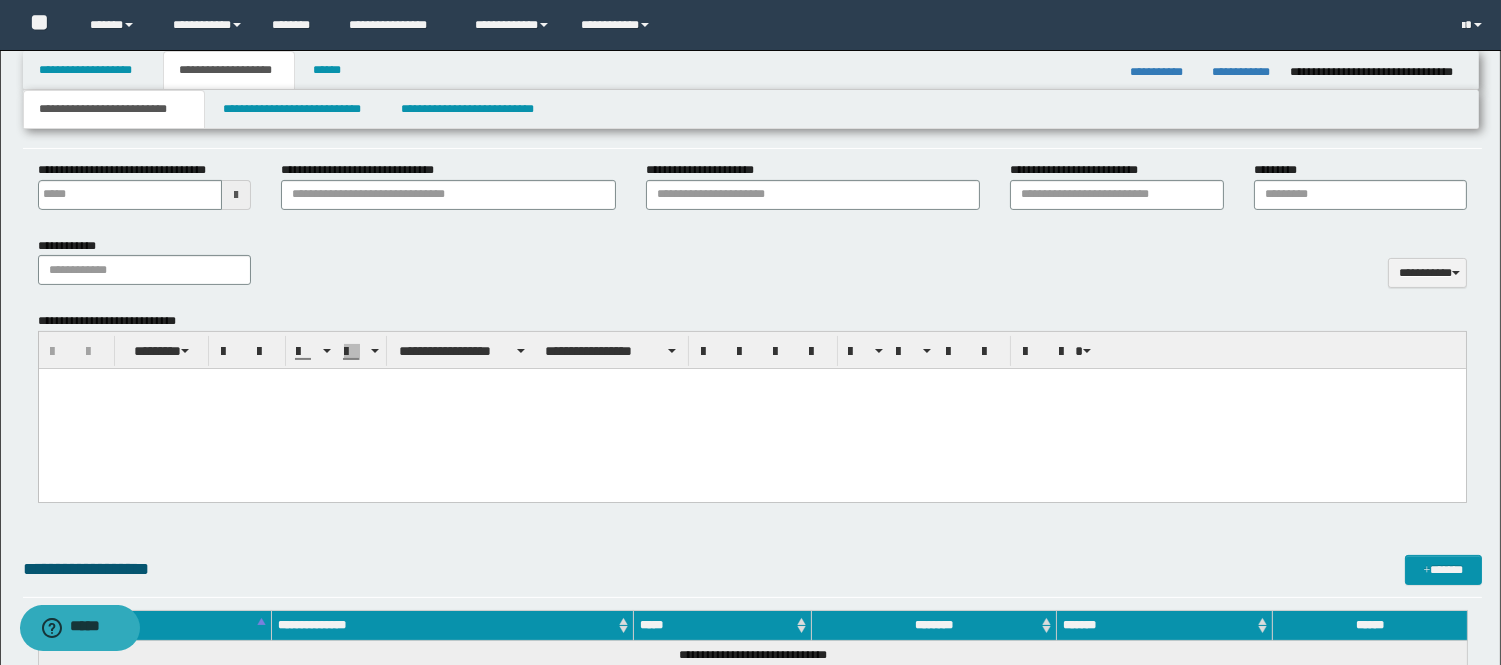 click at bounding box center [751, 409] 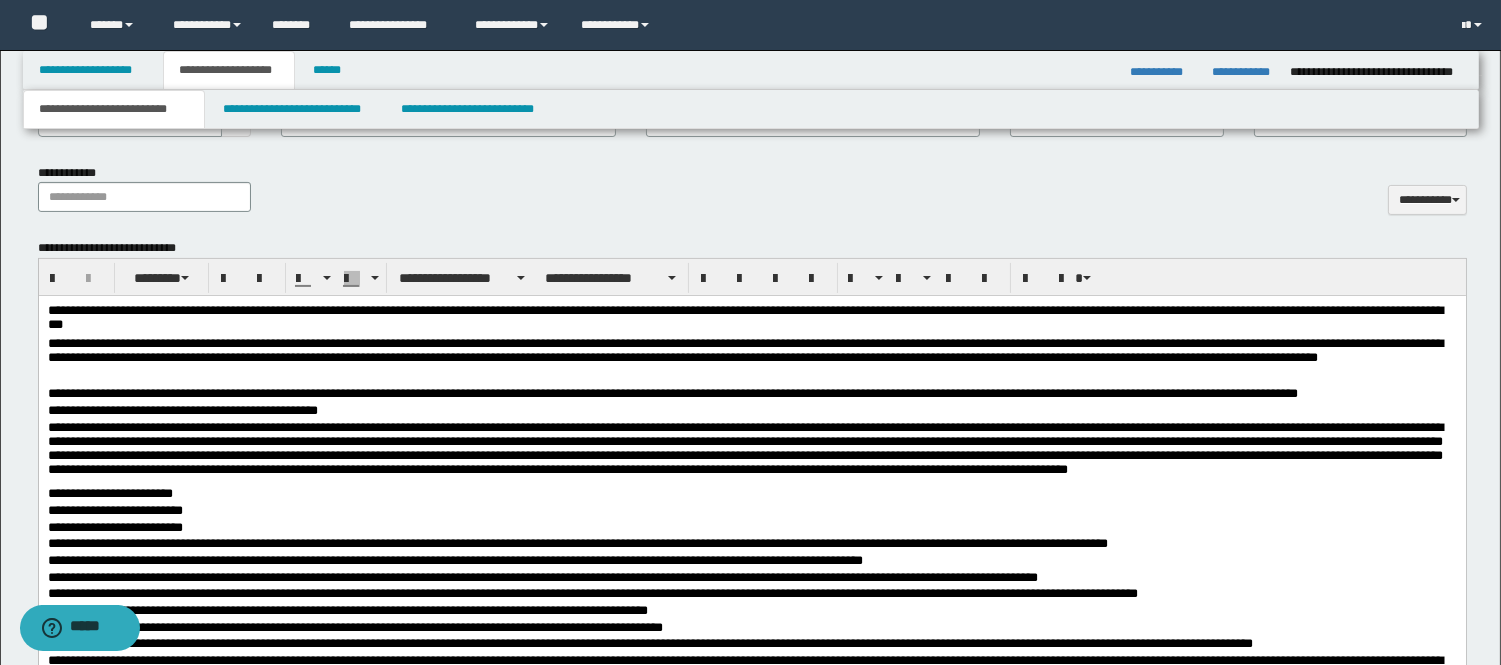 scroll, scrollTop: 1000, scrollLeft: 0, axis: vertical 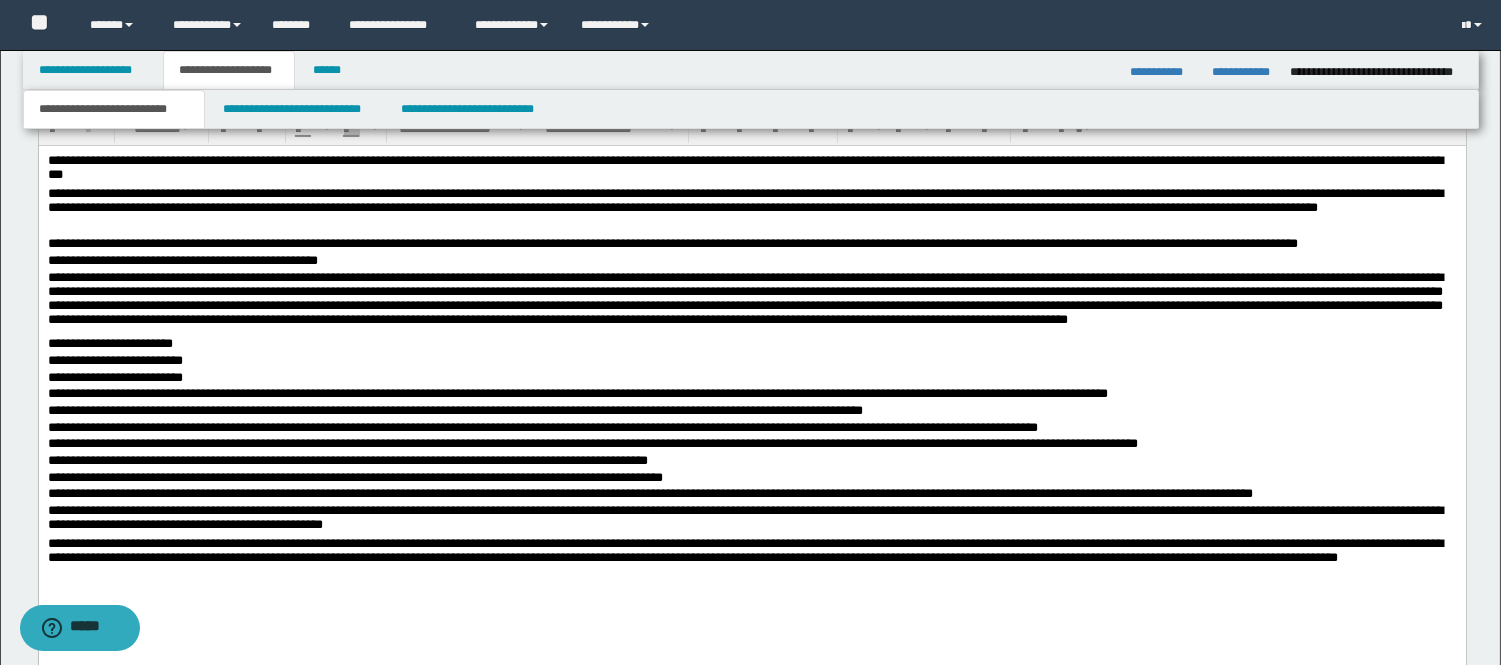 click on "**********" at bounding box center [752, 402] 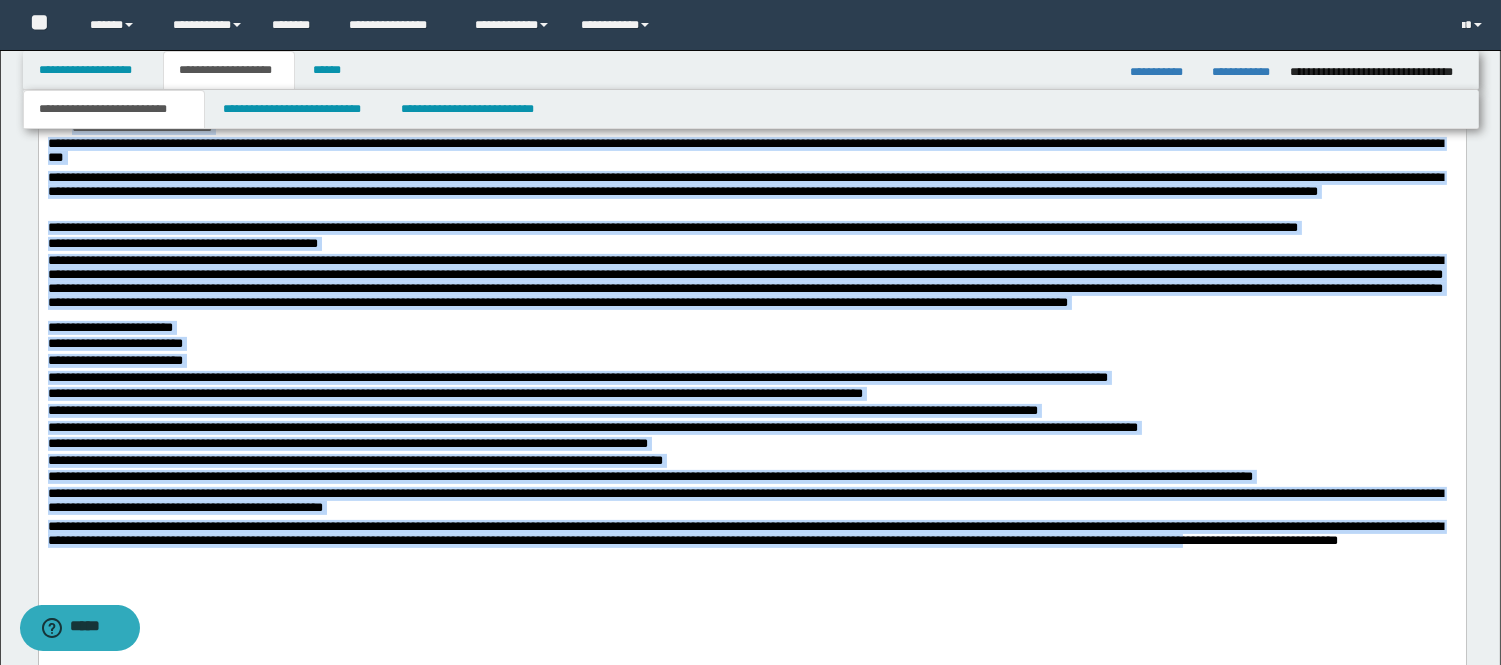 drag, startPoint x: 71, startPoint y: 60, endPoint x: 72, endPoint y: 510, distance: 450.0011 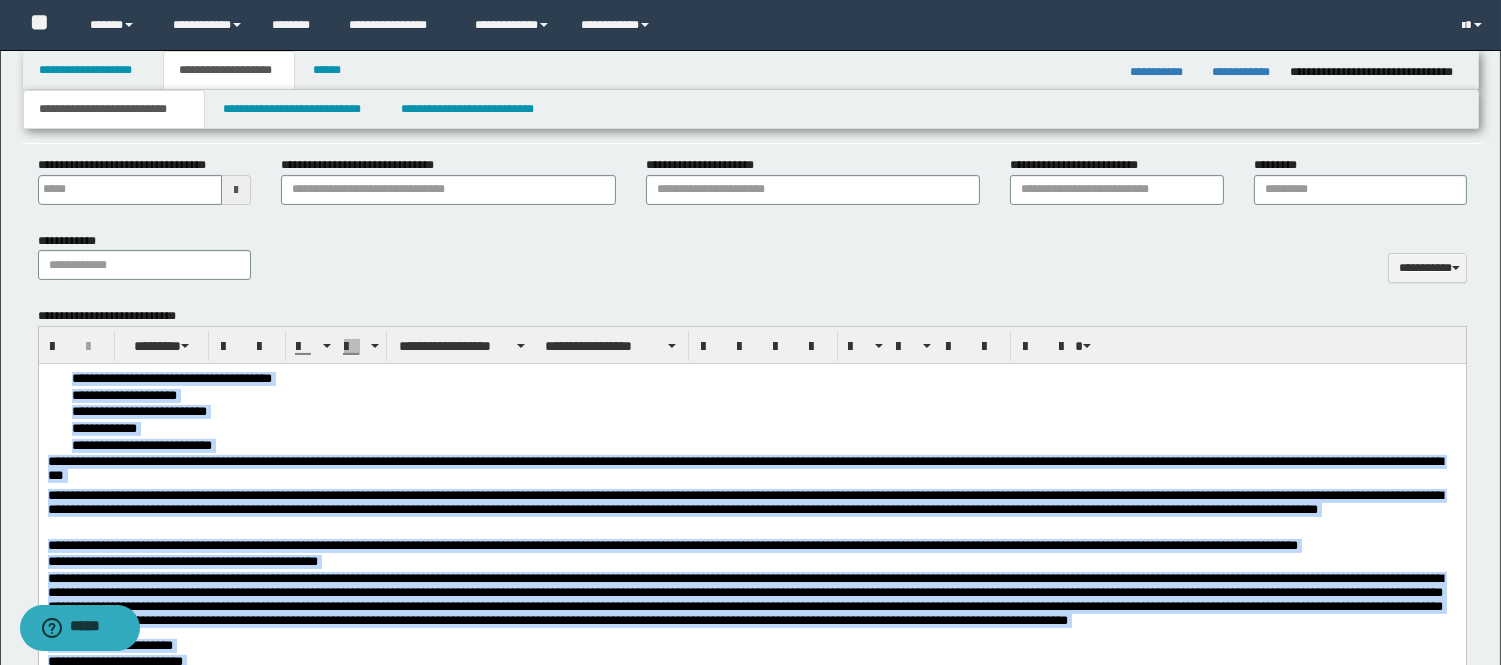 scroll, scrollTop: 893, scrollLeft: 0, axis: vertical 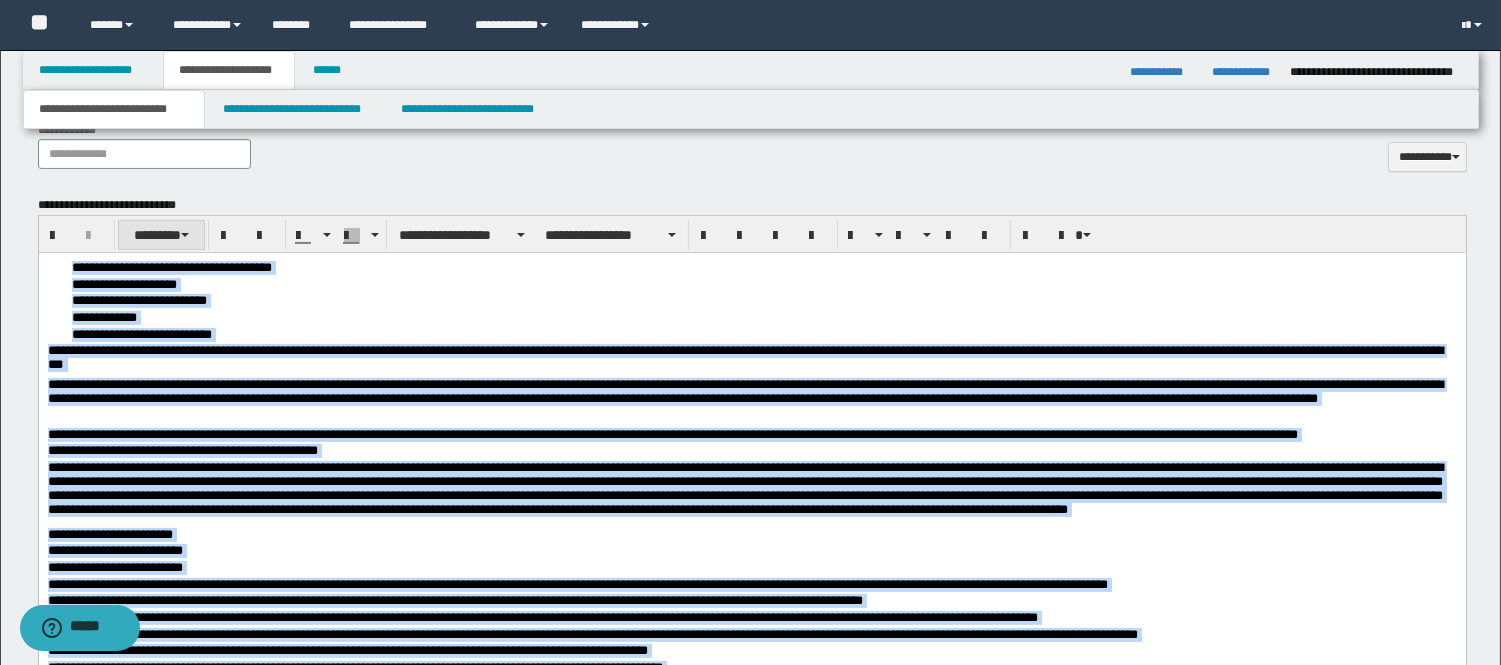 click on "********" at bounding box center (162, 235) 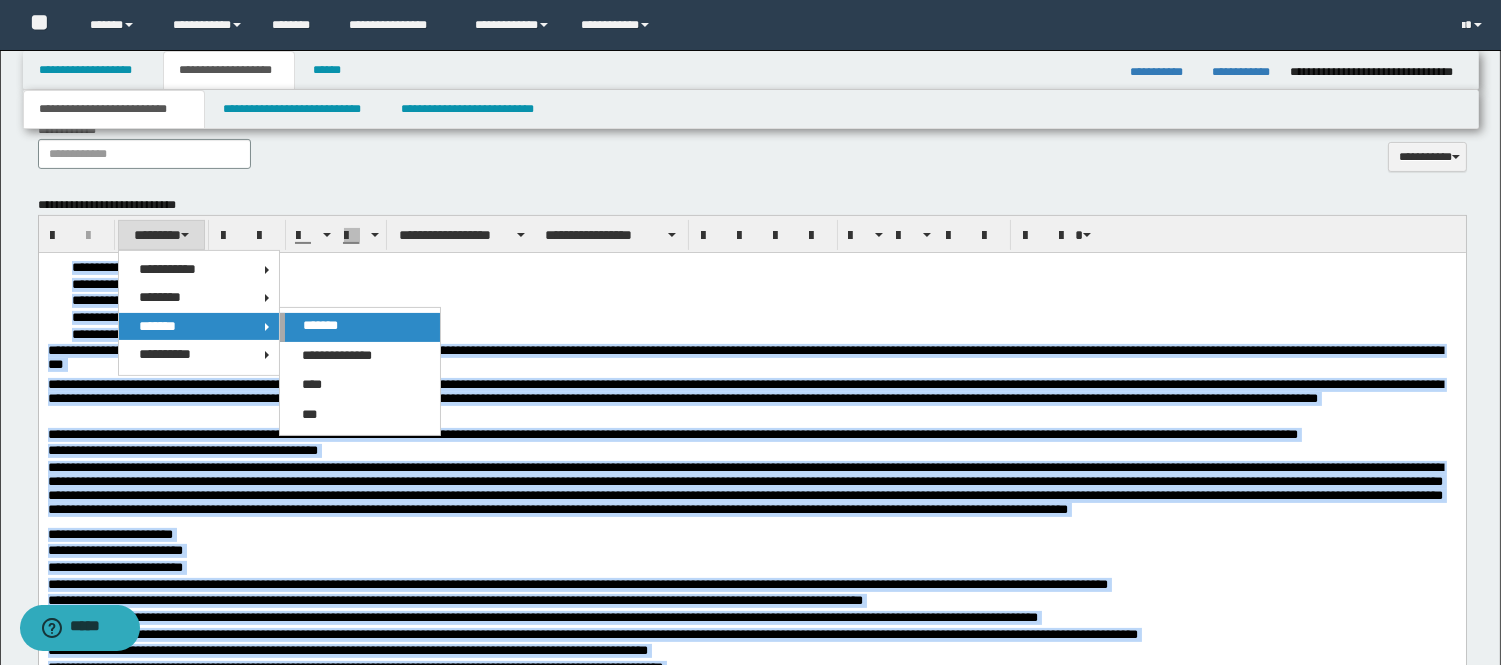 click on "*******" at bounding box center [320, 325] 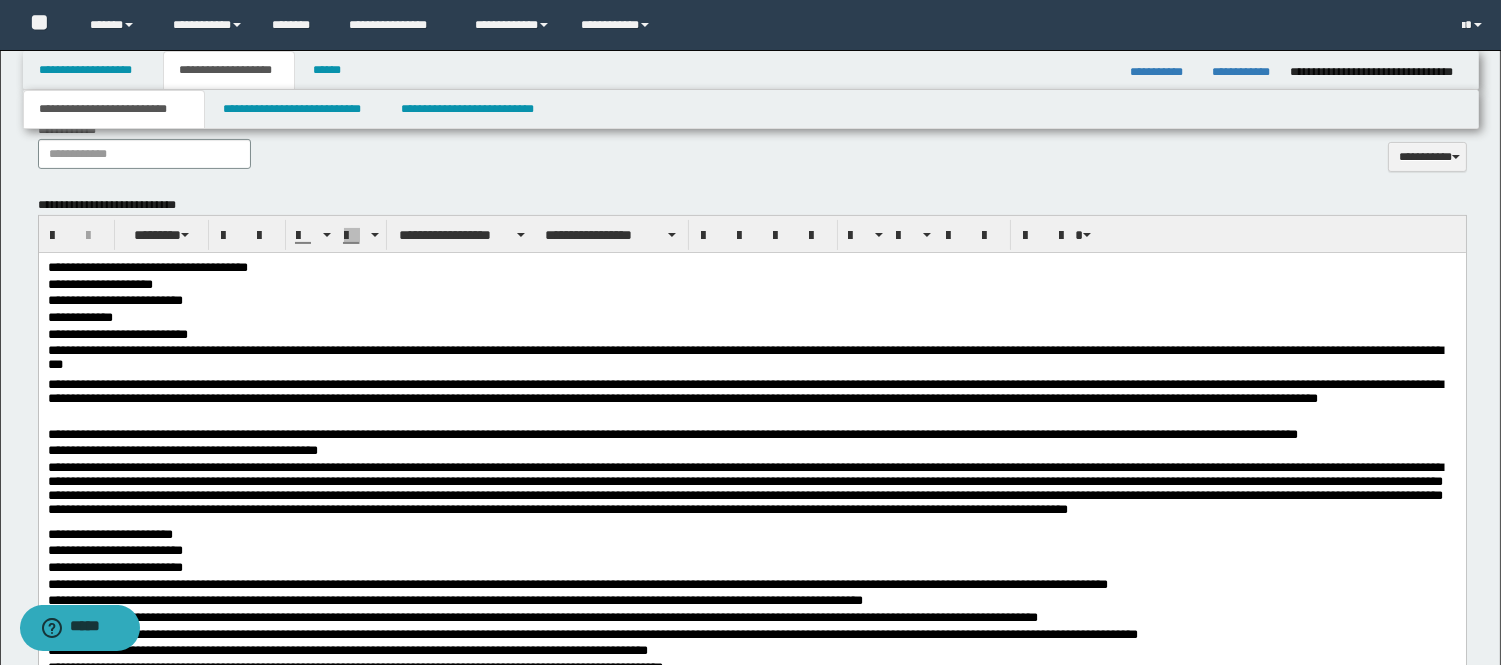 click on "**********" at bounding box center [751, 360] 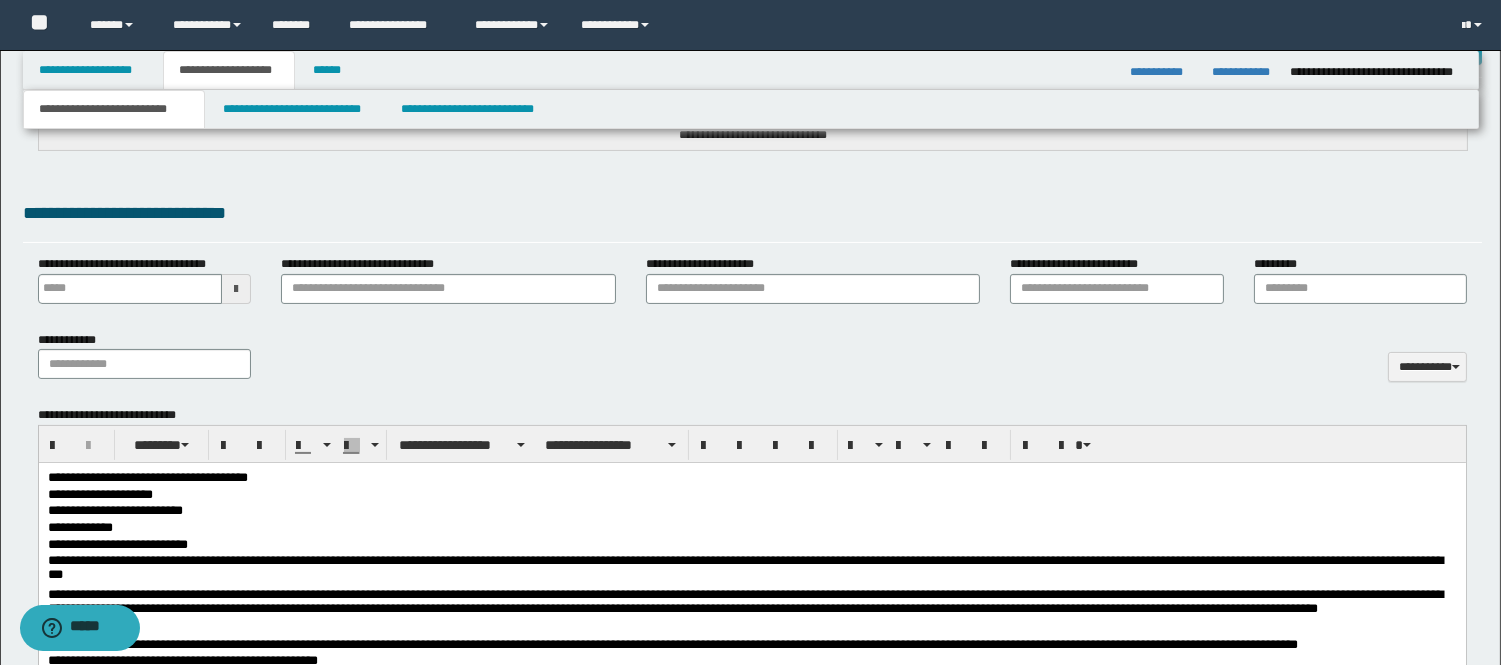 scroll, scrollTop: 671, scrollLeft: 0, axis: vertical 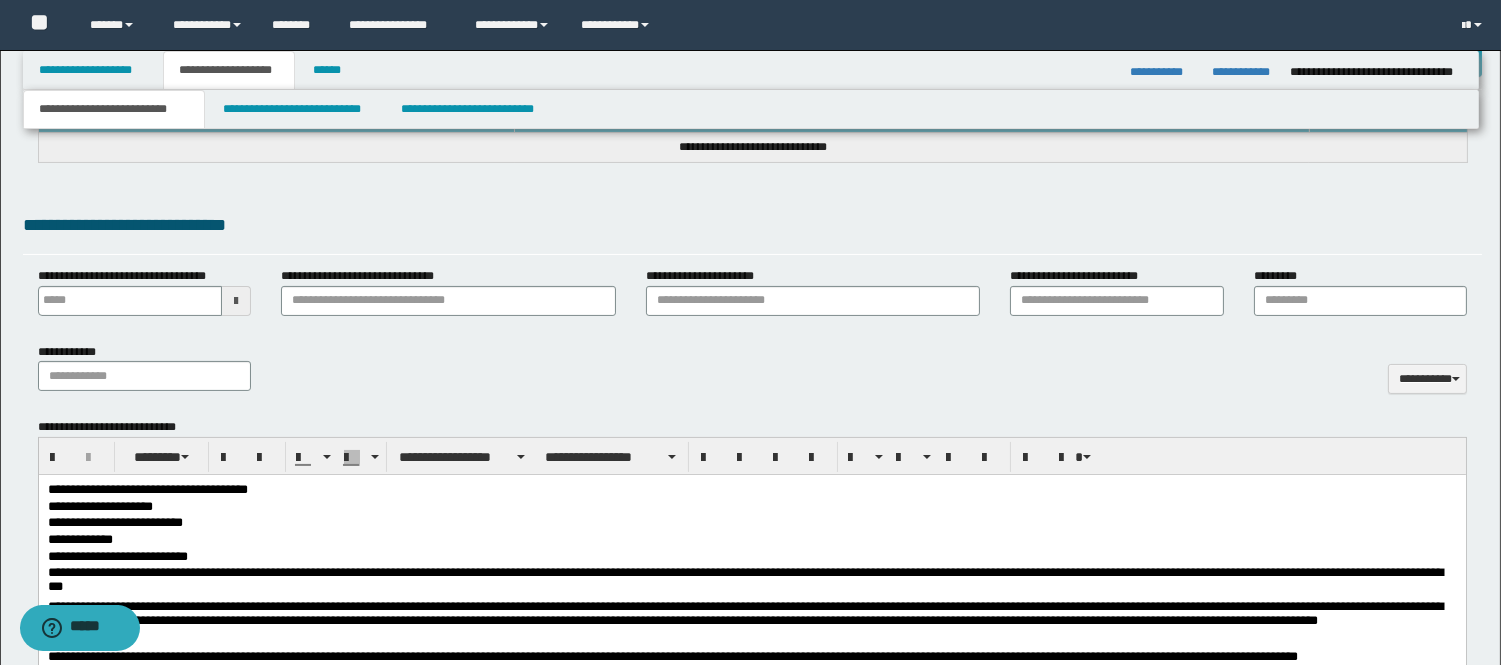 click on "**********" at bounding box center (751, 558) 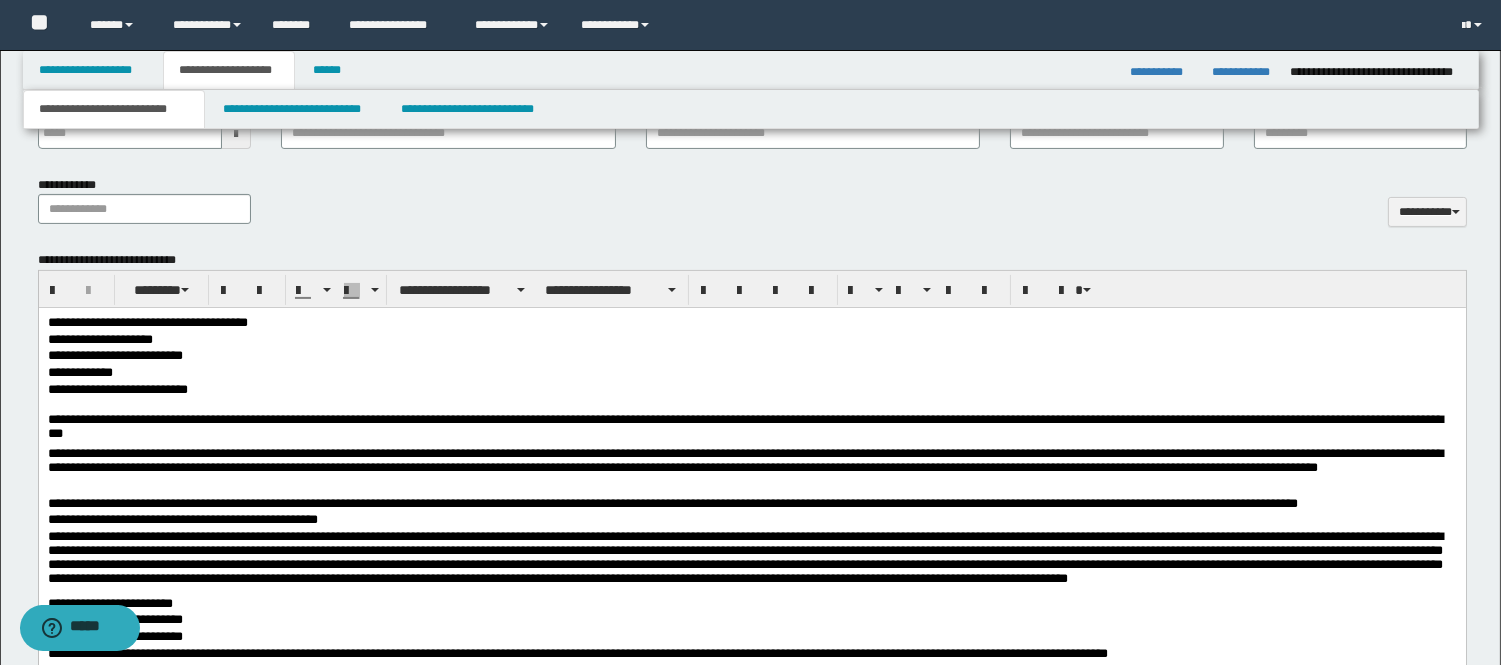 scroll, scrollTop: 1004, scrollLeft: 0, axis: vertical 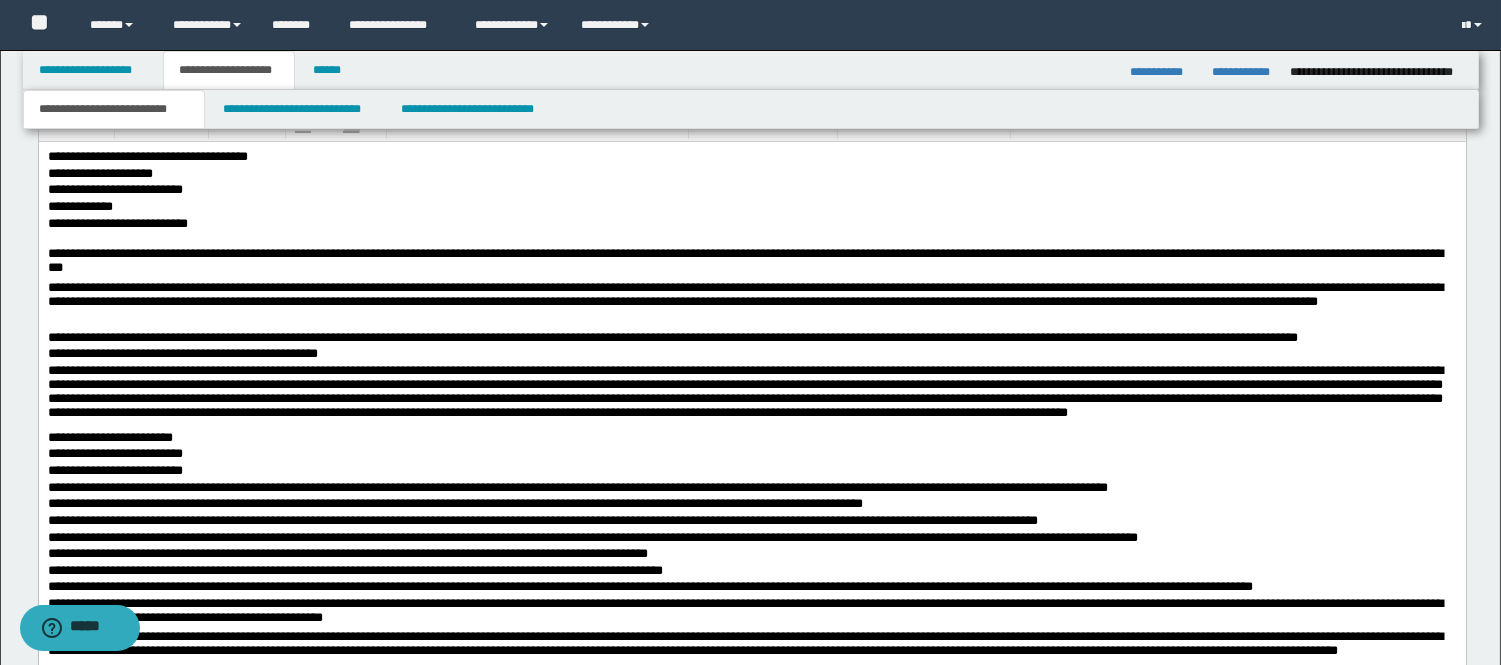 click on "**********" at bounding box center [751, 455] 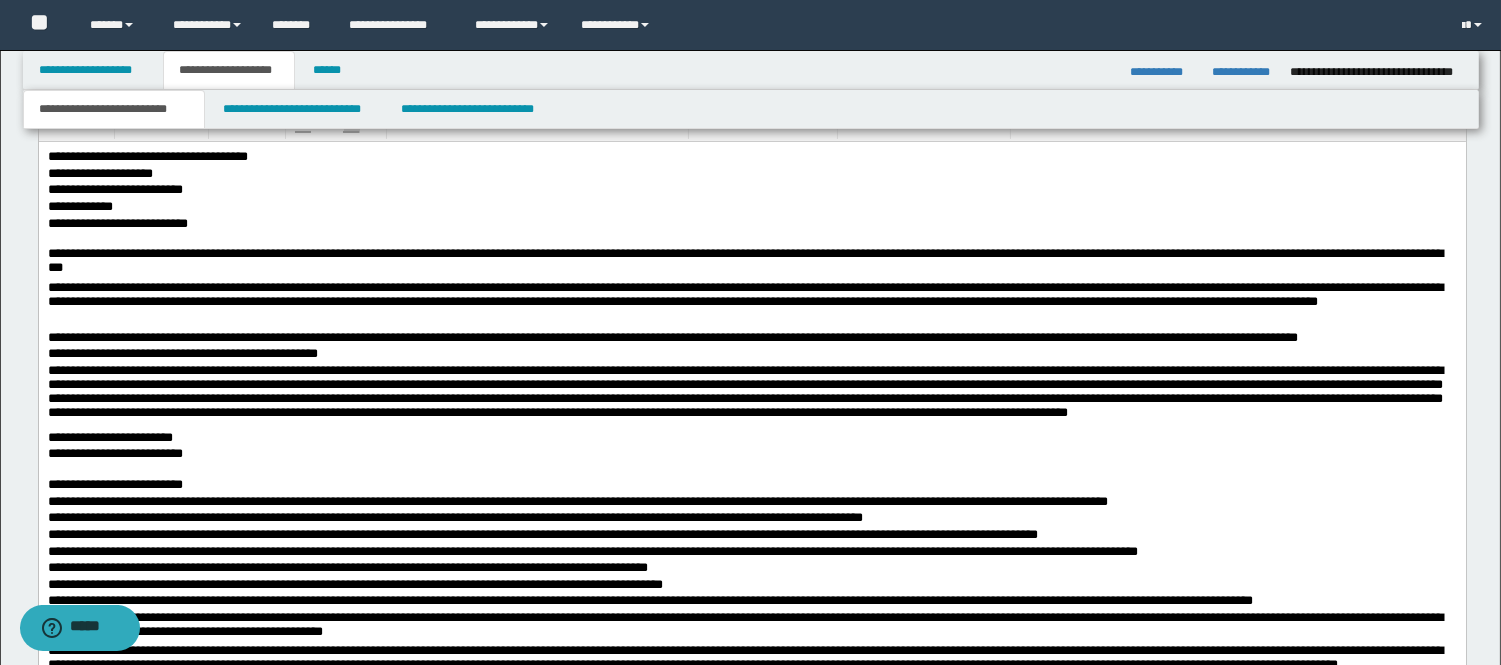 click on "**********" at bounding box center (751, 447) 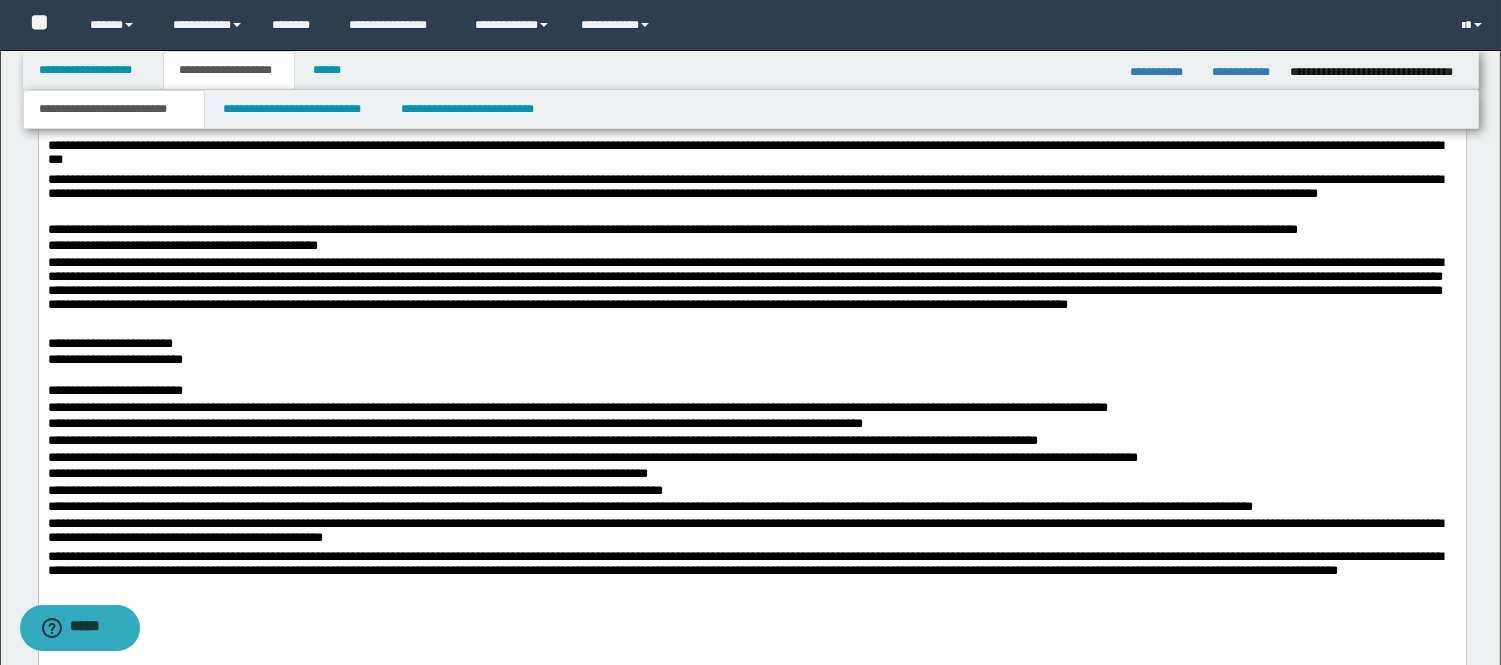 scroll, scrollTop: 1004, scrollLeft: 0, axis: vertical 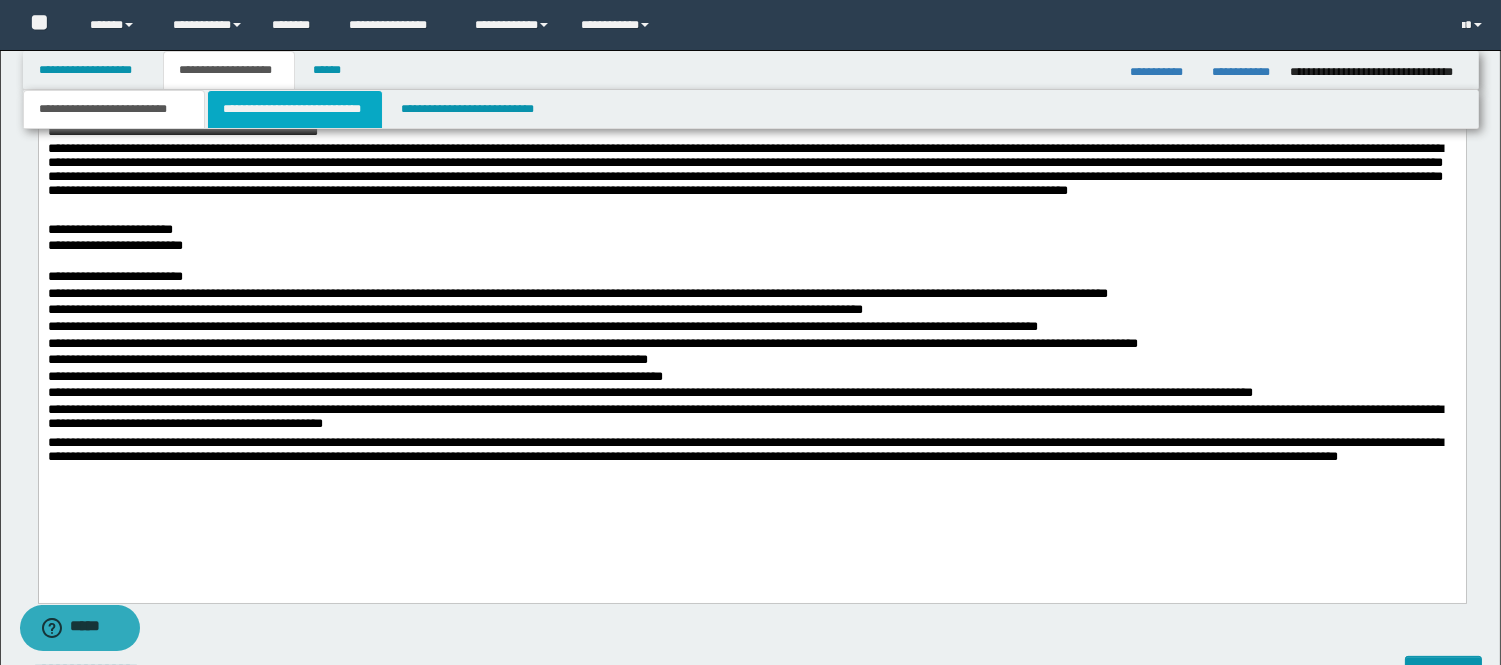 click on "**********" at bounding box center (295, 109) 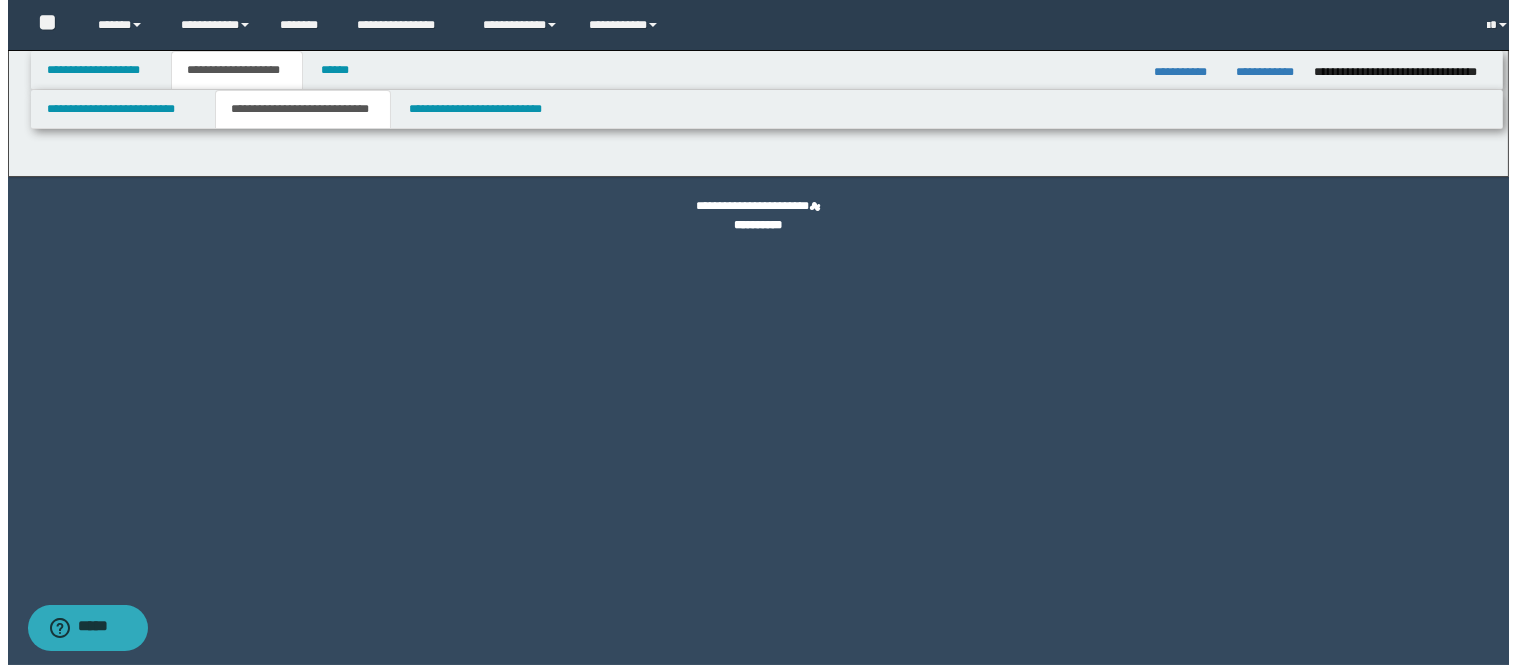 scroll, scrollTop: 0, scrollLeft: 0, axis: both 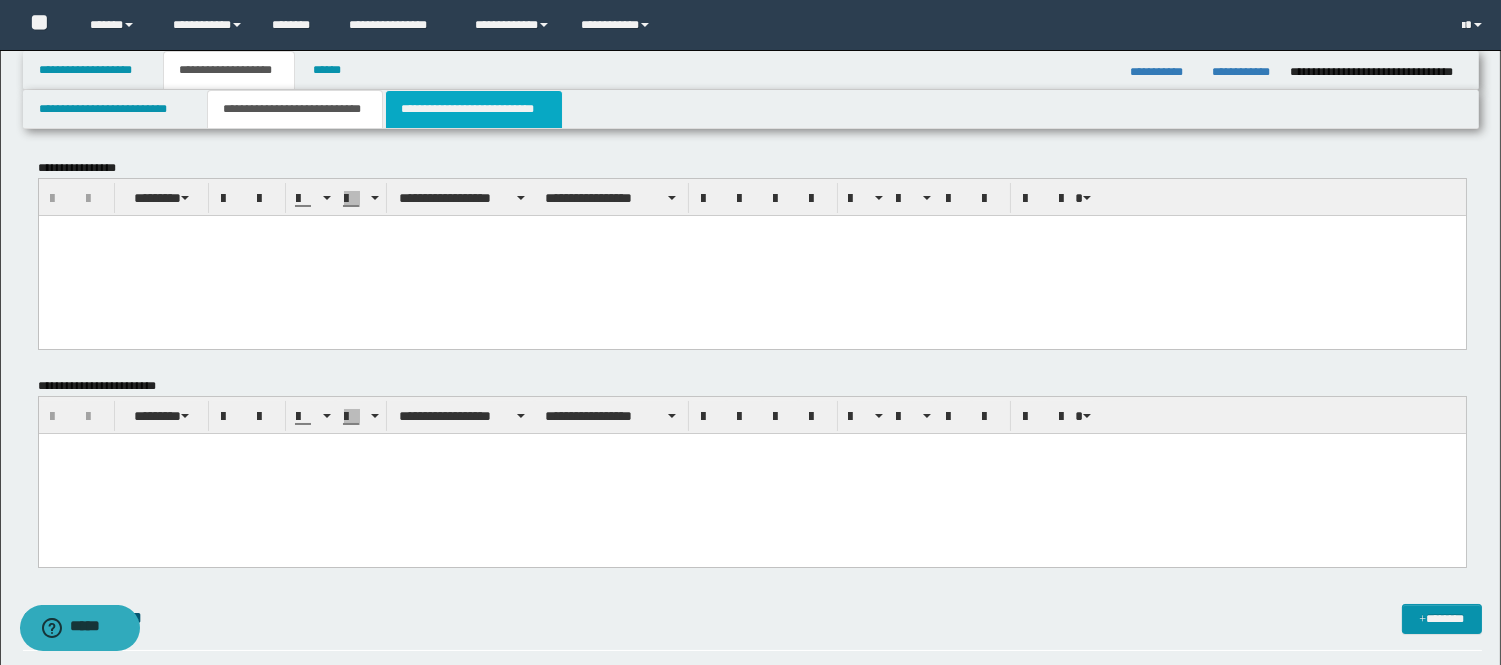 click on "**********" at bounding box center [474, 109] 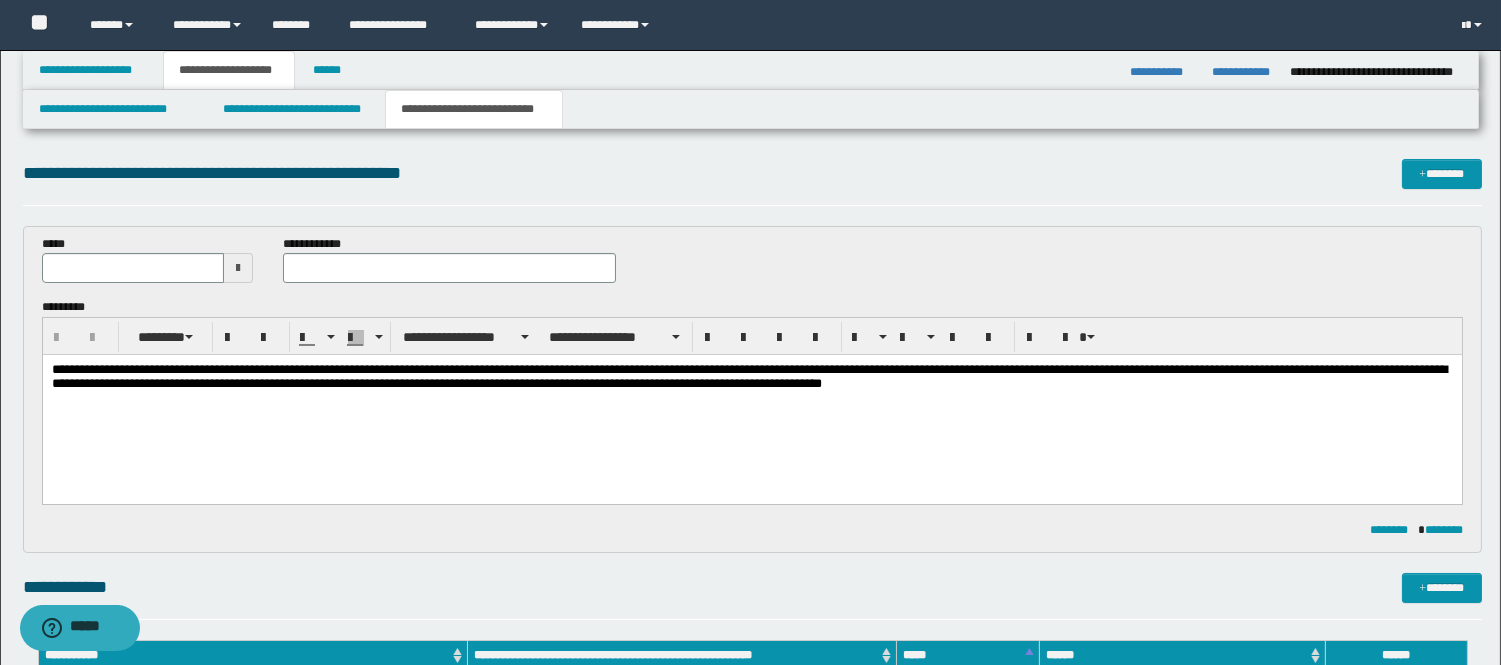 scroll, scrollTop: 0, scrollLeft: 0, axis: both 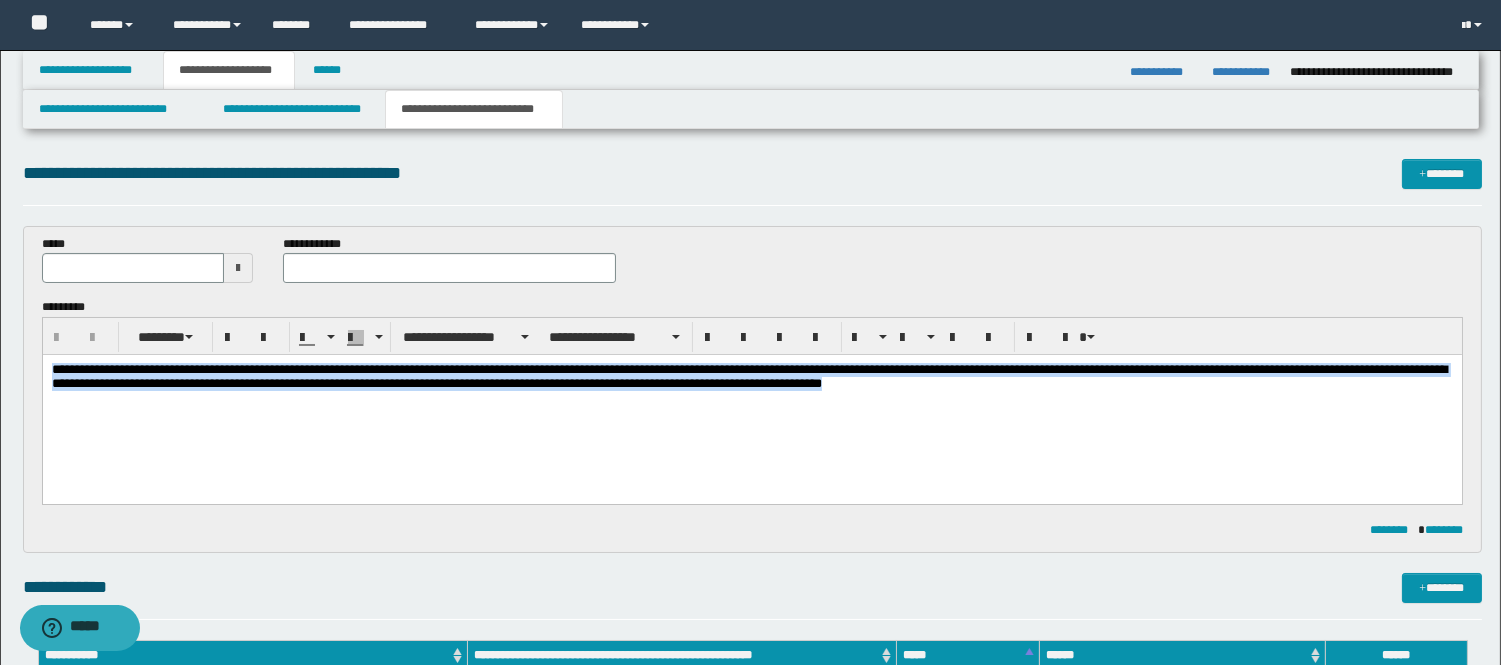 drag, startPoint x: 53, startPoint y: 370, endPoint x: 1281, endPoint y: 444, distance: 1230.2277 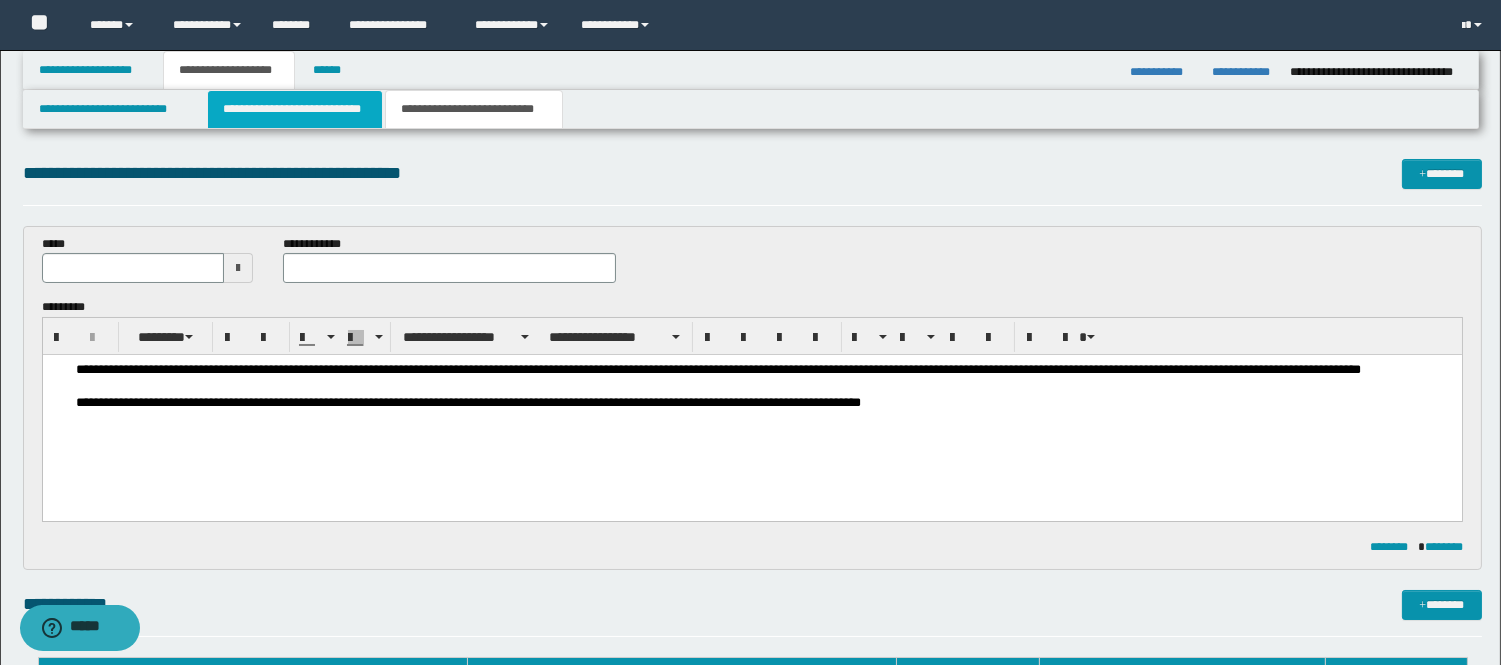 click on "**********" at bounding box center (295, 109) 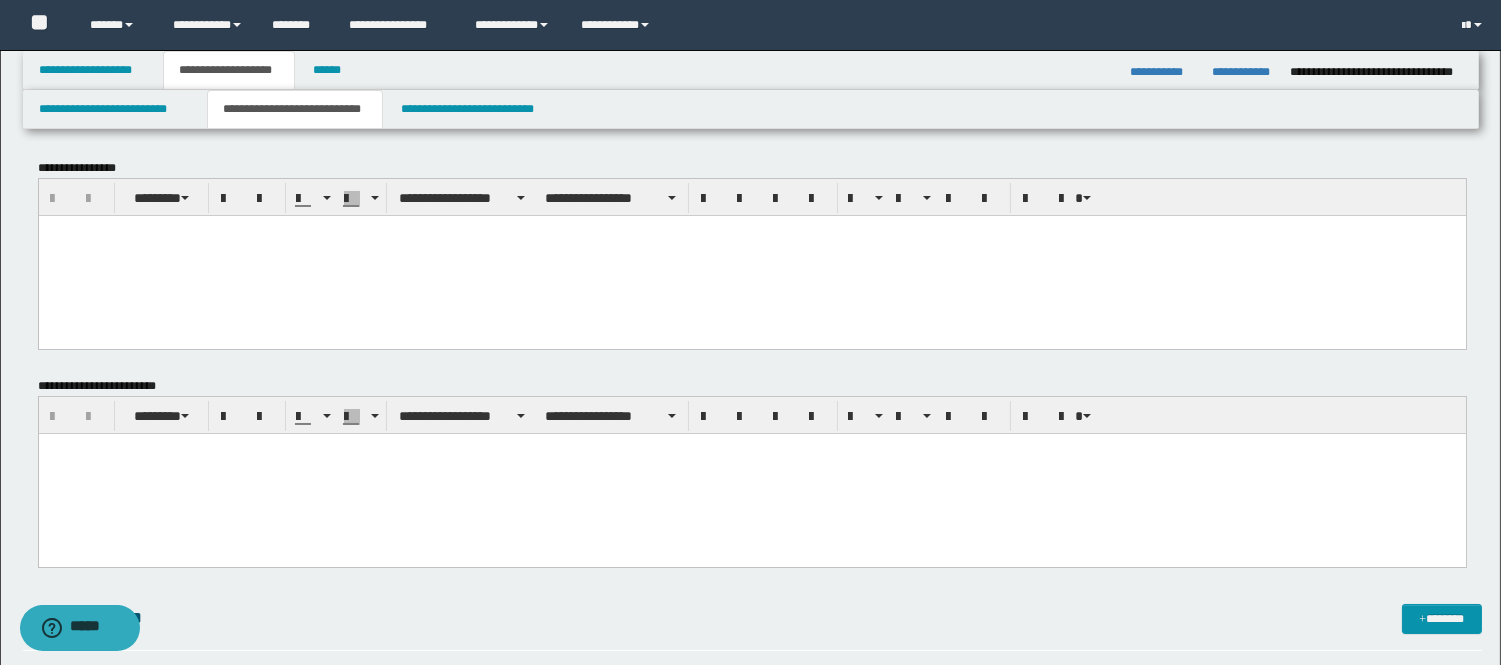 click at bounding box center [751, 474] 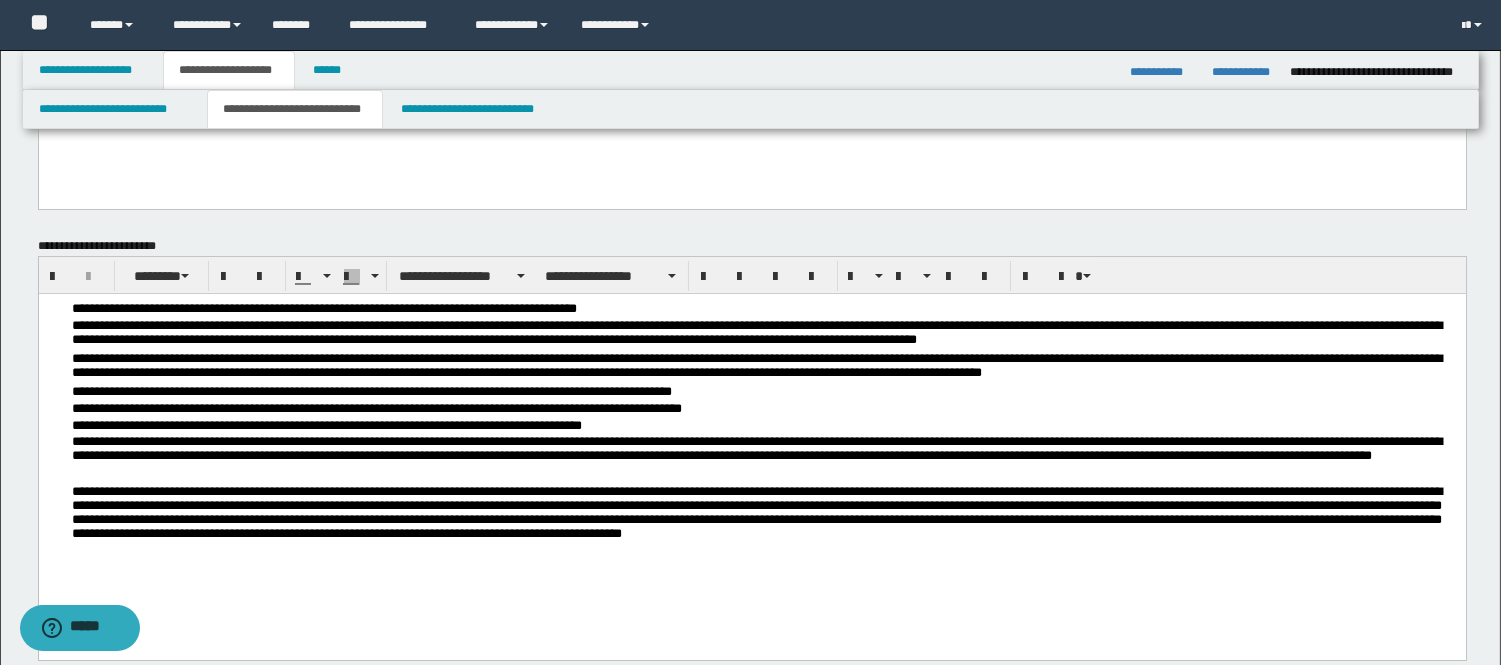 scroll, scrollTop: 333, scrollLeft: 0, axis: vertical 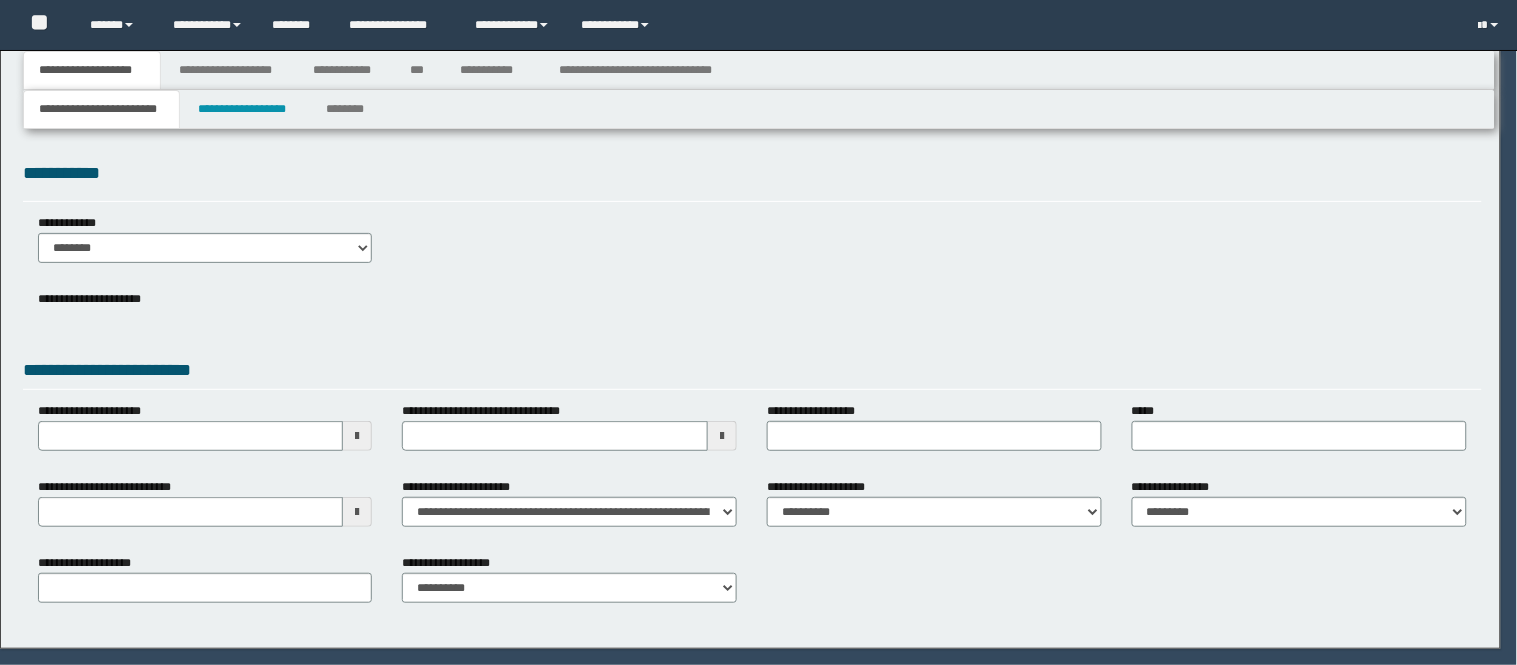 select on "**" 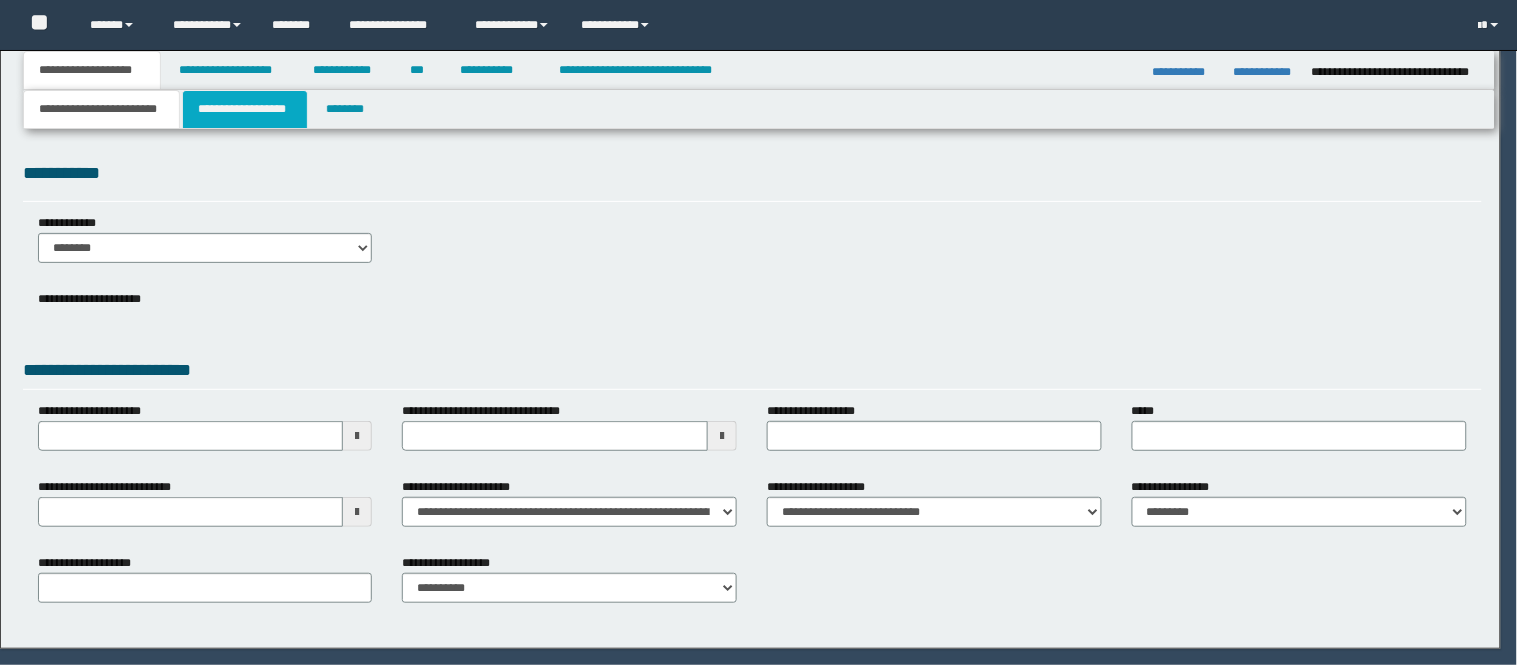 scroll, scrollTop: 0, scrollLeft: 0, axis: both 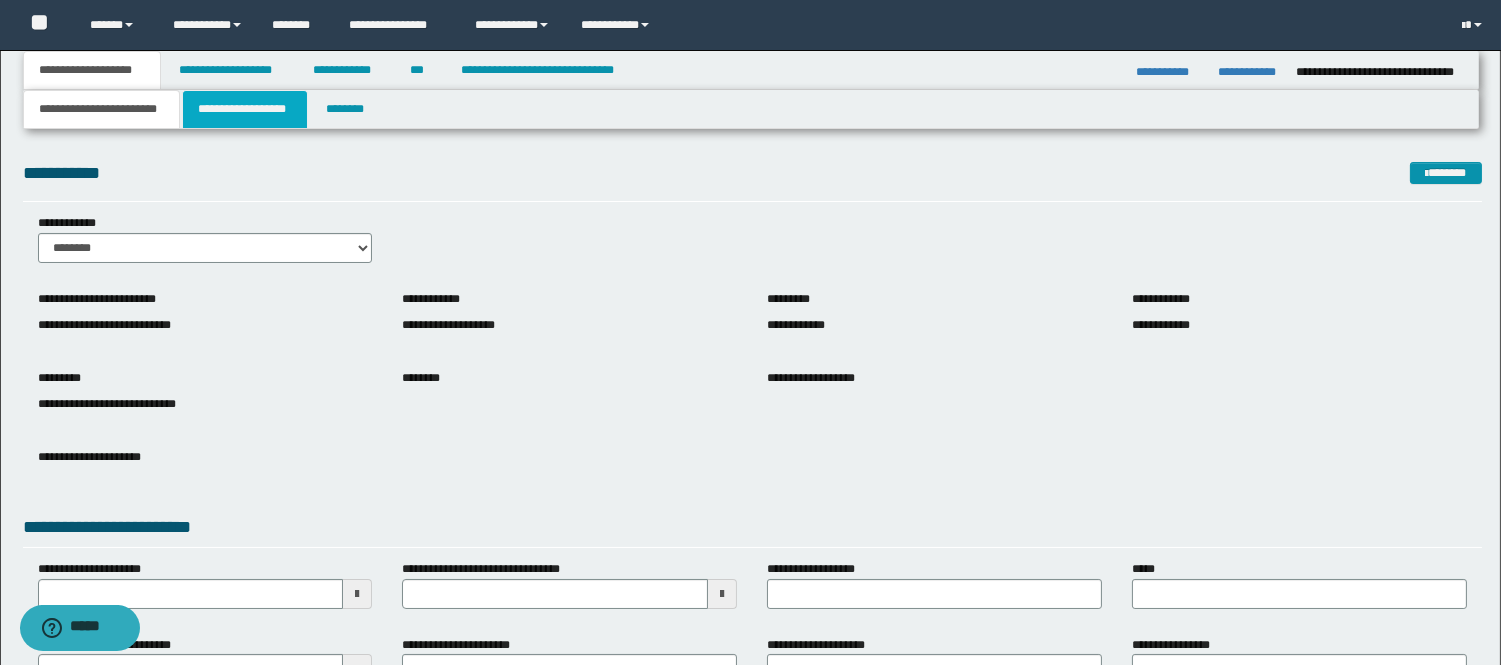click on "**********" at bounding box center [245, 109] 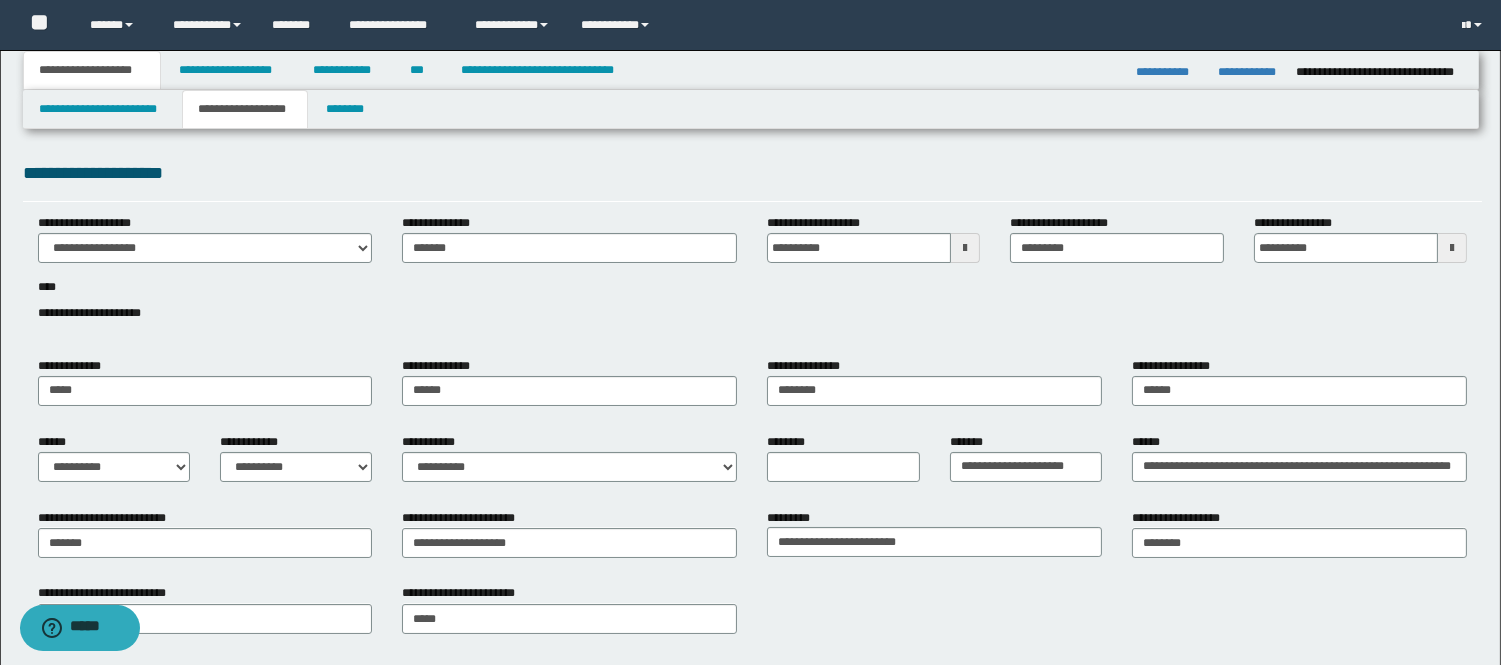 click on "**********" at bounding box center (245, 109) 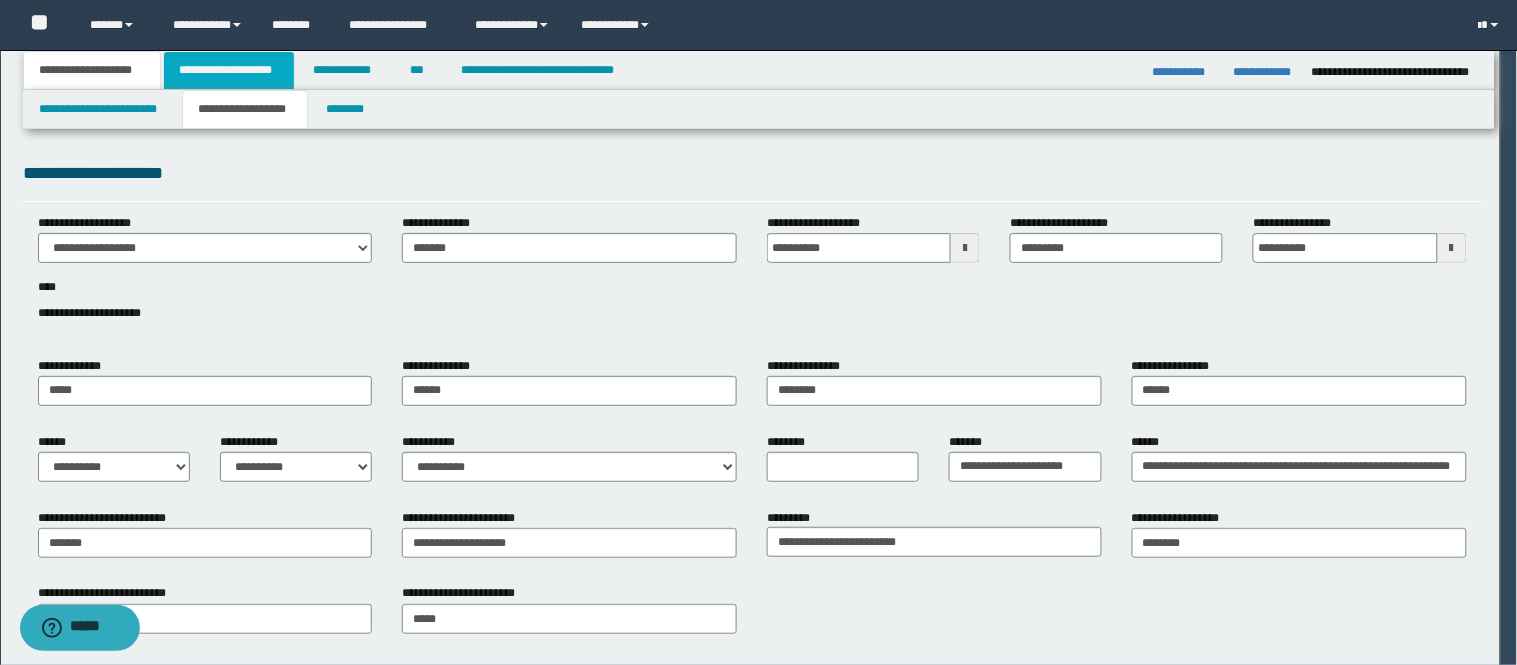 click at bounding box center [0, 0] 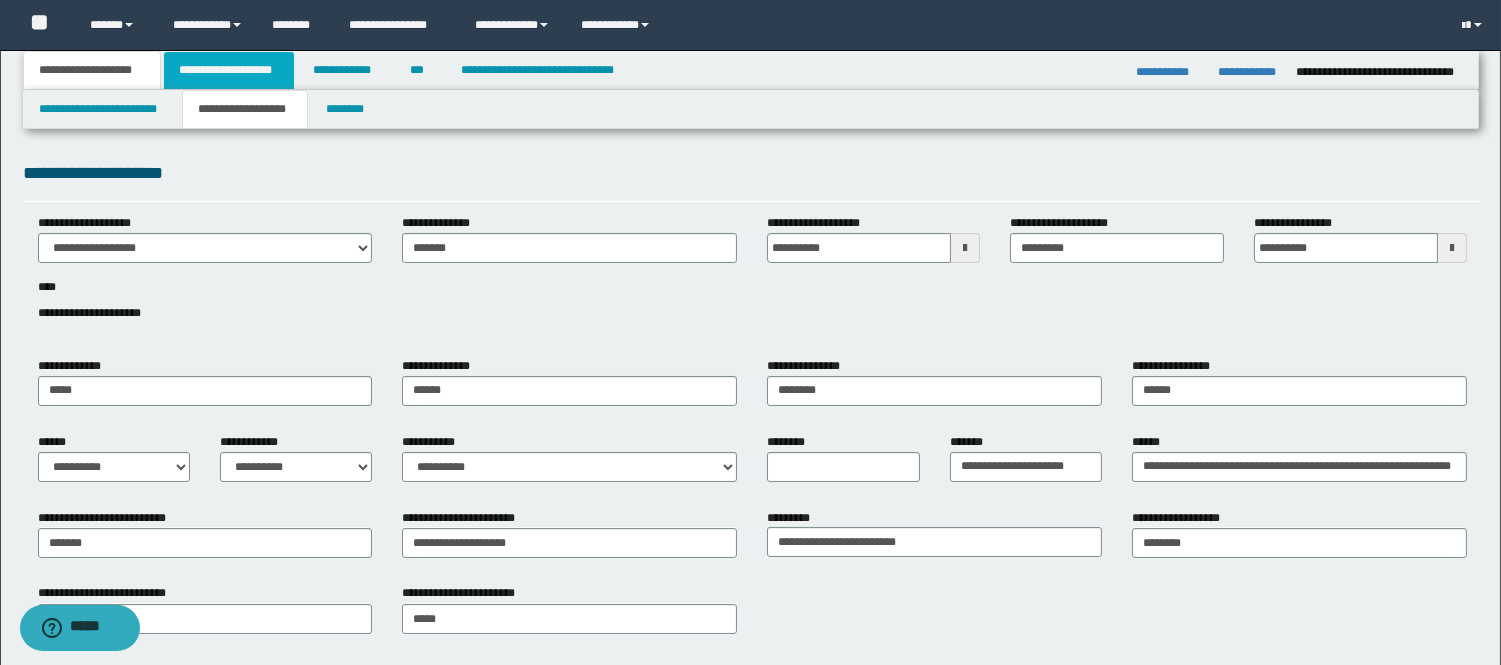 click on "**********" at bounding box center [229, 70] 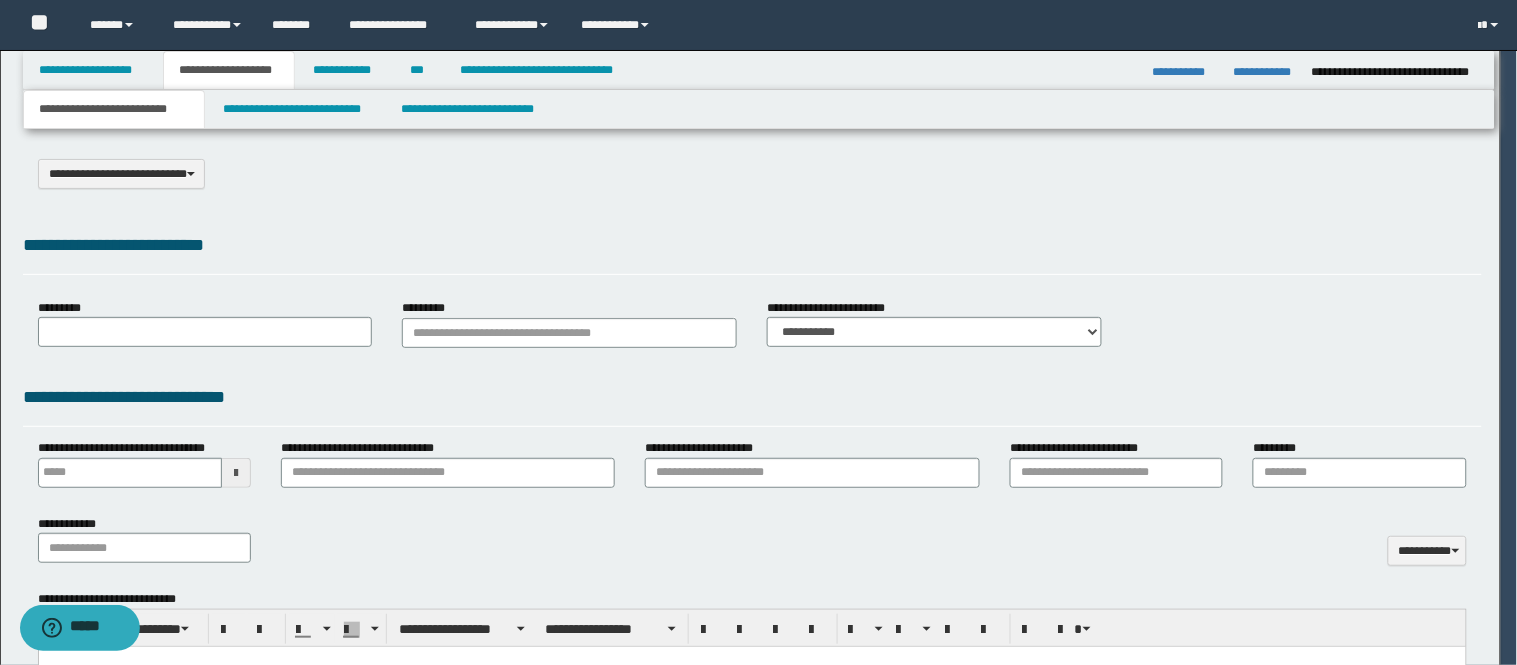 select on "*" 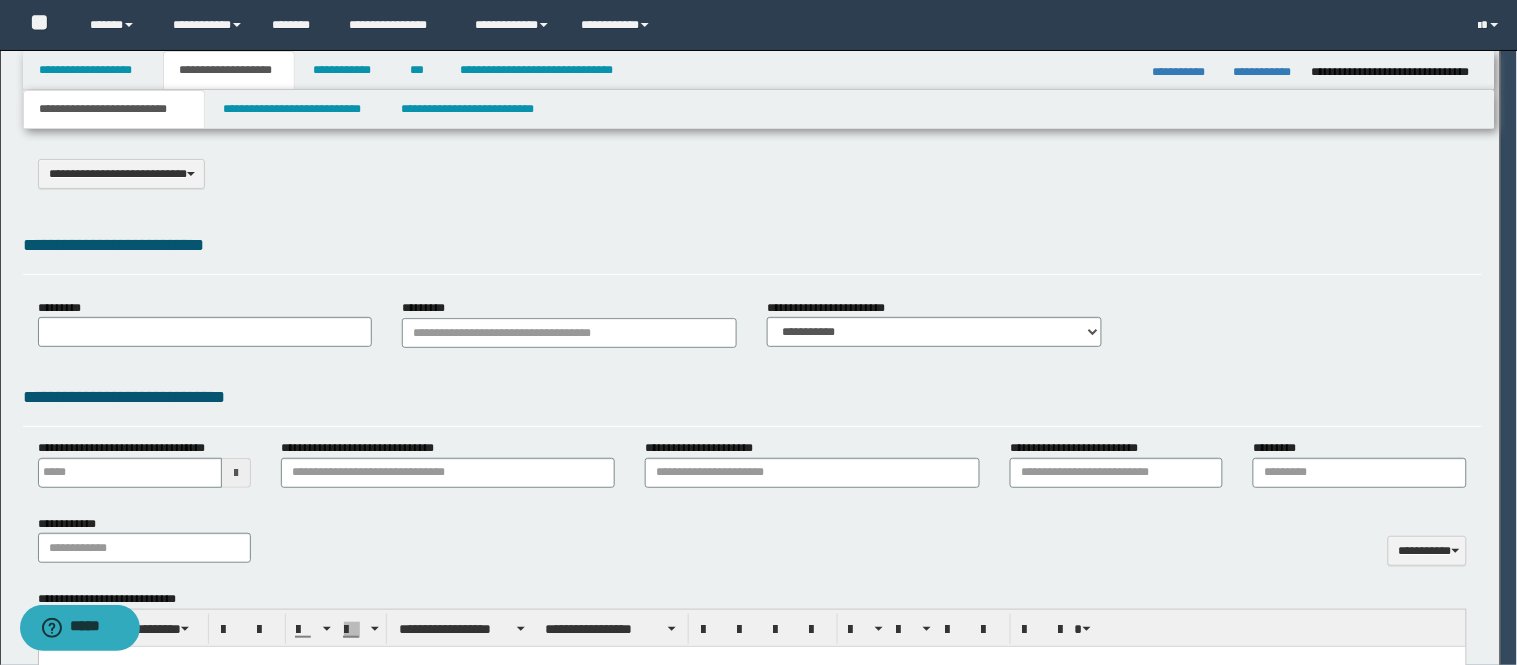 scroll, scrollTop: 0, scrollLeft: 0, axis: both 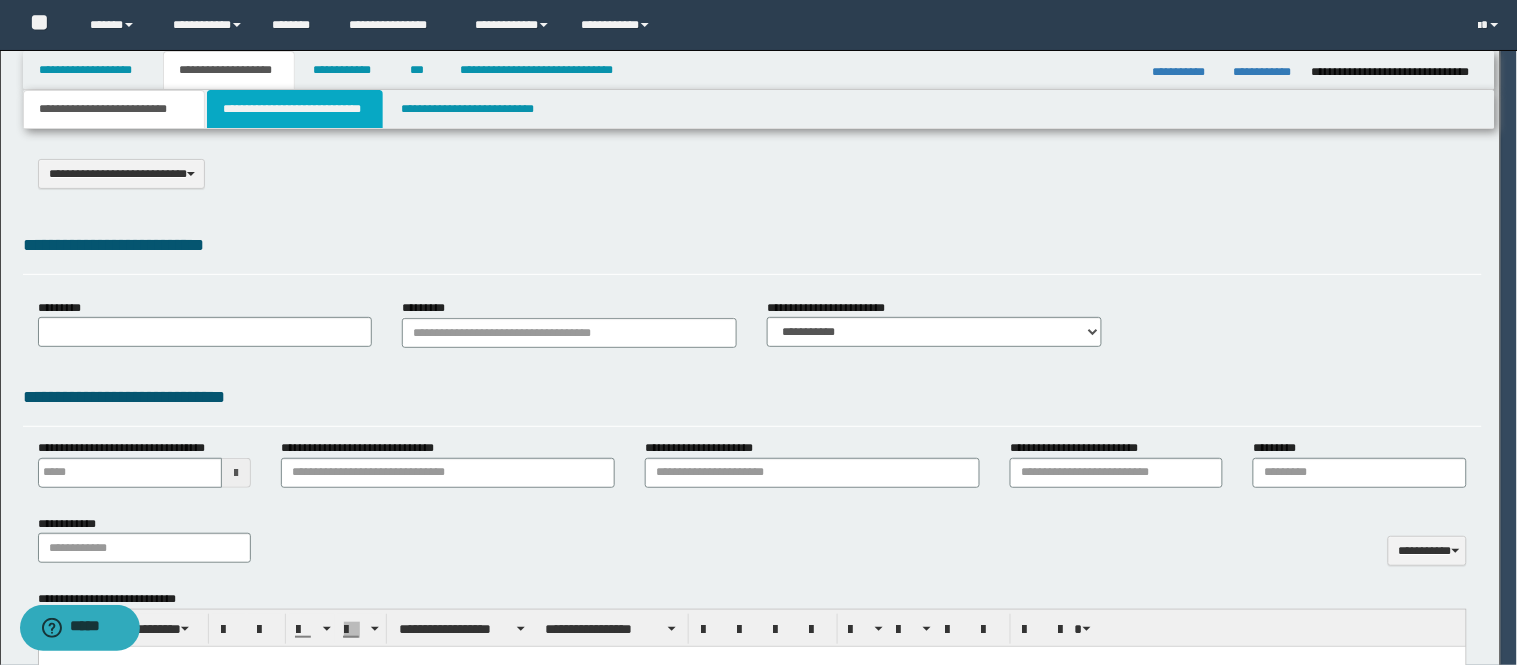 click on "**********" at bounding box center [295, 109] 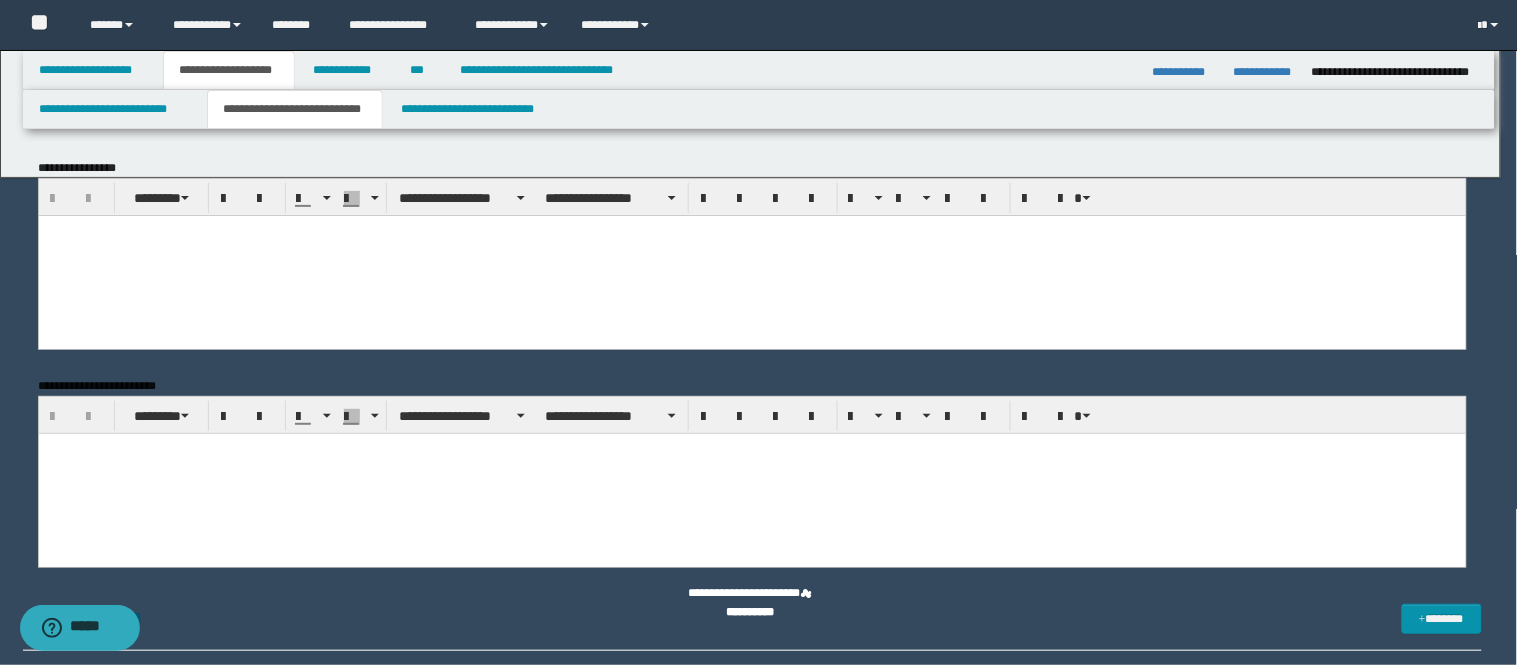scroll, scrollTop: 0, scrollLeft: 0, axis: both 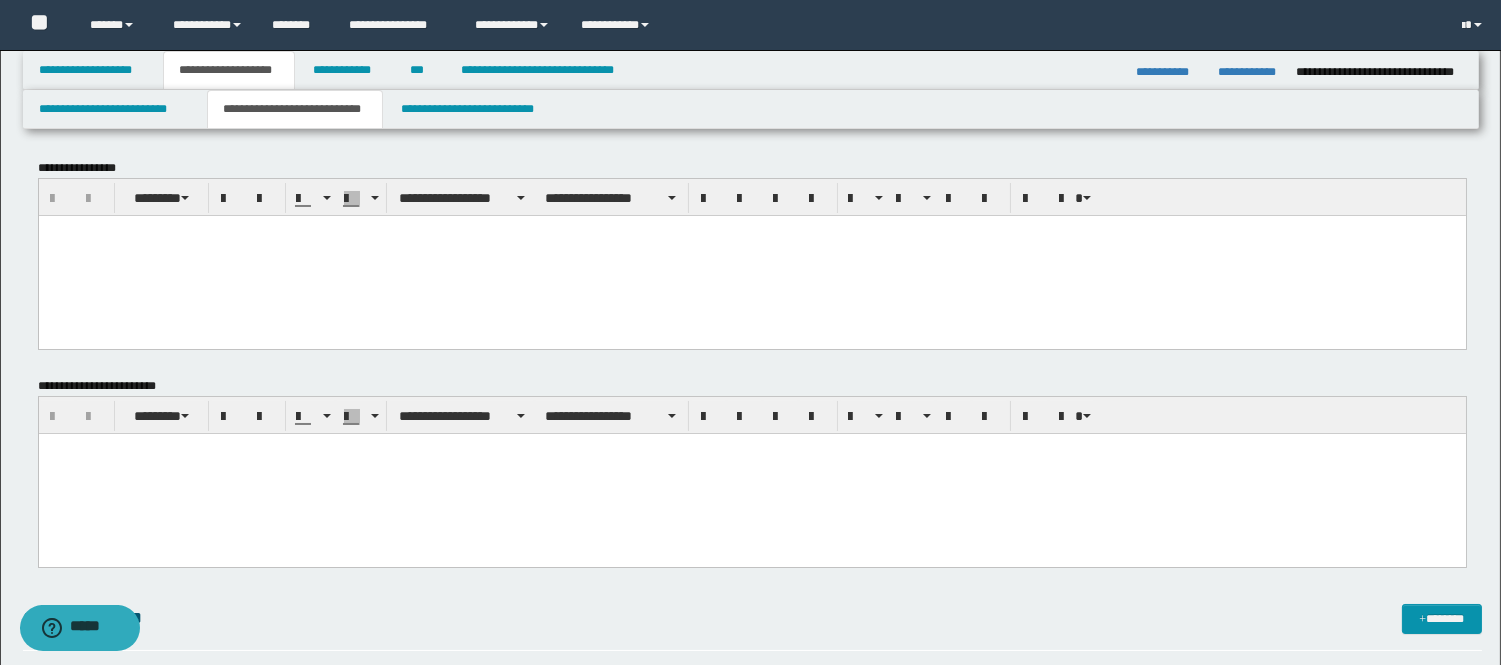 click at bounding box center [751, 474] 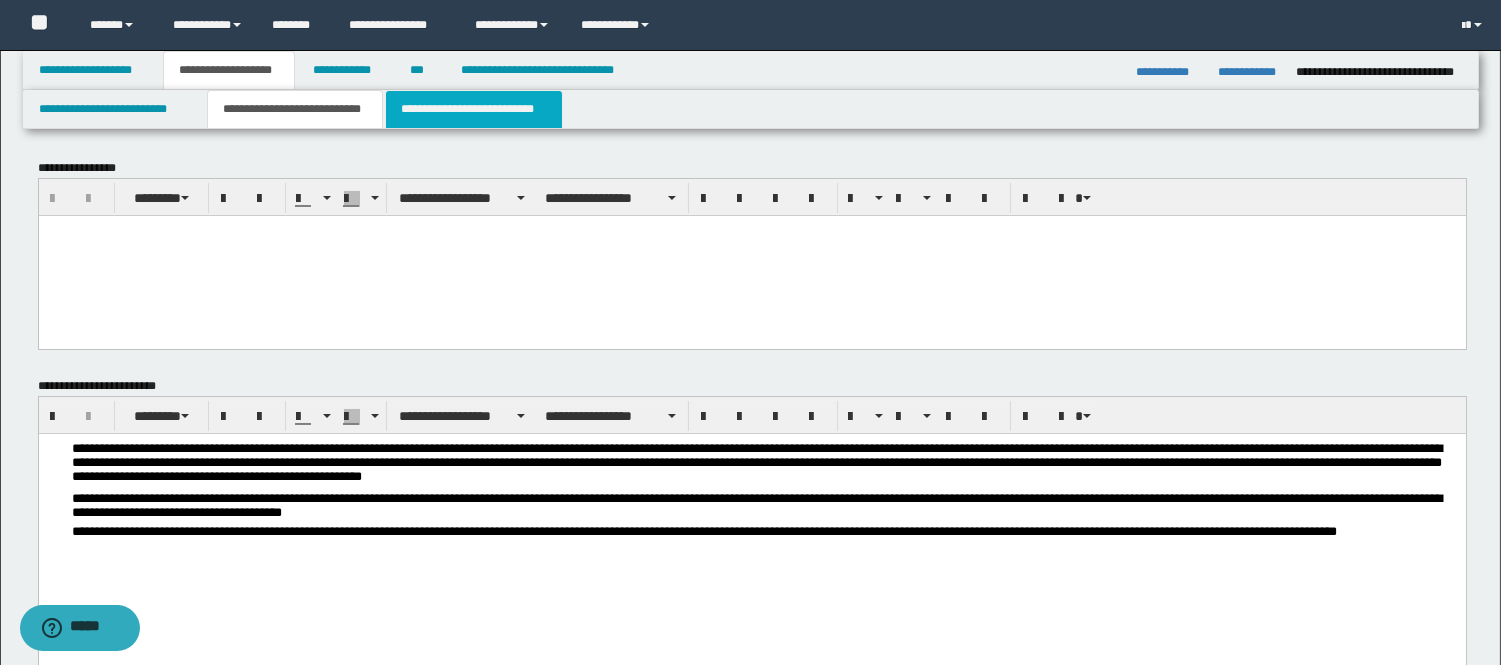 click on "**********" at bounding box center [474, 109] 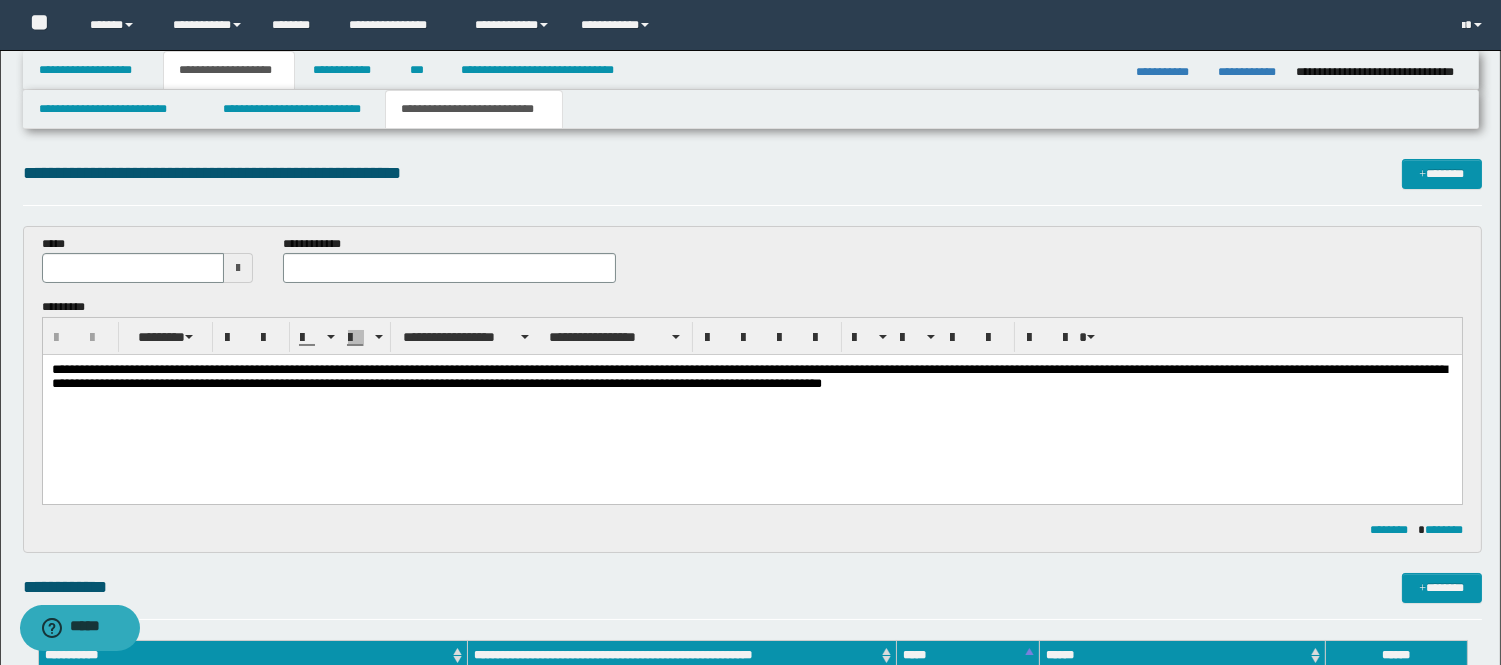 scroll, scrollTop: 0, scrollLeft: 0, axis: both 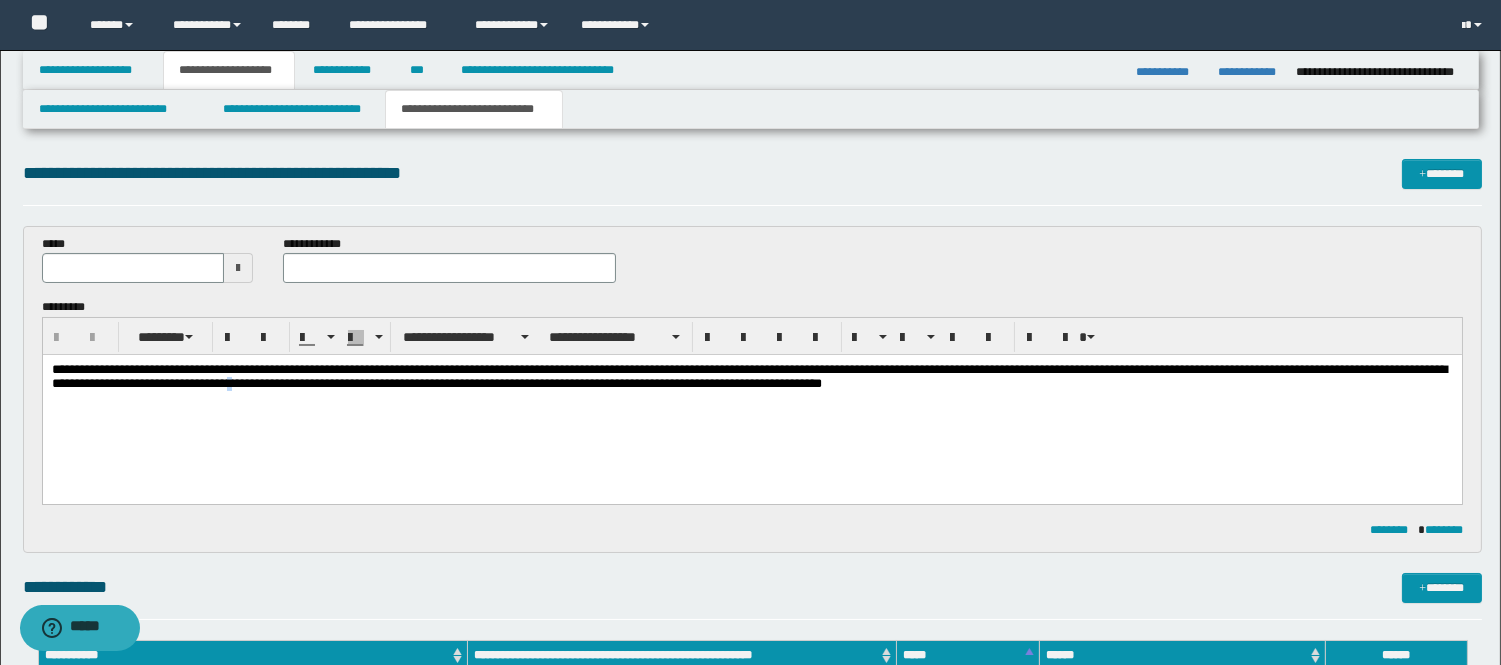 click on "**********" at bounding box center (751, 379) 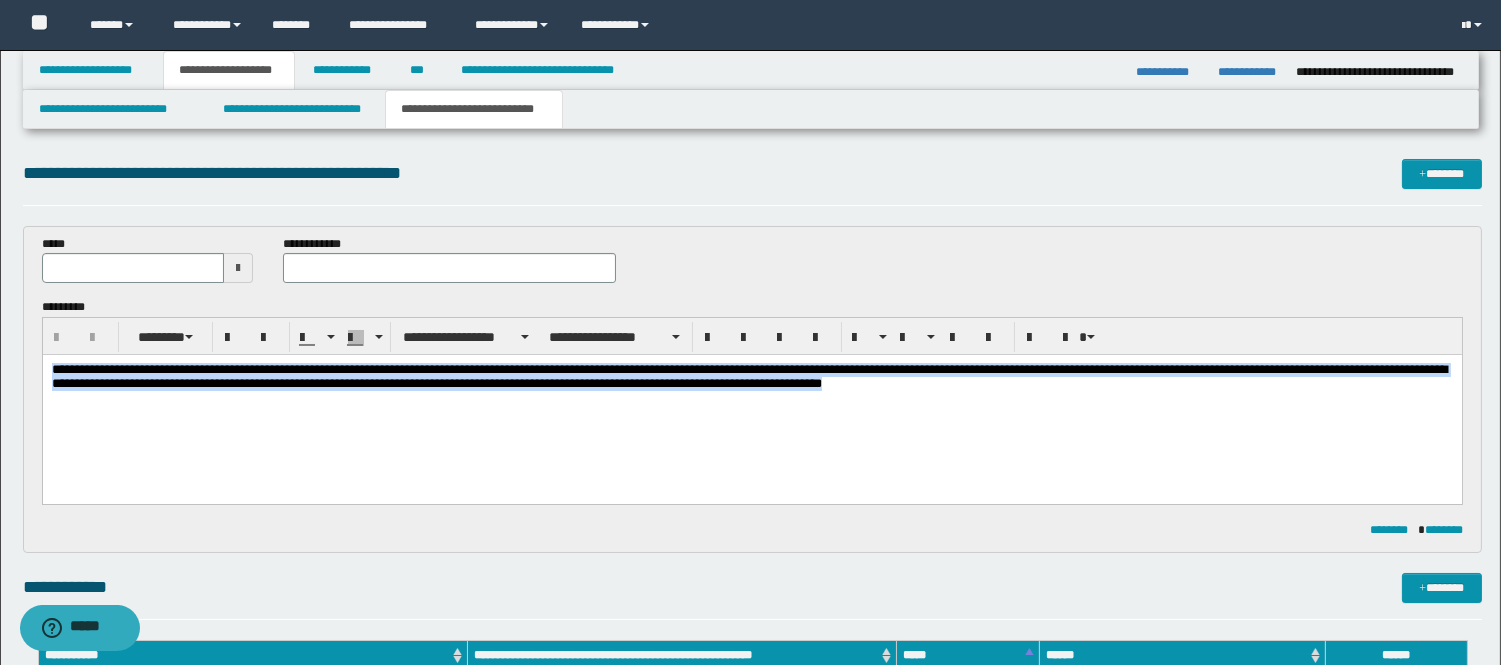 drag, startPoint x: 53, startPoint y: 371, endPoint x: 1076, endPoint y: 400, distance: 1023.41095 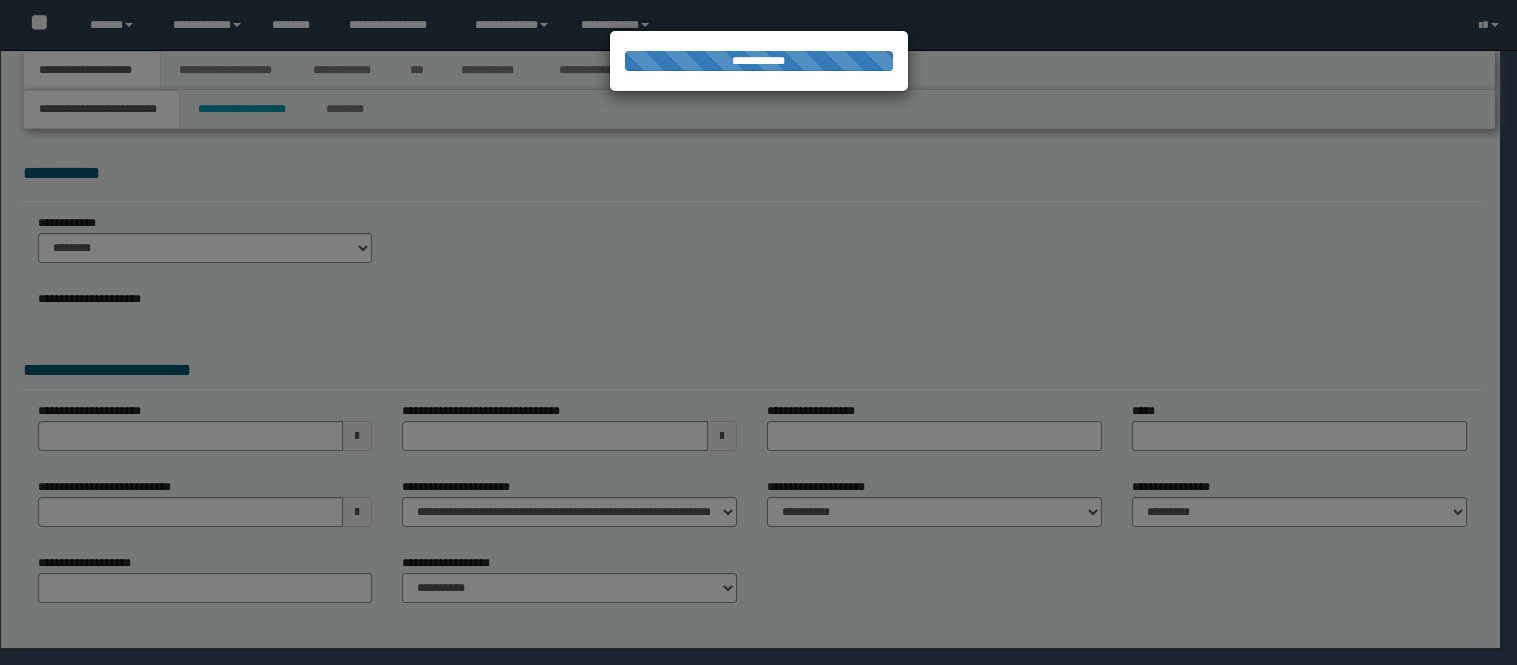 scroll, scrollTop: 0, scrollLeft: 0, axis: both 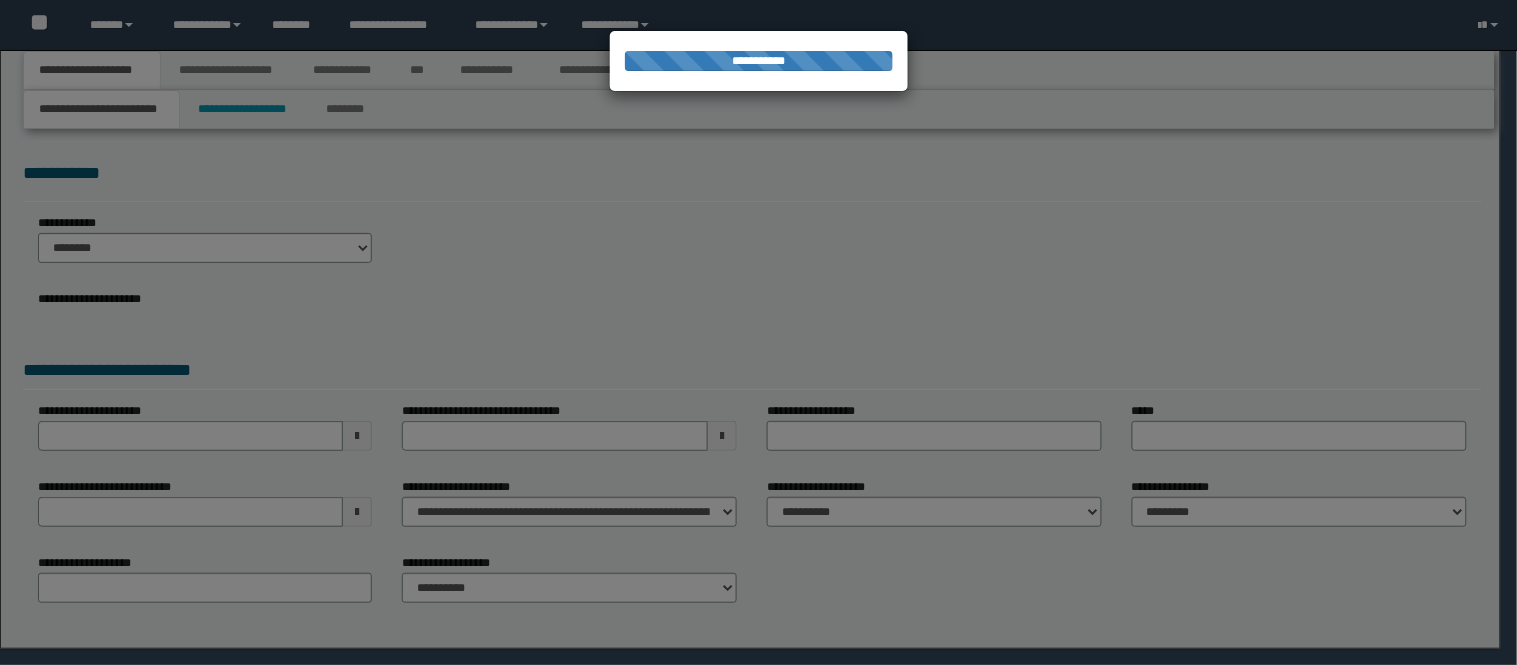 select on "*" 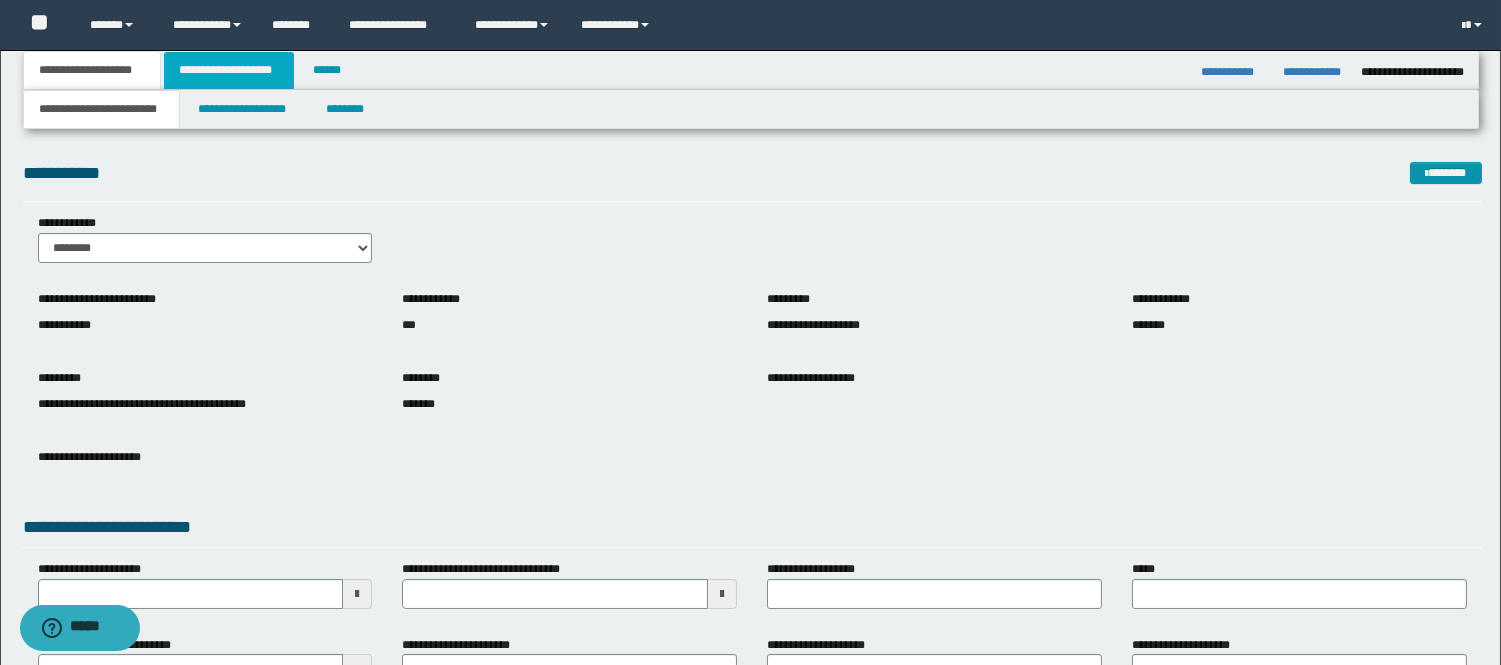 click on "**********" at bounding box center [229, 70] 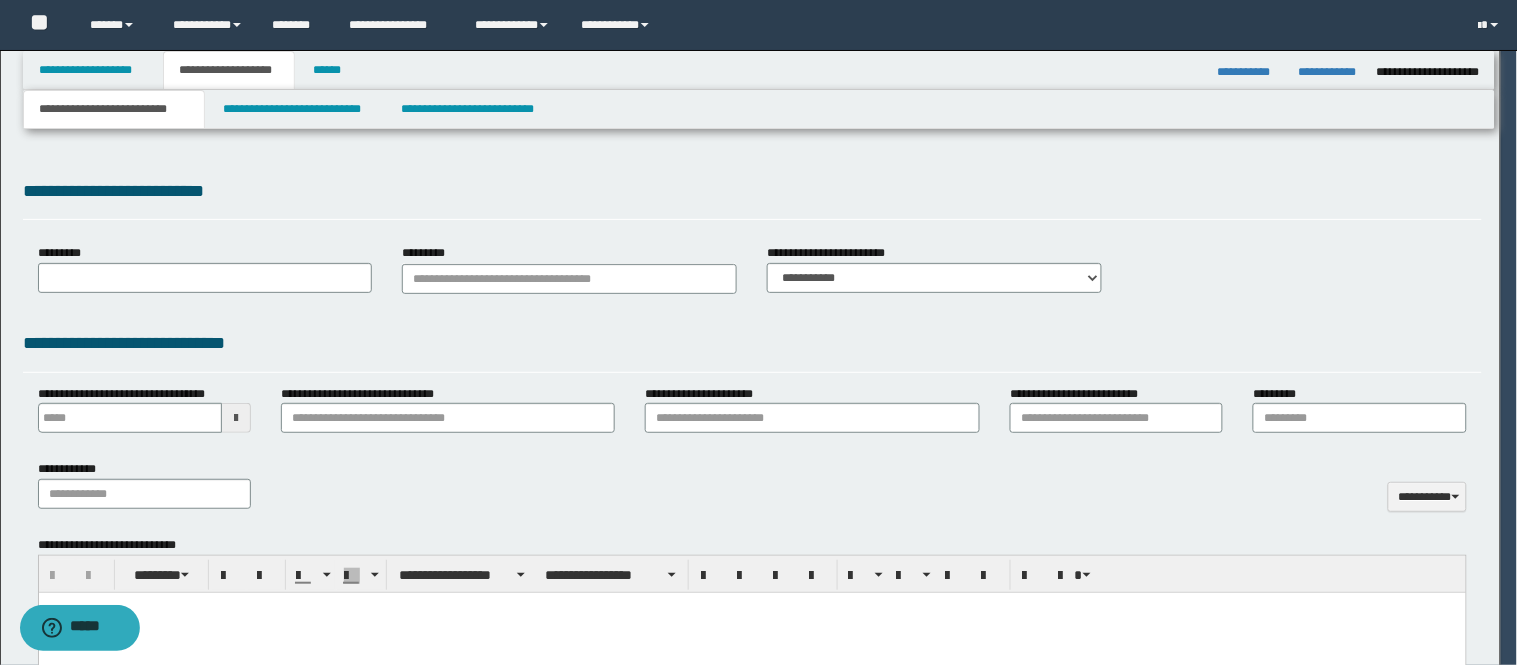 type 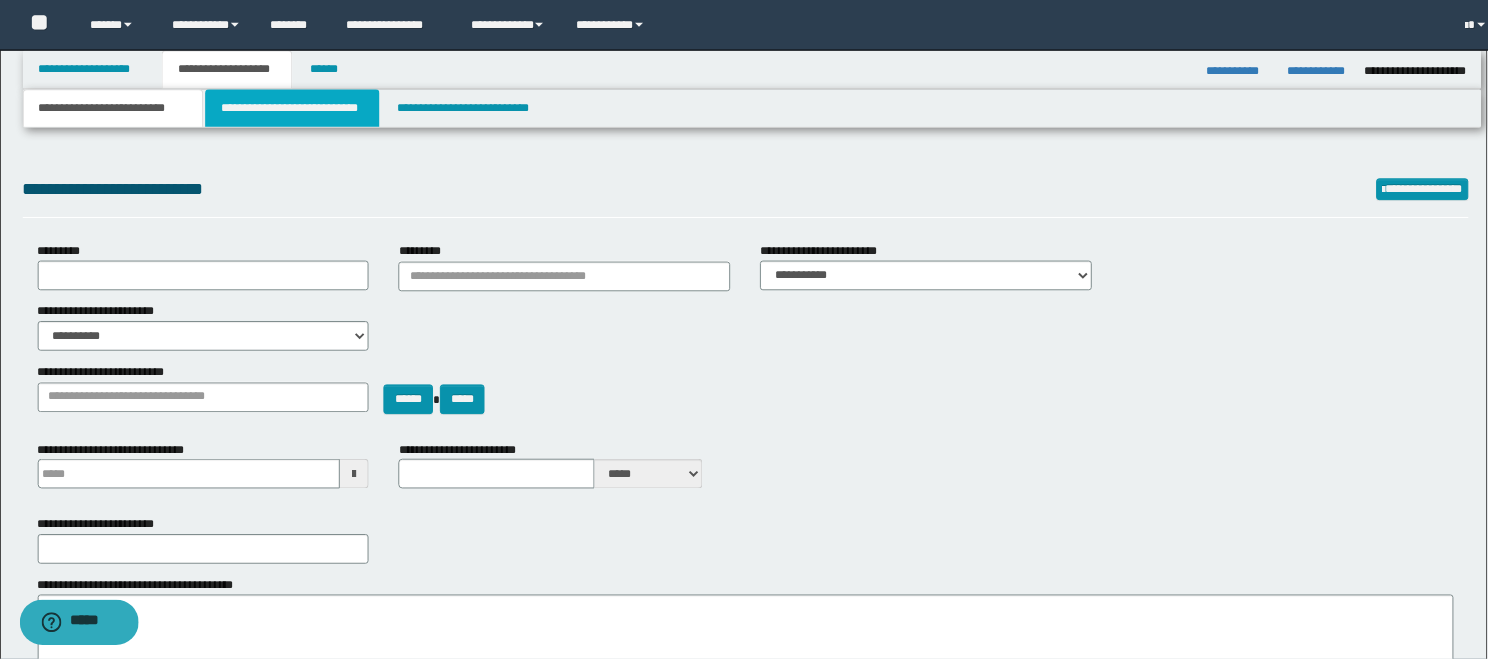 click on "**********" at bounding box center (295, 109) 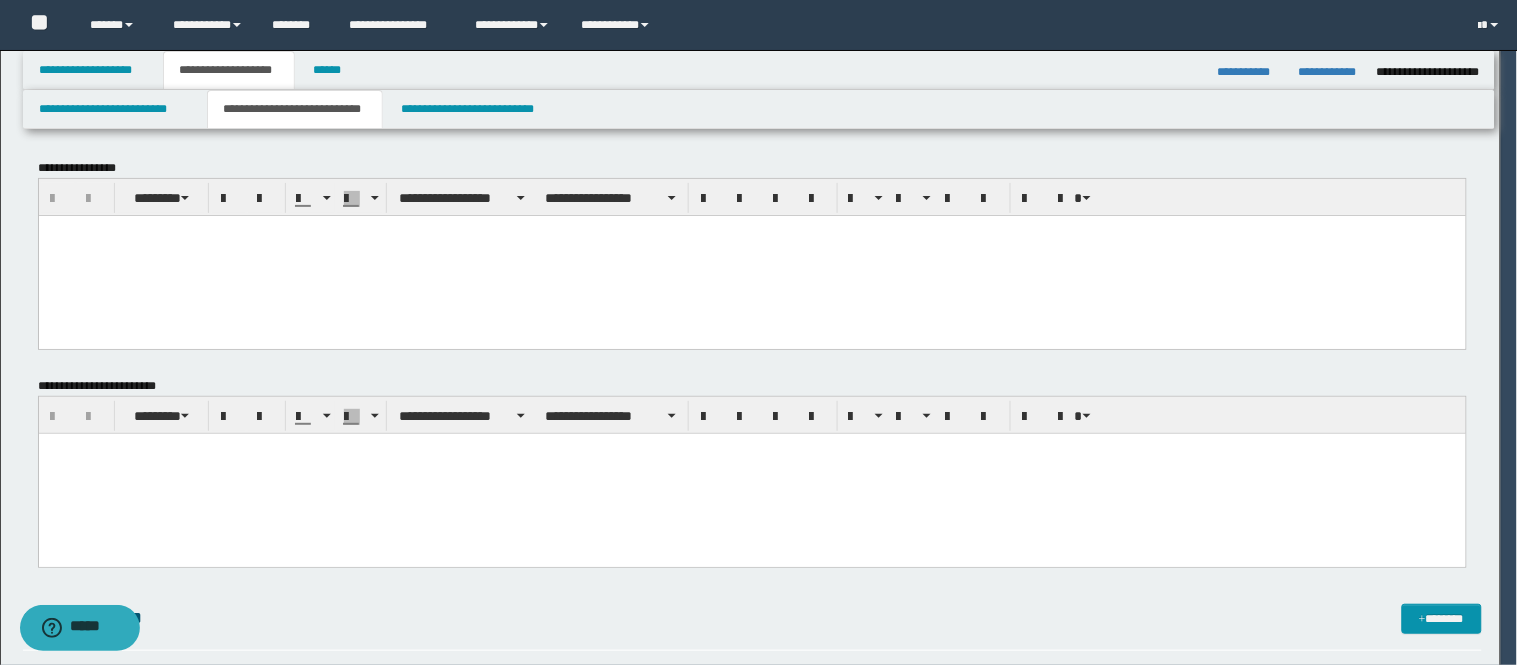 scroll, scrollTop: 0, scrollLeft: 0, axis: both 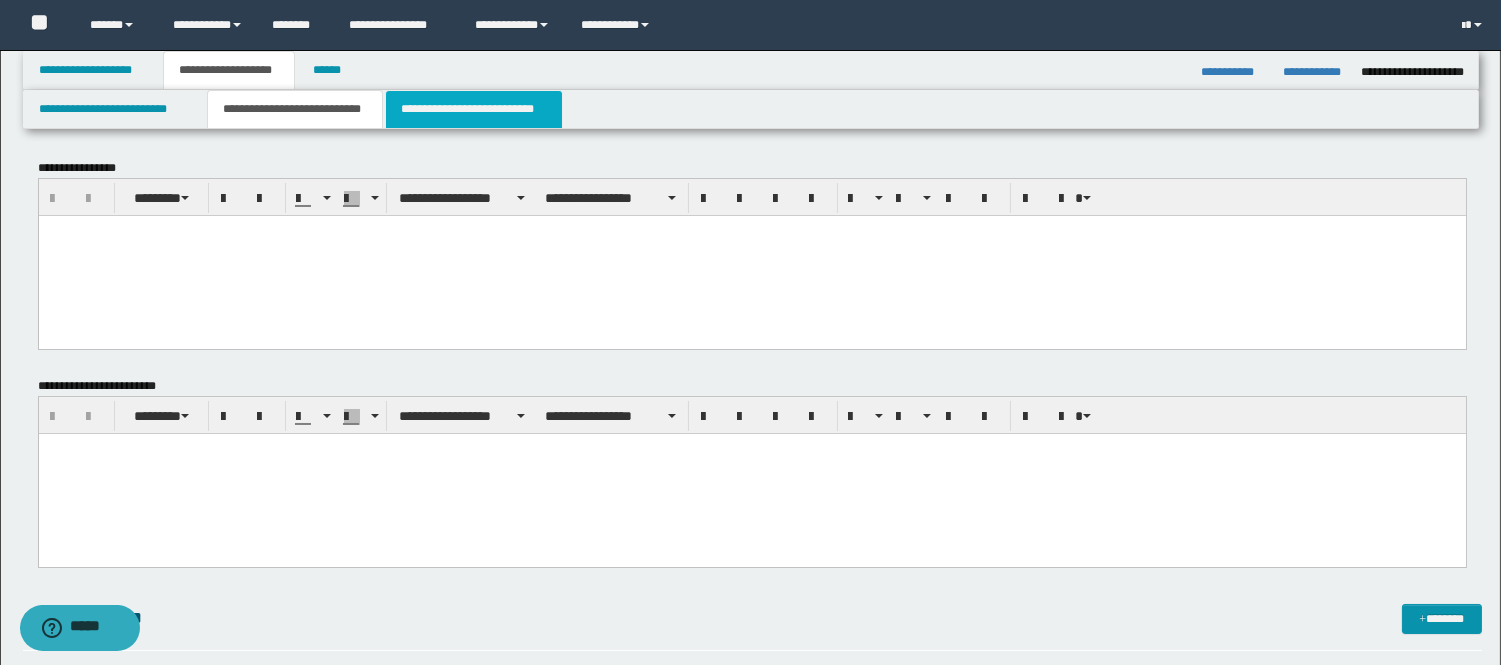 click on "**********" at bounding box center (474, 109) 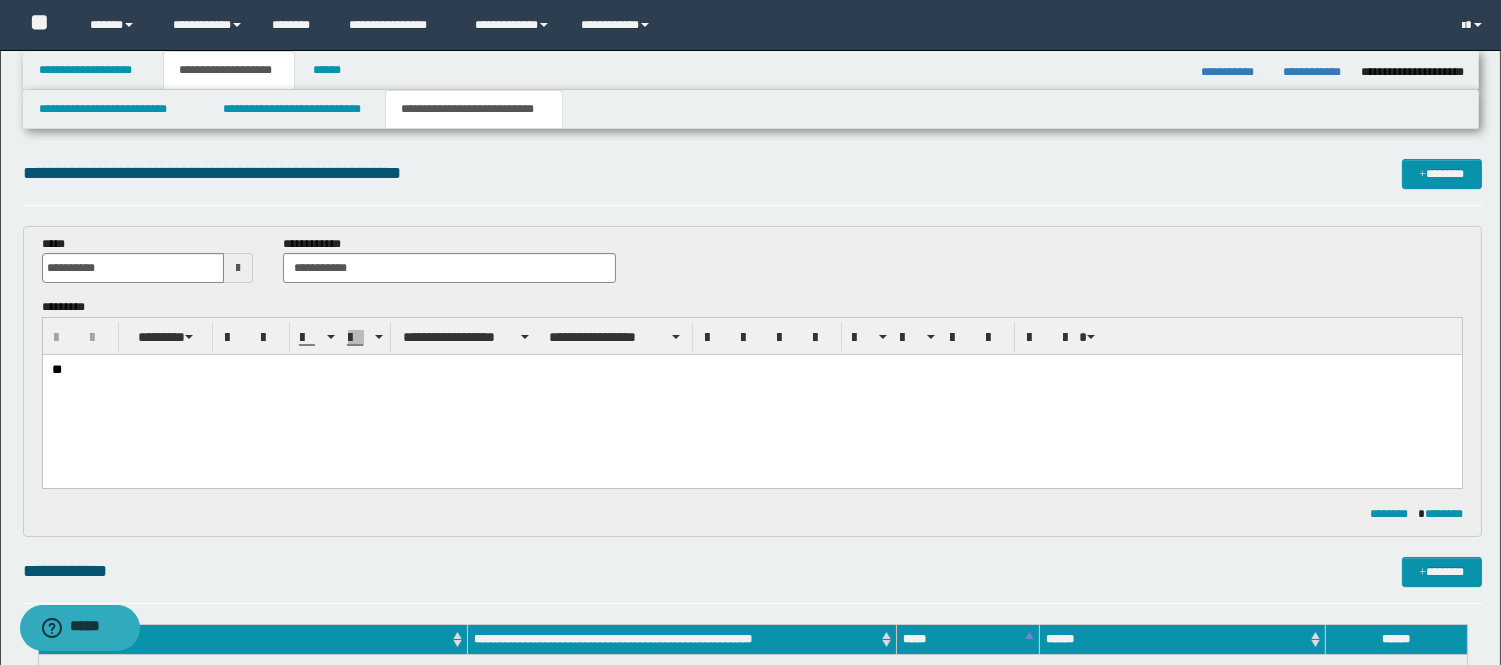 scroll, scrollTop: 0, scrollLeft: 0, axis: both 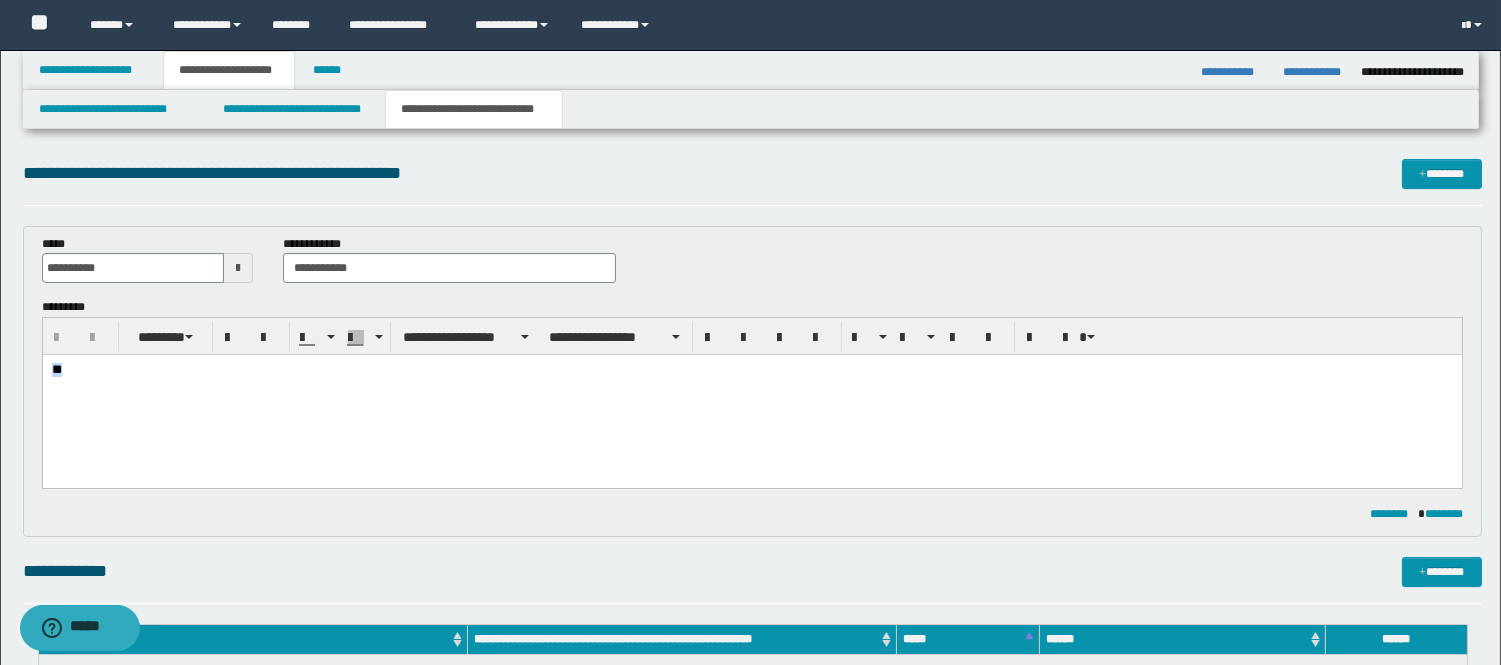 drag, startPoint x: 82, startPoint y: 379, endPoint x: 29, endPoint y: 375, distance: 53.15073 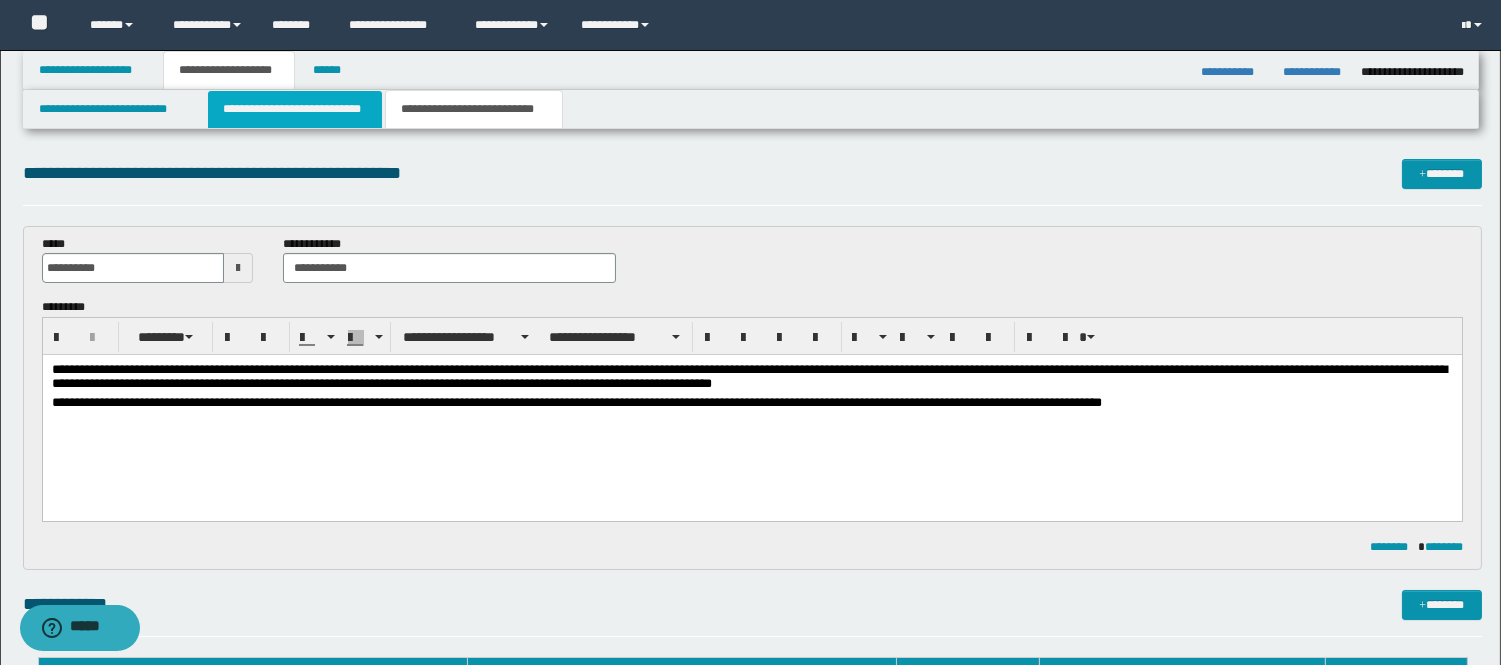 click on "**********" at bounding box center (295, 109) 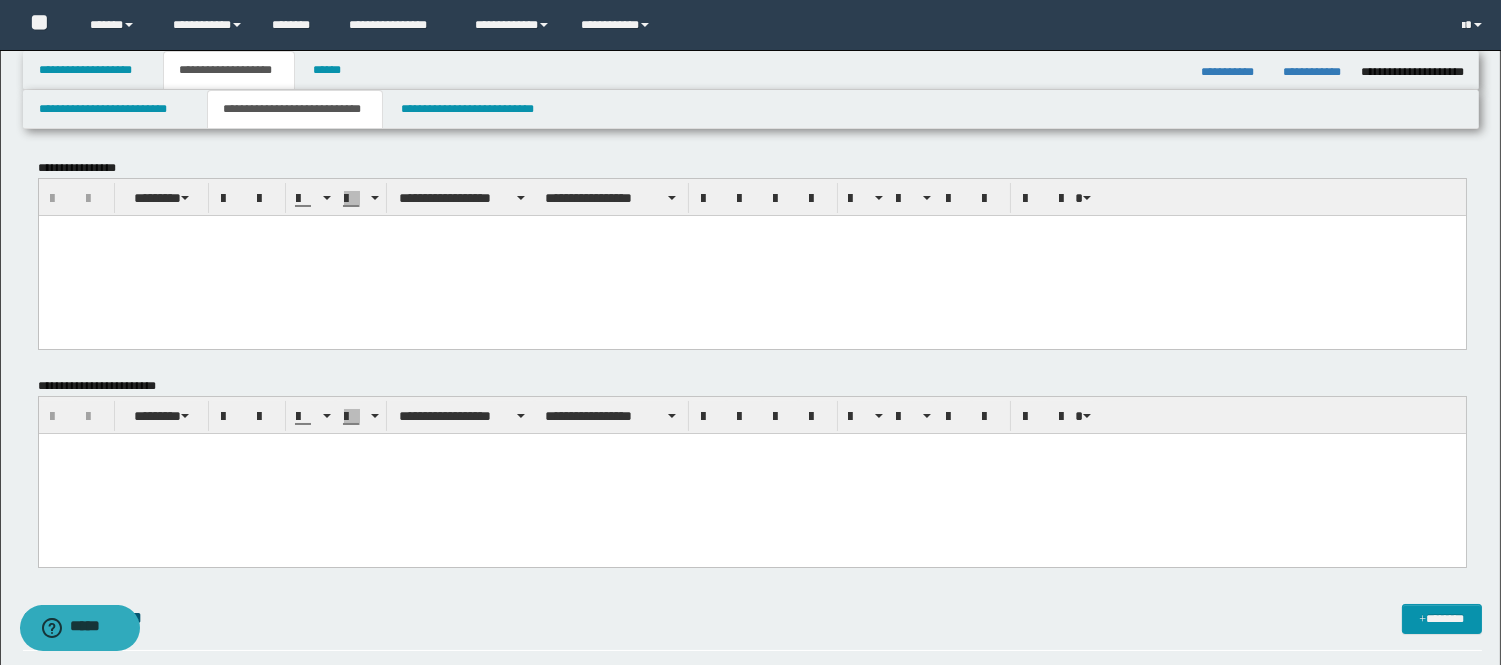 click at bounding box center [751, 474] 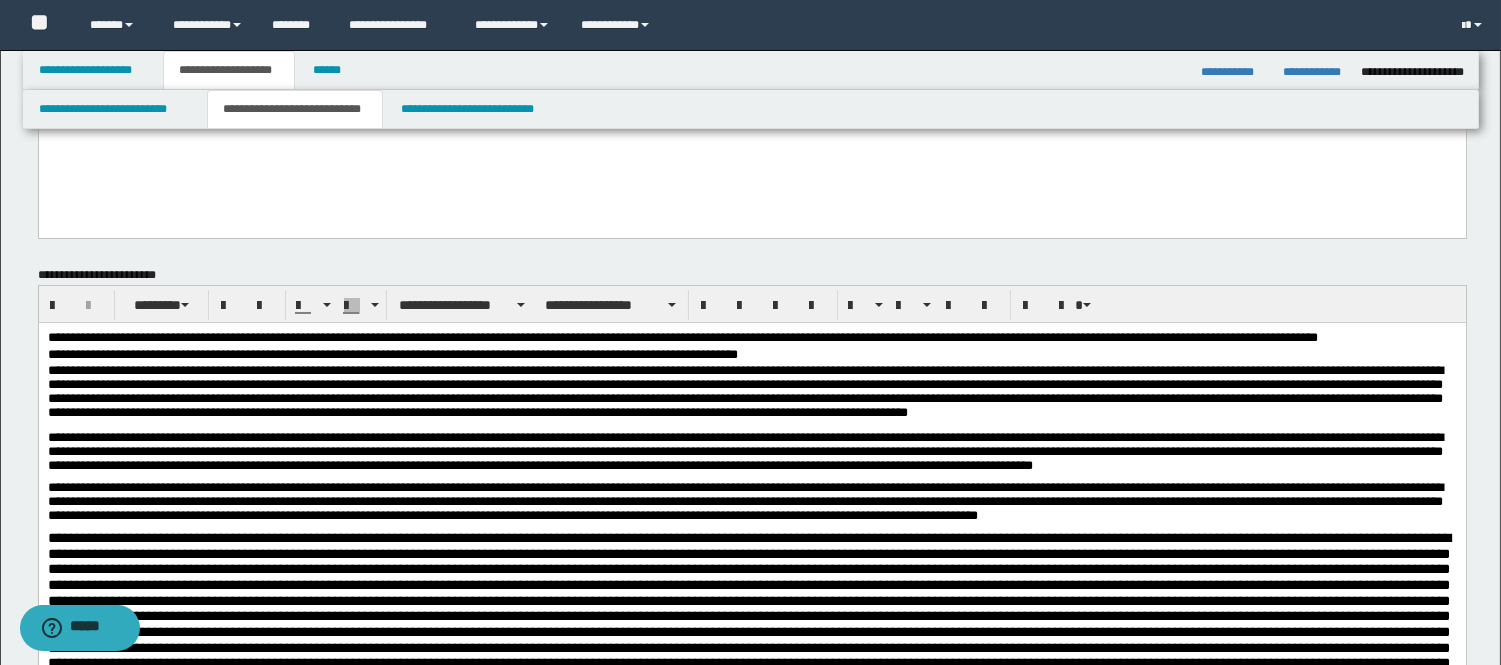 scroll, scrollTop: 444, scrollLeft: 0, axis: vertical 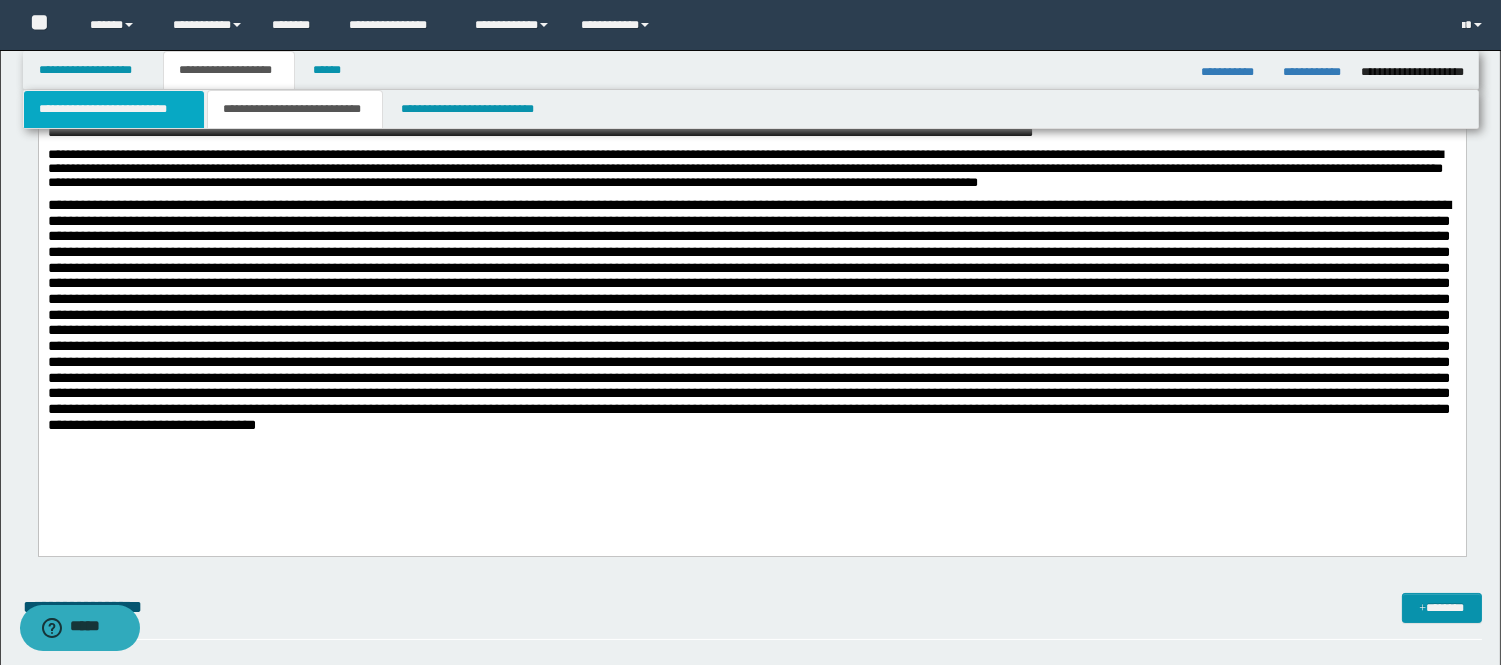 click on "**********" at bounding box center [114, 109] 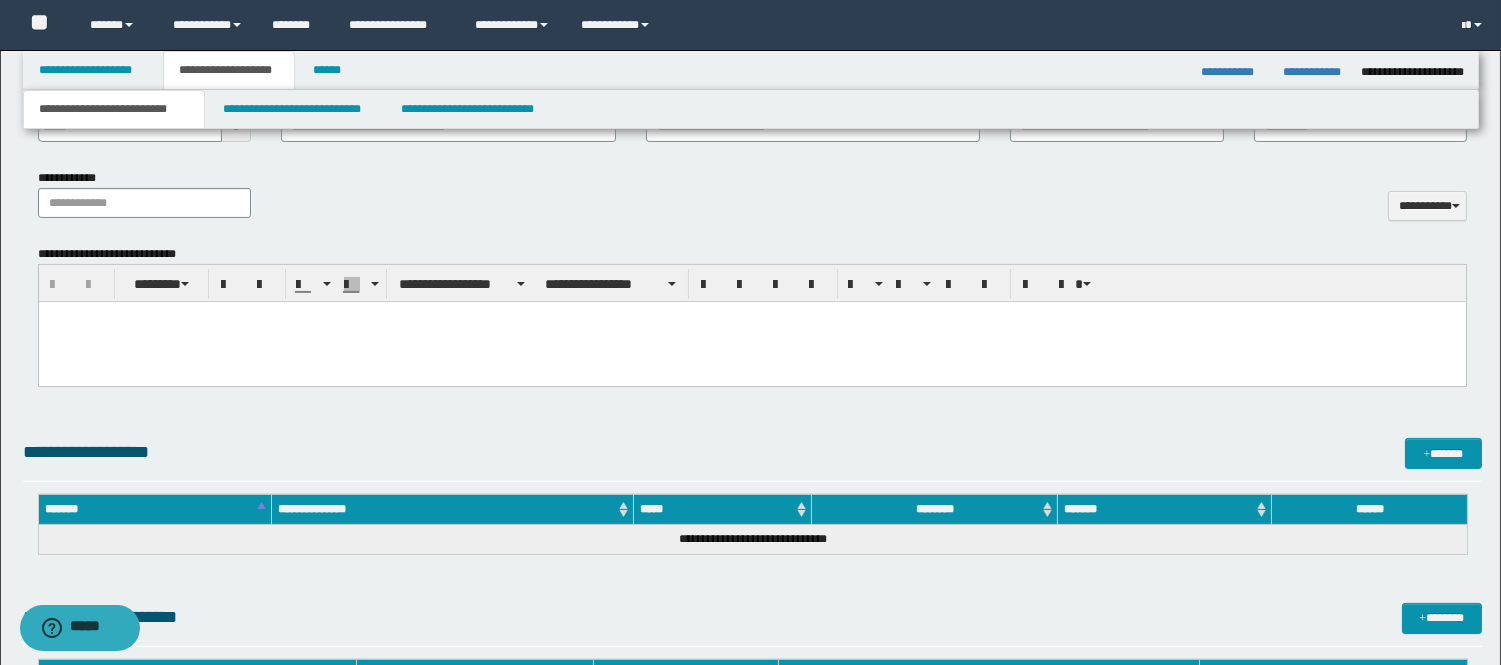 scroll, scrollTop: 1000, scrollLeft: 0, axis: vertical 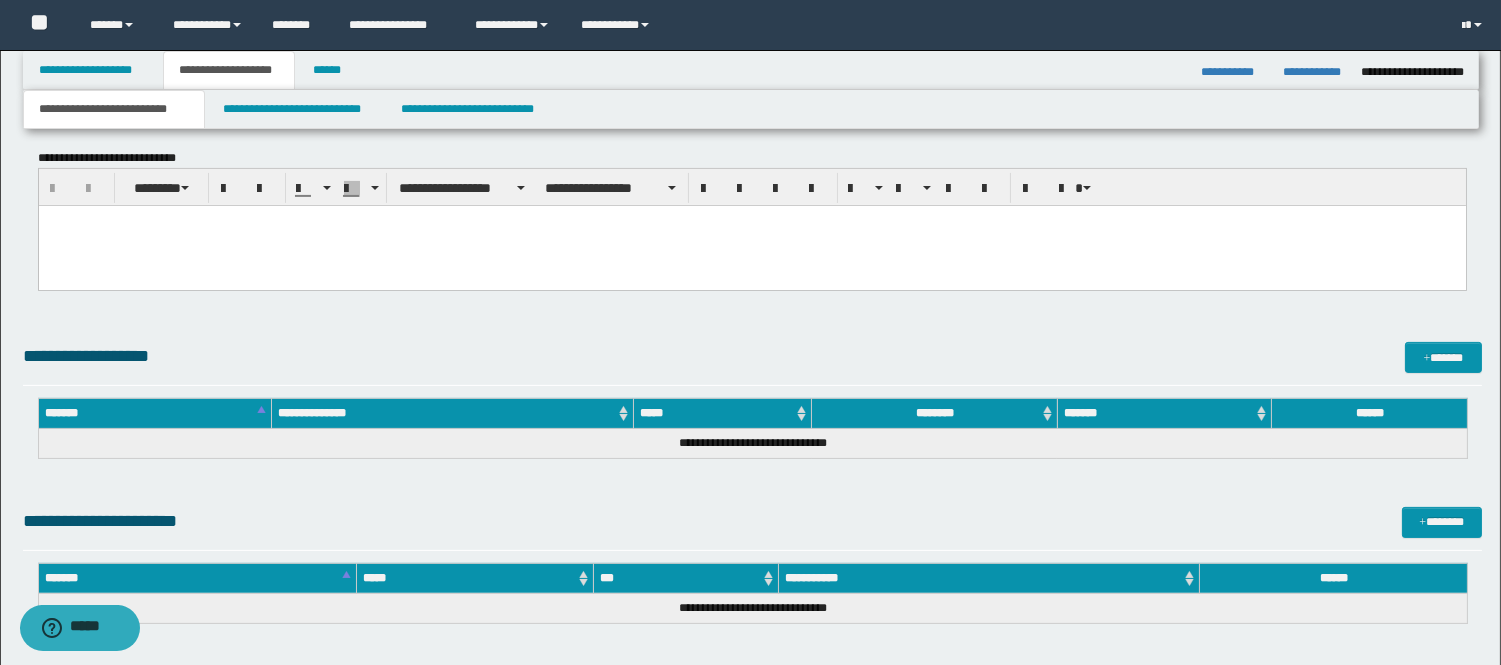 click at bounding box center (751, 245) 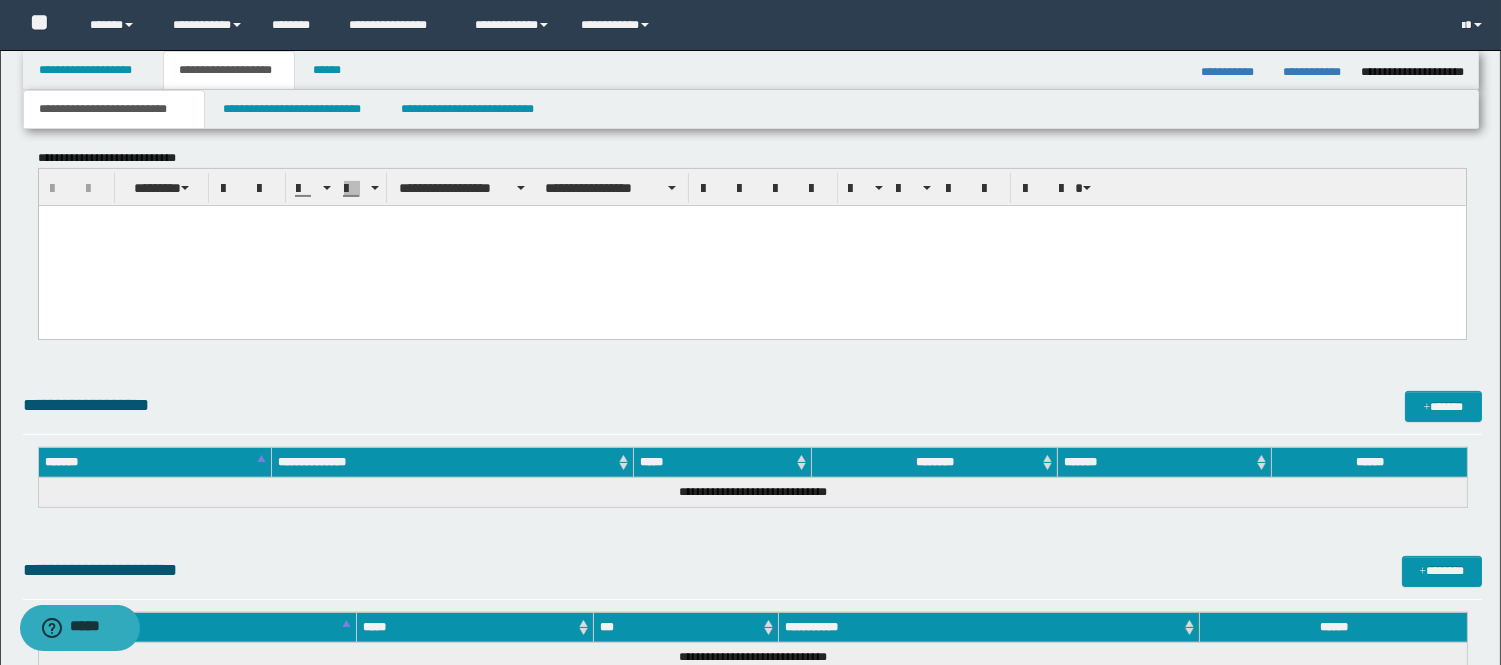 click at bounding box center [751, 245] 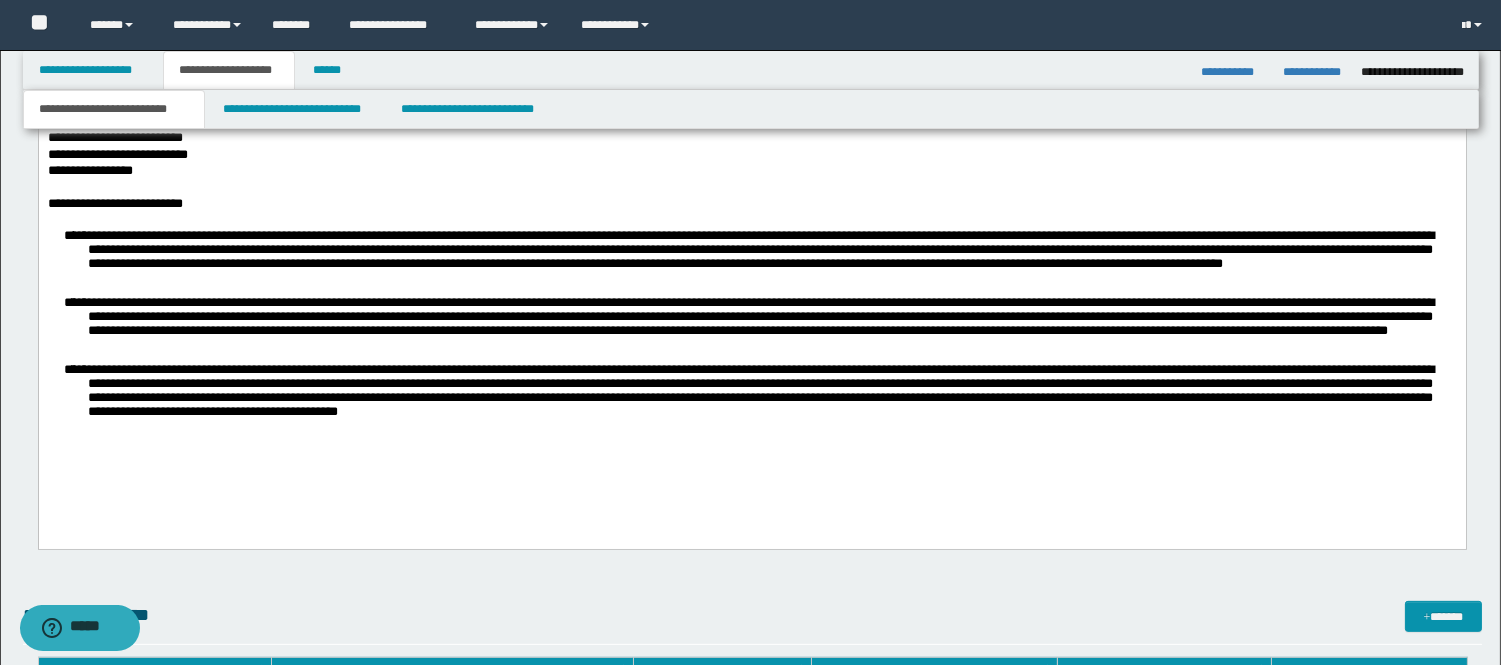 scroll, scrollTop: 1111, scrollLeft: 0, axis: vertical 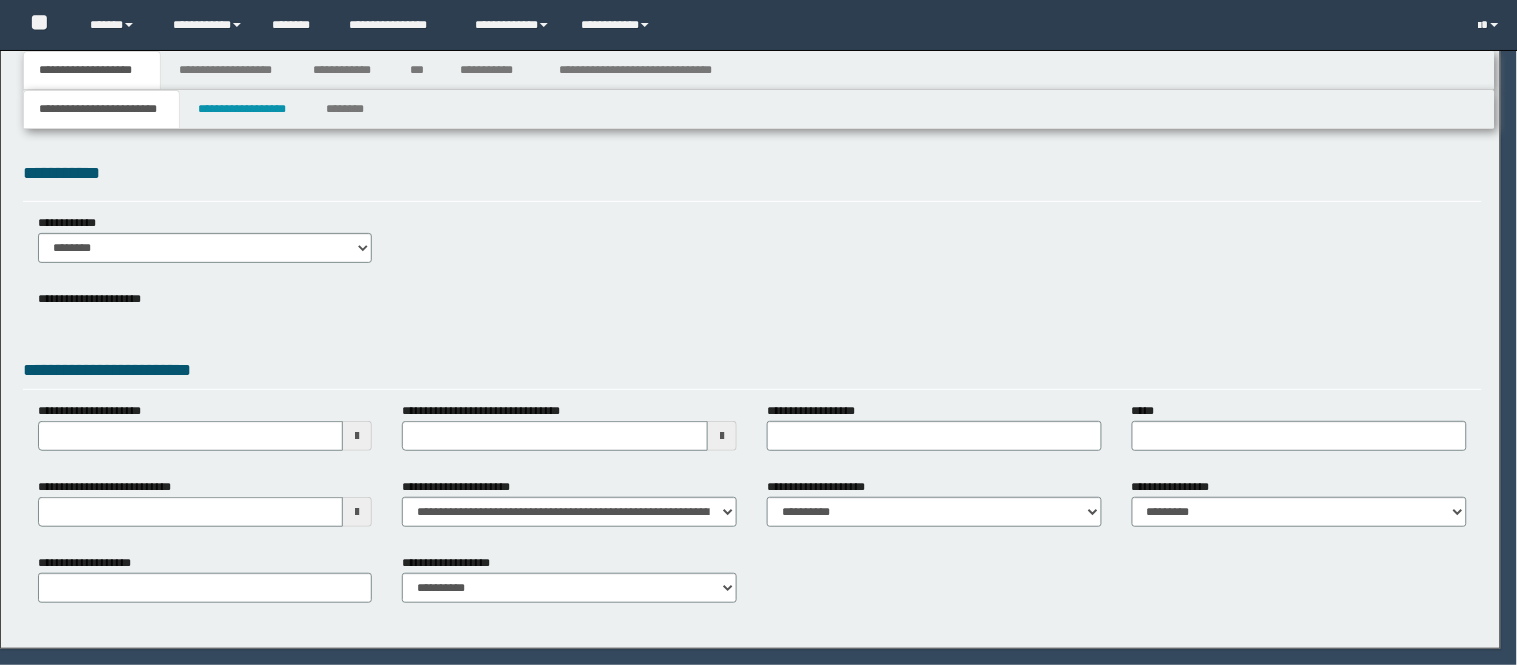 select on "*" 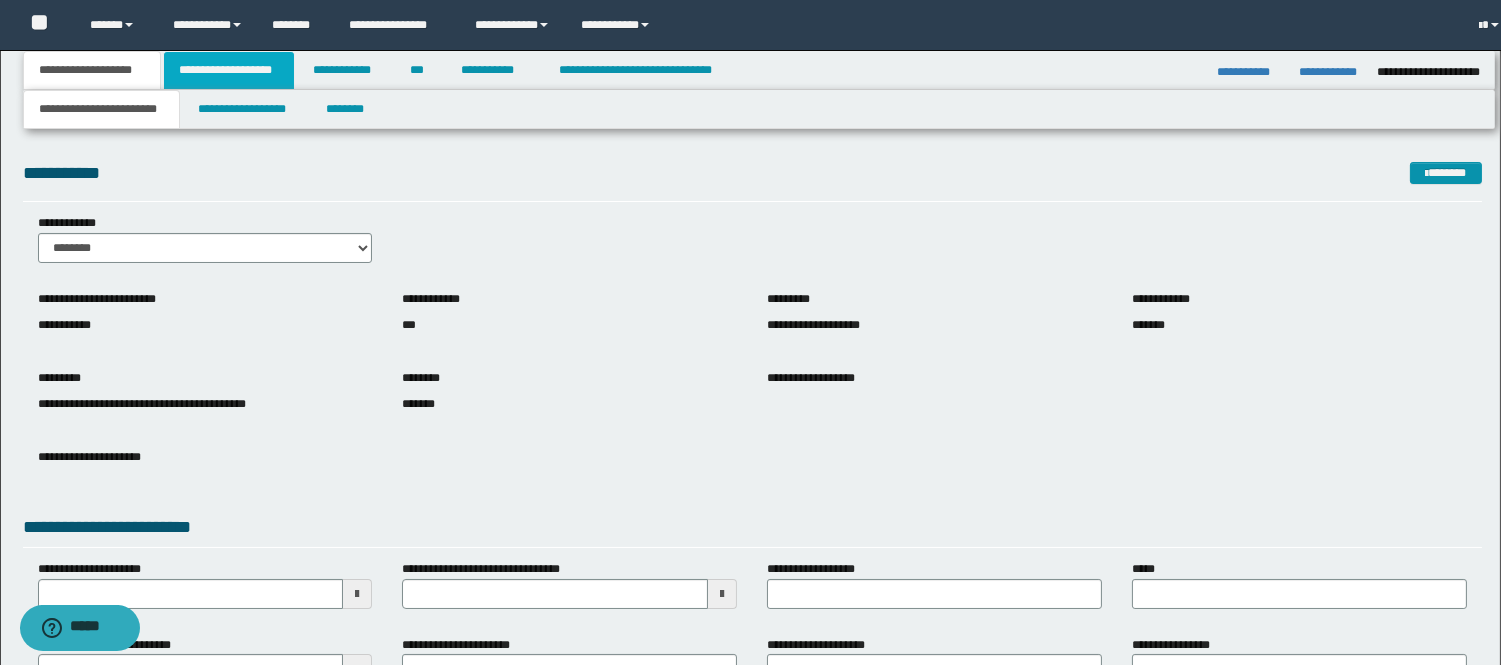 click on "**********" at bounding box center [229, 70] 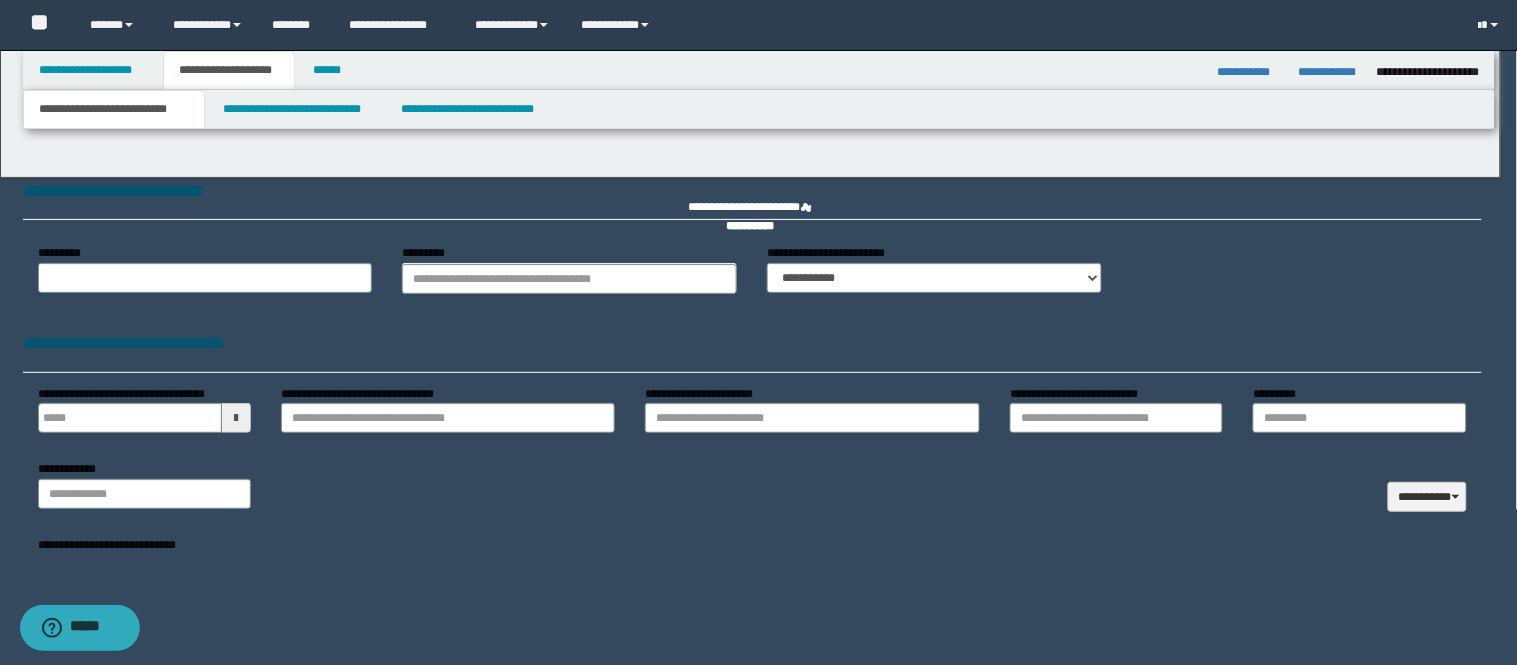 type 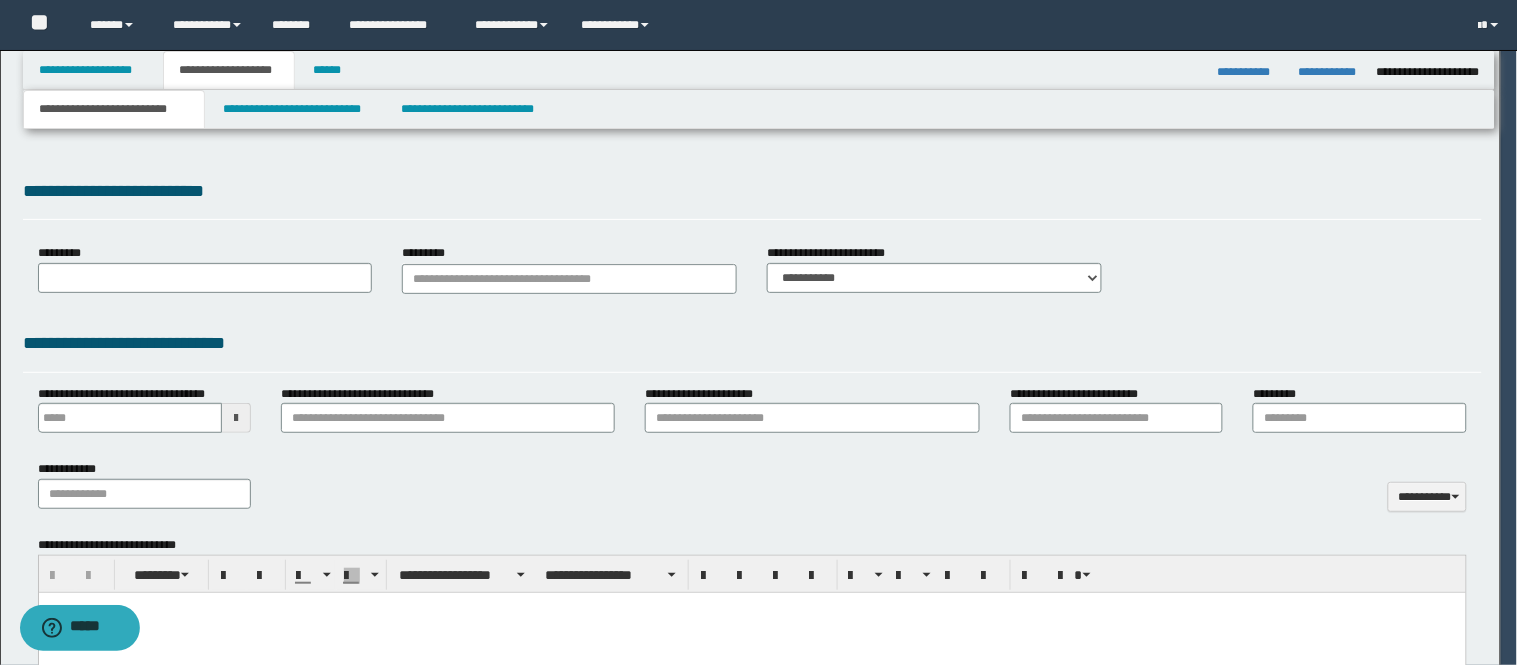 select on "*" 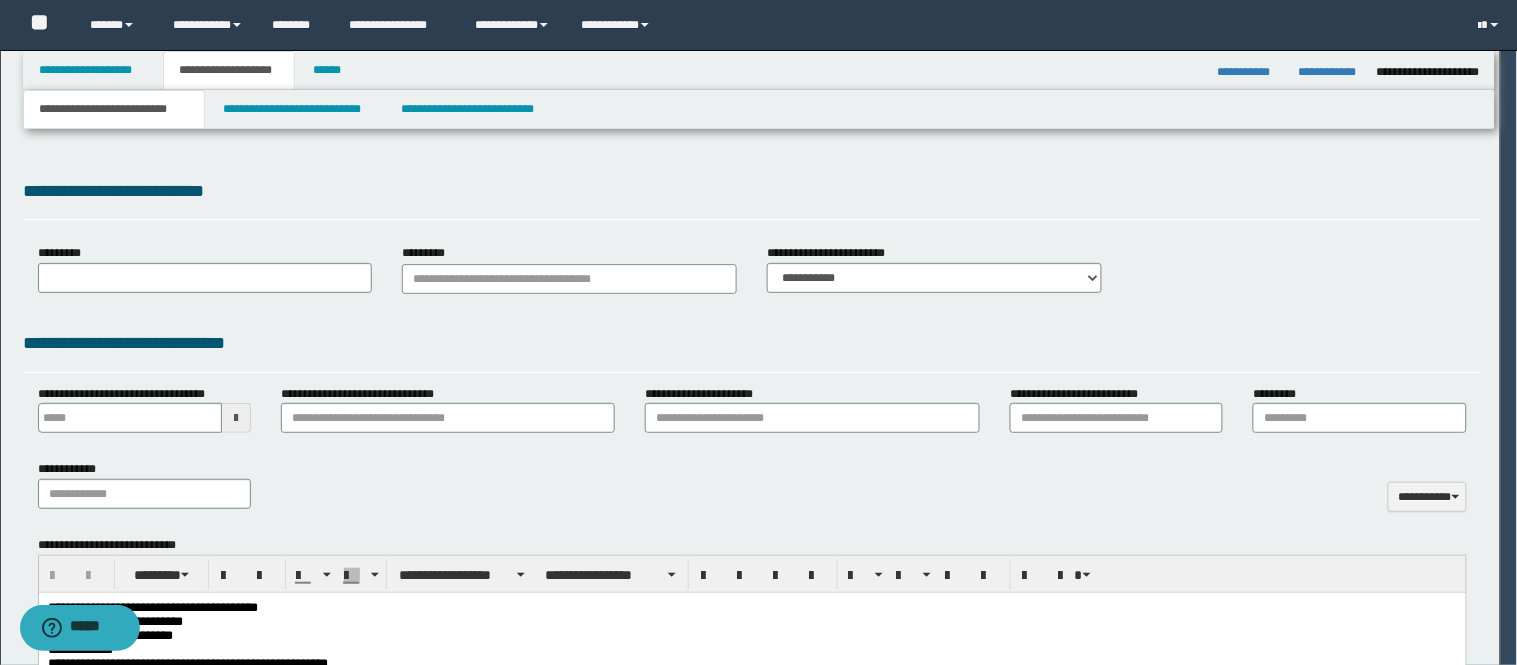 scroll, scrollTop: 0, scrollLeft: 0, axis: both 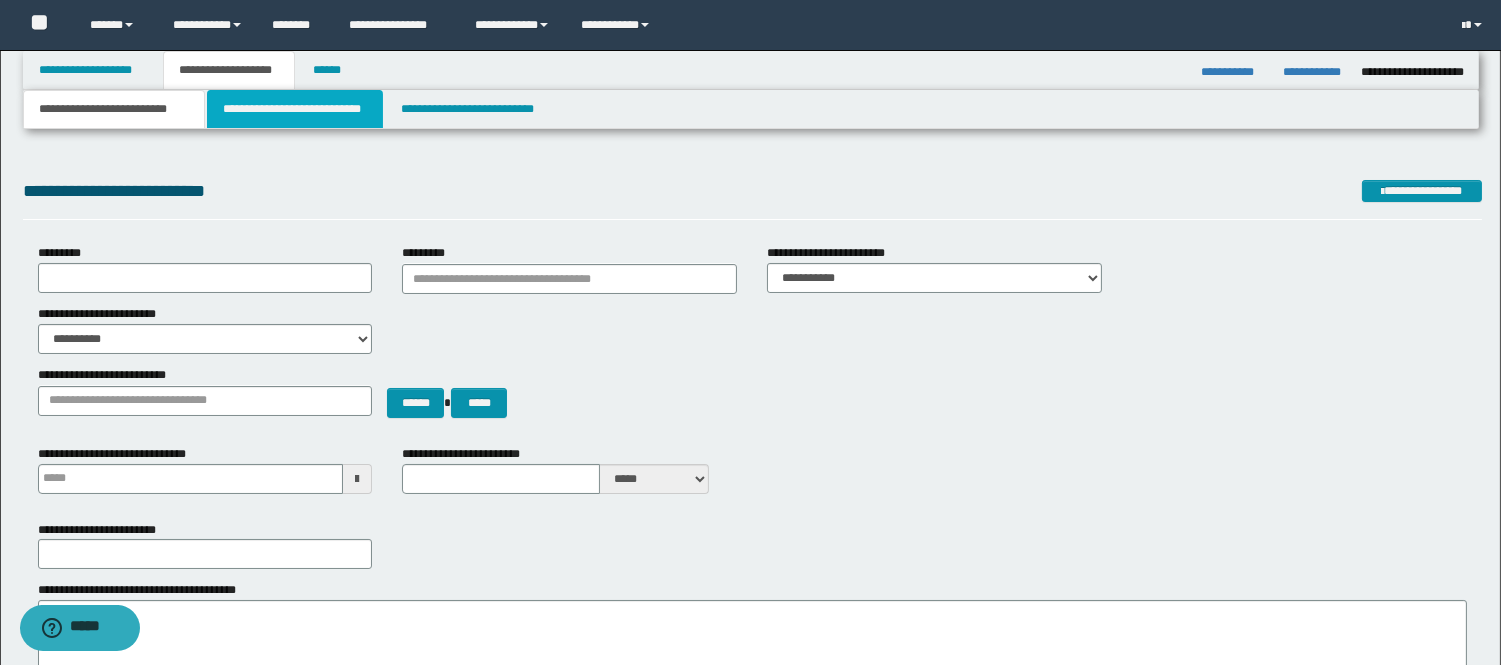click on "**********" at bounding box center [295, 109] 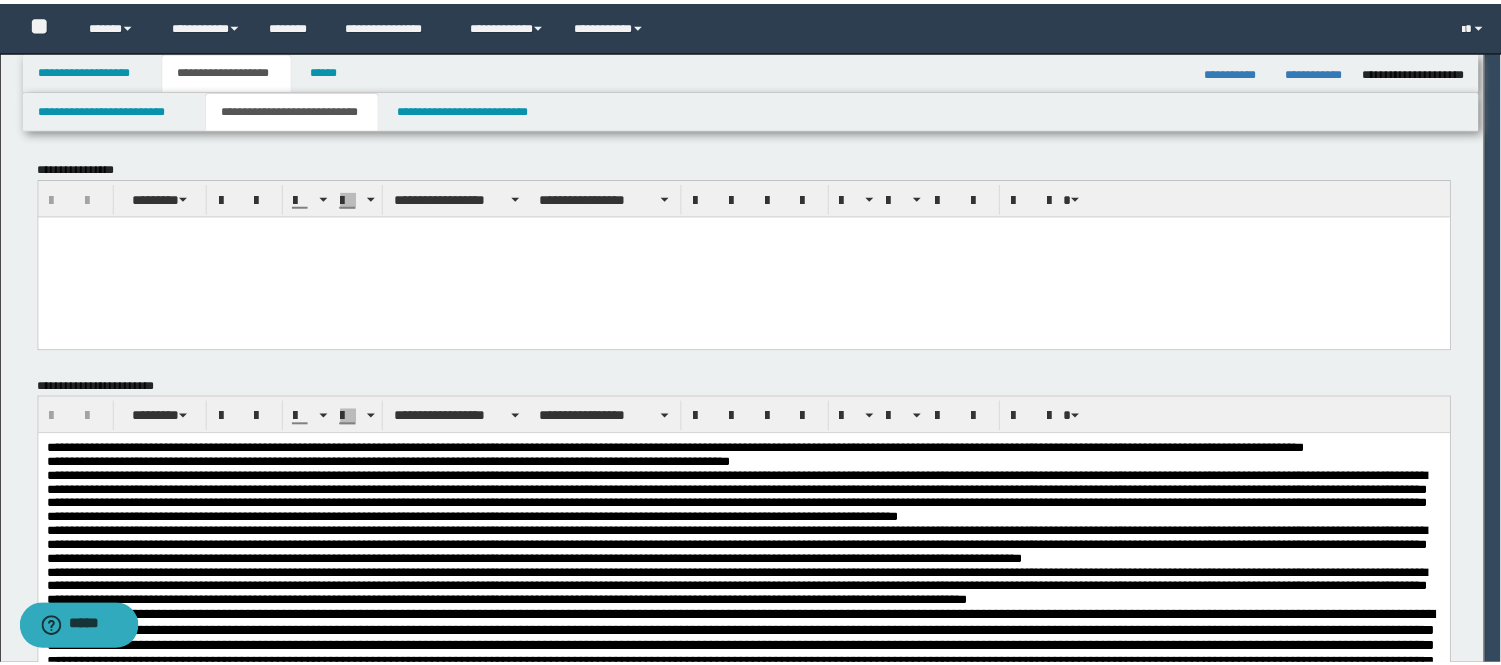 scroll, scrollTop: 0, scrollLeft: 0, axis: both 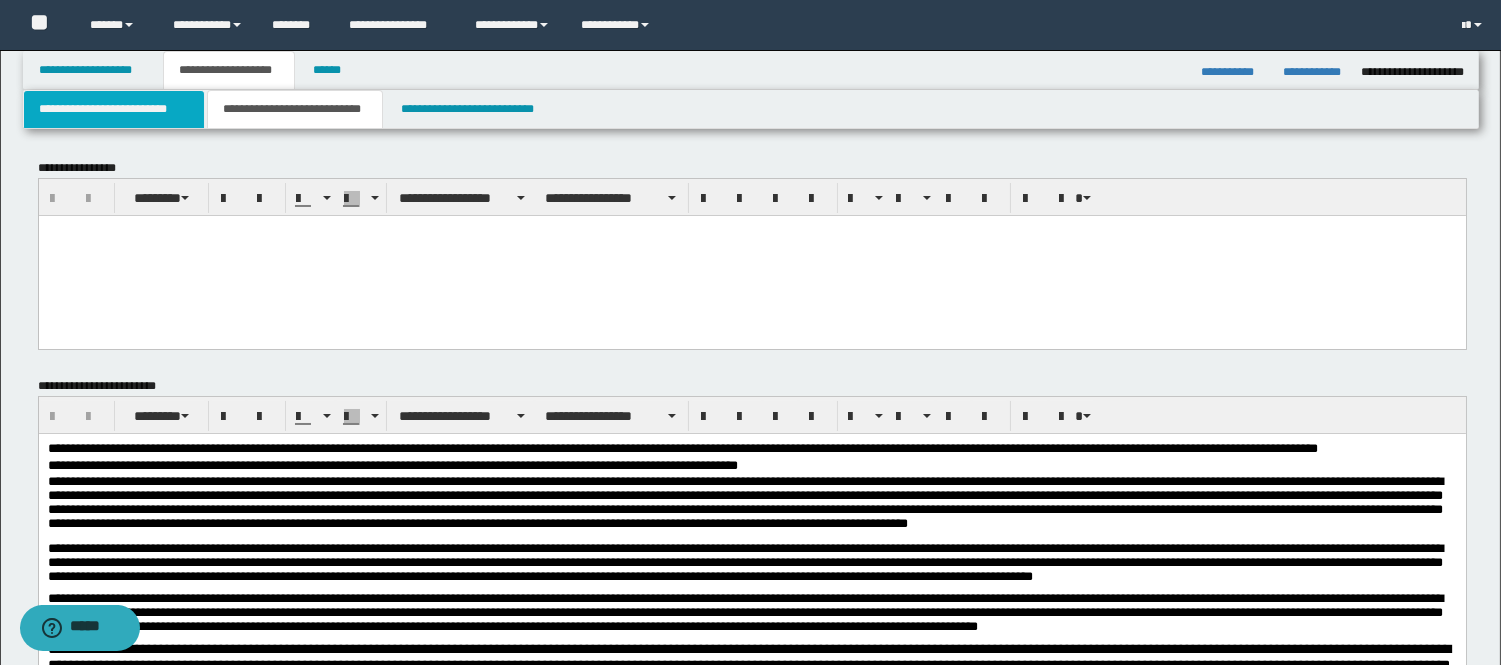 click on "**********" at bounding box center (114, 109) 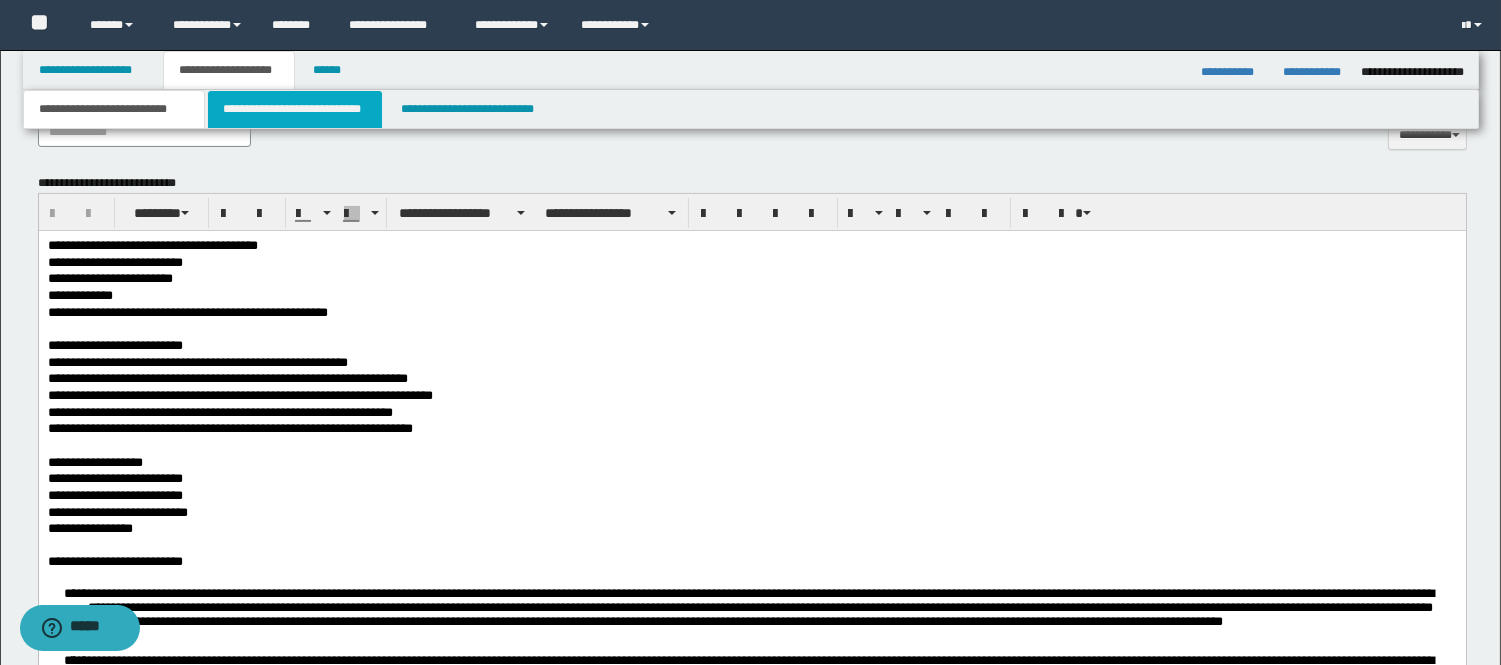 scroll, scrollTop: 1111, scrollLeft: 0, axis: vertical 